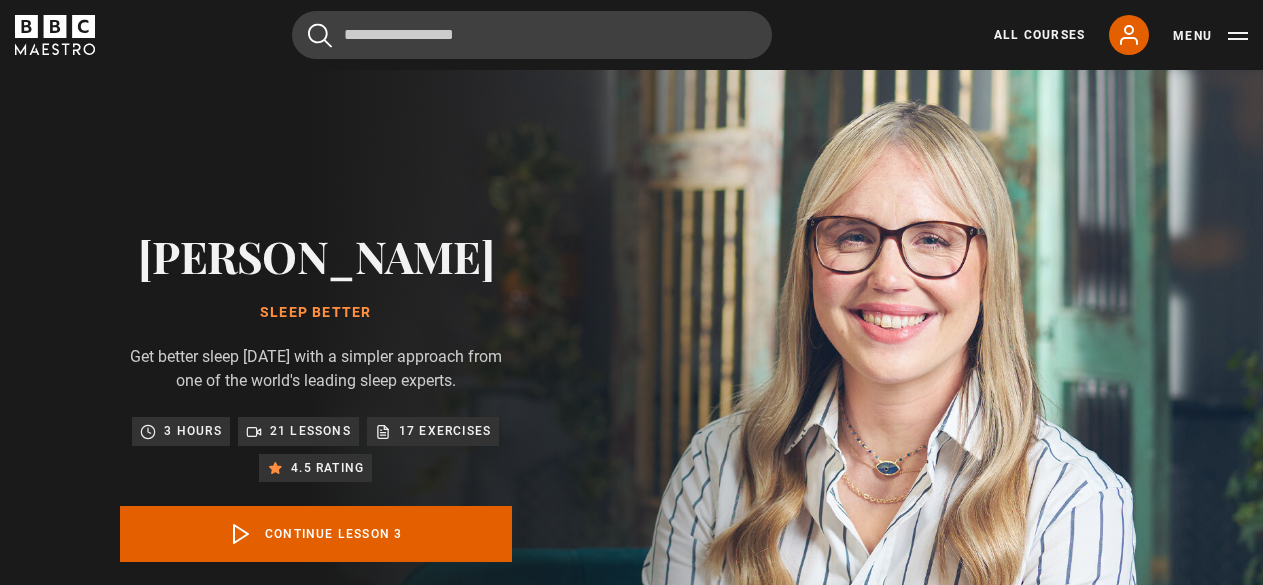 scroll, scrollTop: 854, scrollLeft: 0, axis: vertical 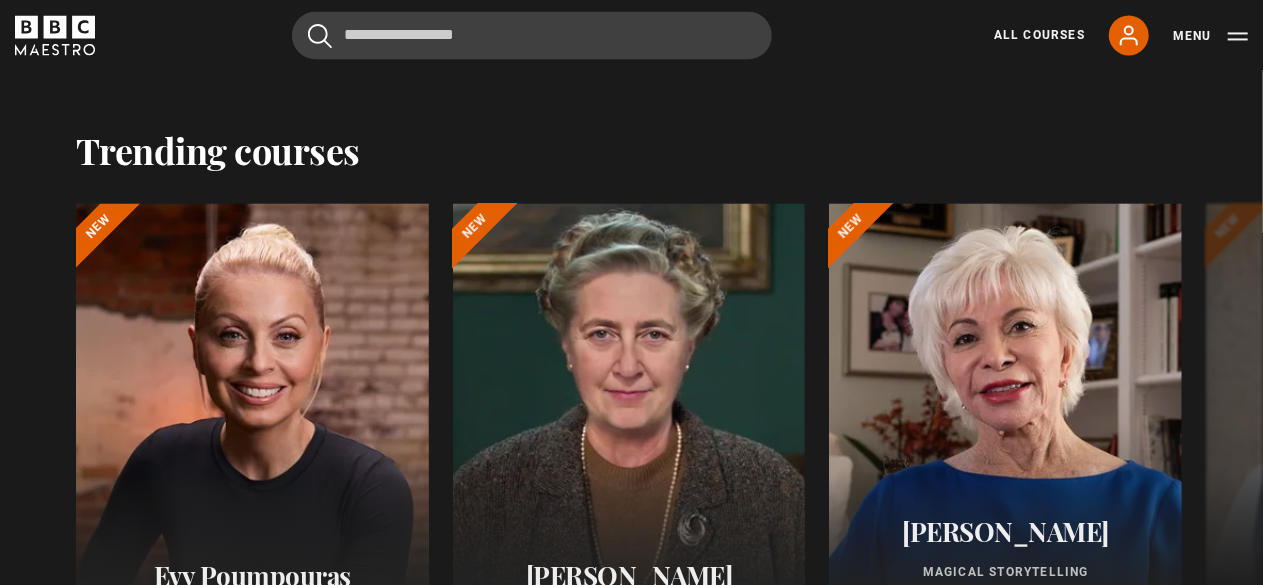 click on "Trending courses" at bounding box center (218, 150) 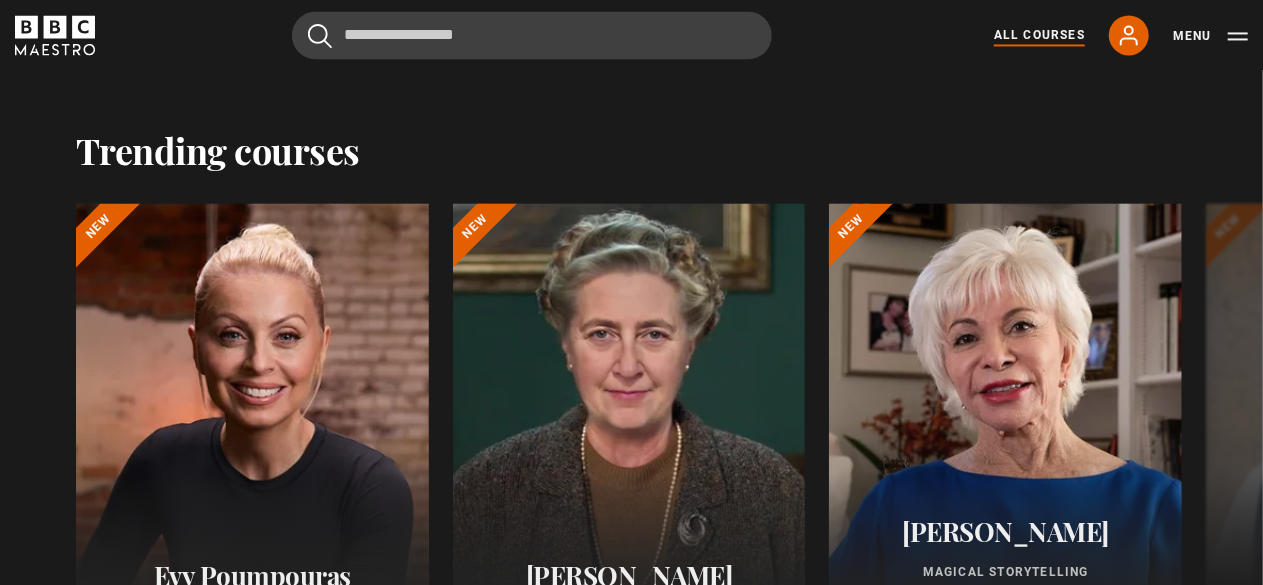 click on "All Courses" at bounding box center (1039, 35) 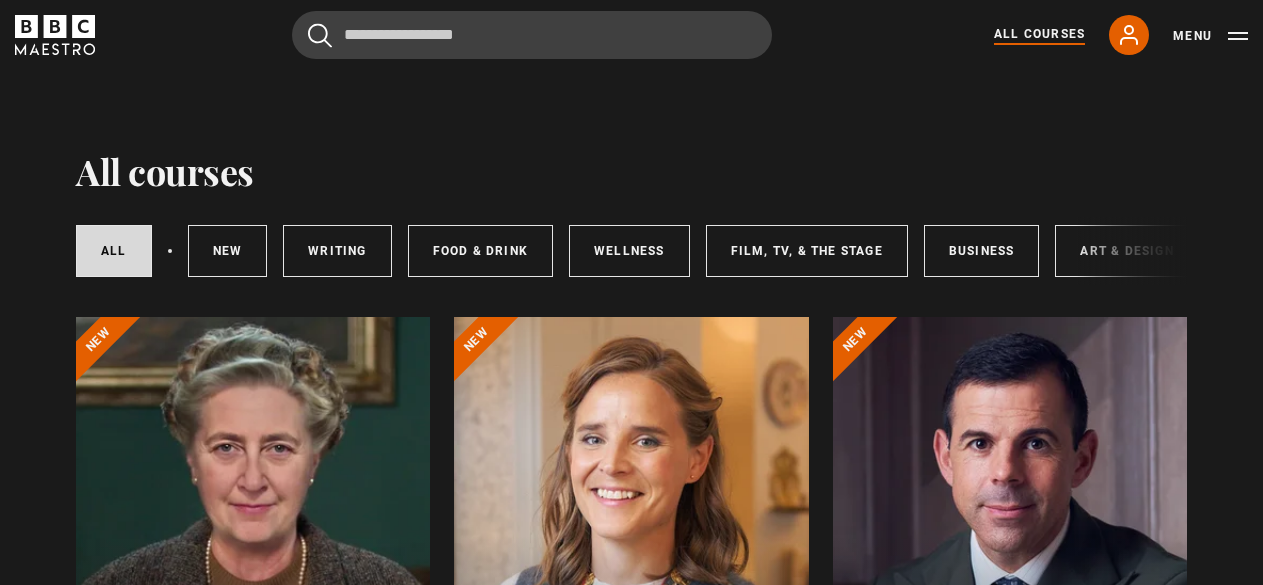 scroll, scrollTop: 298, scrollLeft: 0, axis: vertical 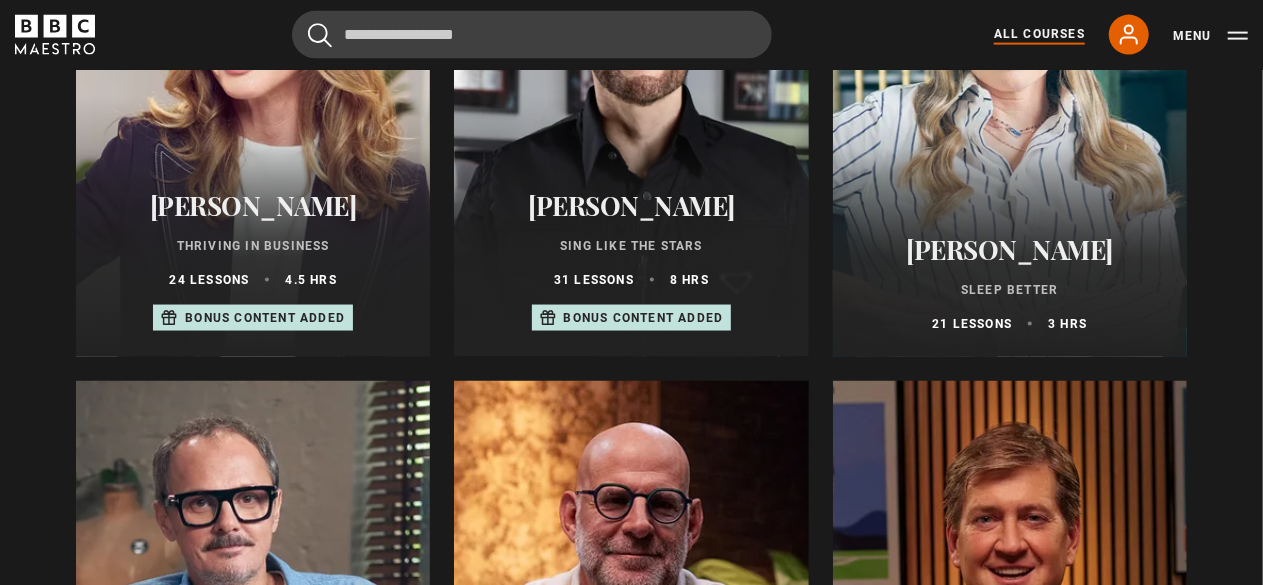 click on "[PERSON_NAME]
Sing Like the Stars
31 lessons
8 hrs
Bonus content added" at bounding box center [631, 261] 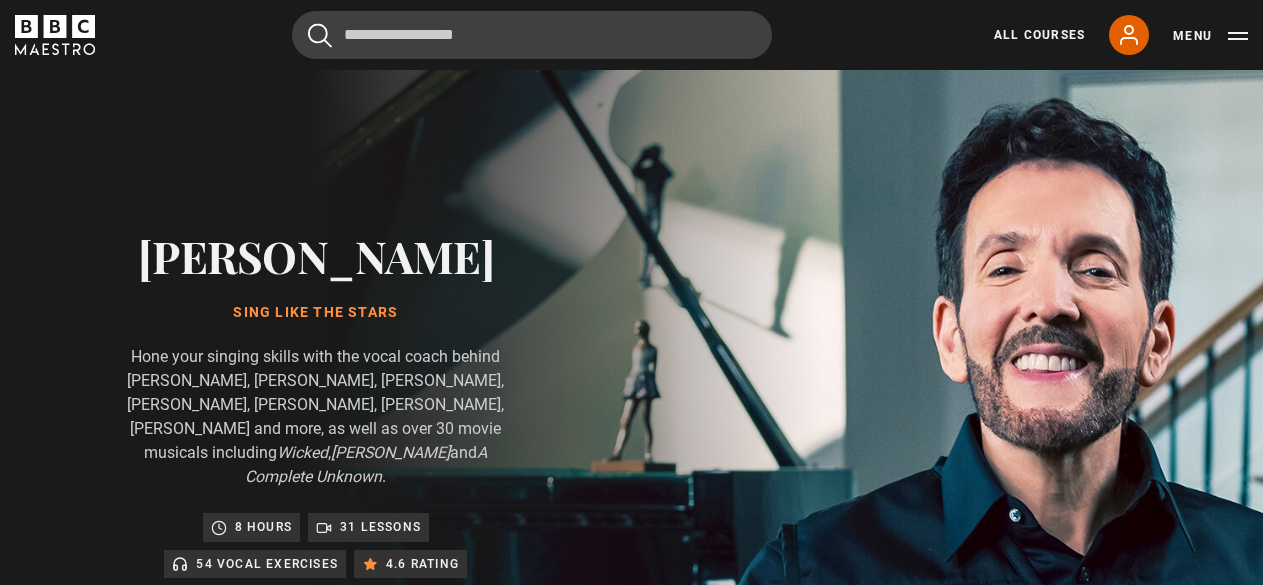 scroll, scrollTop: 0, scrollLeft: 0, axis: both 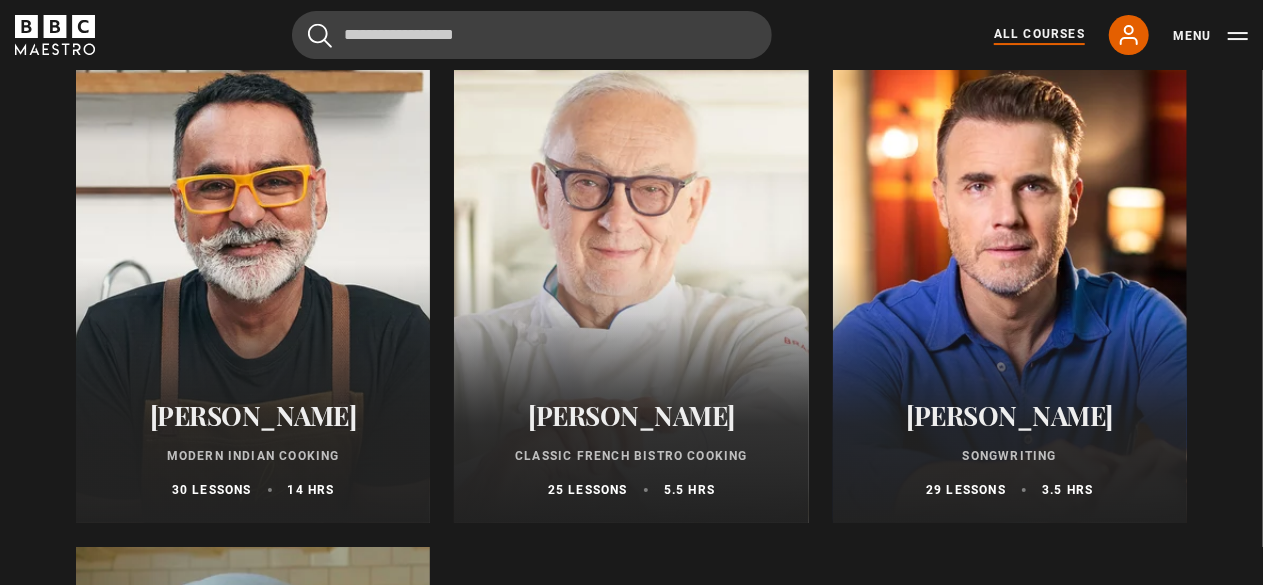 click at bounding box center [631, 283] 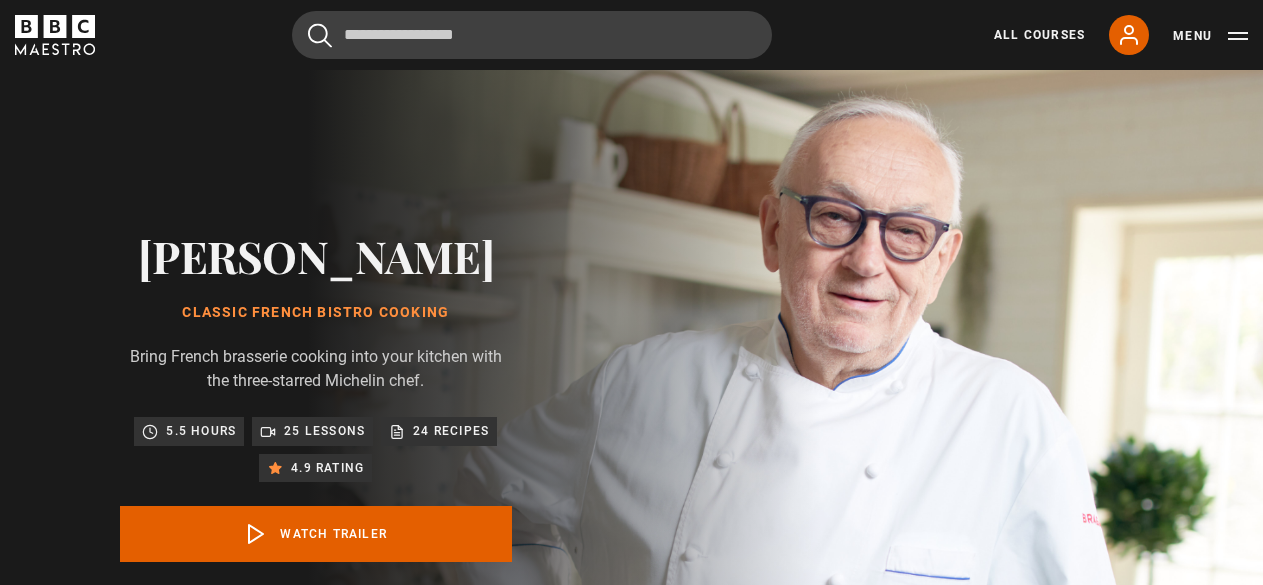scroll, scrollTop: 74, scrollLeft: 0, axis: vertical 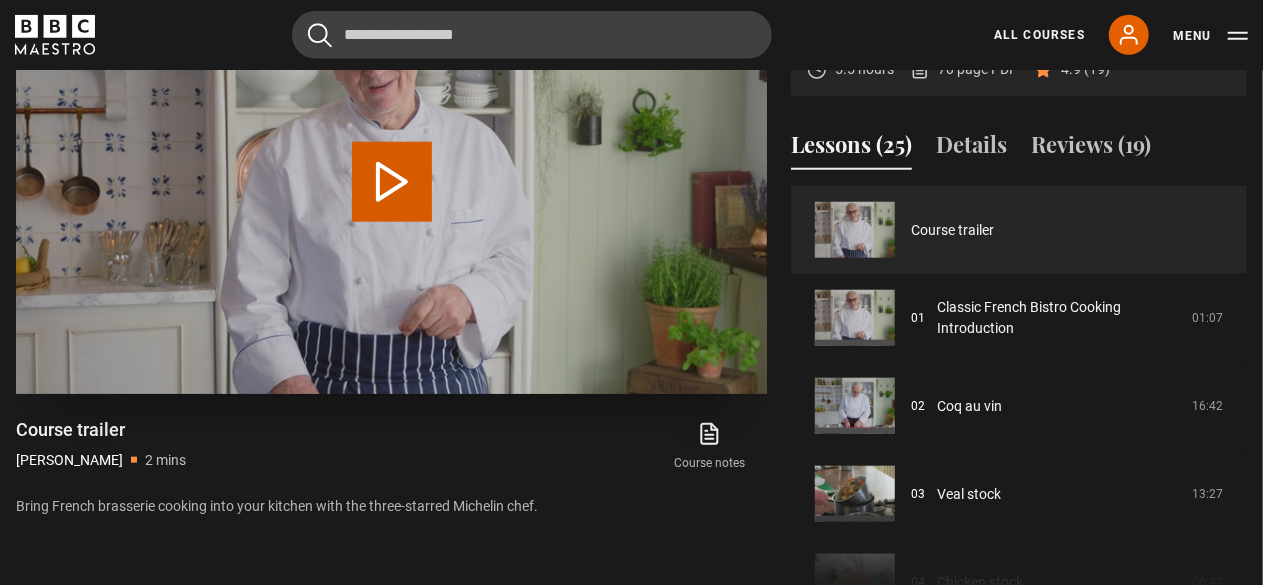 click on "Play Video" at bounding box center [392, 182] 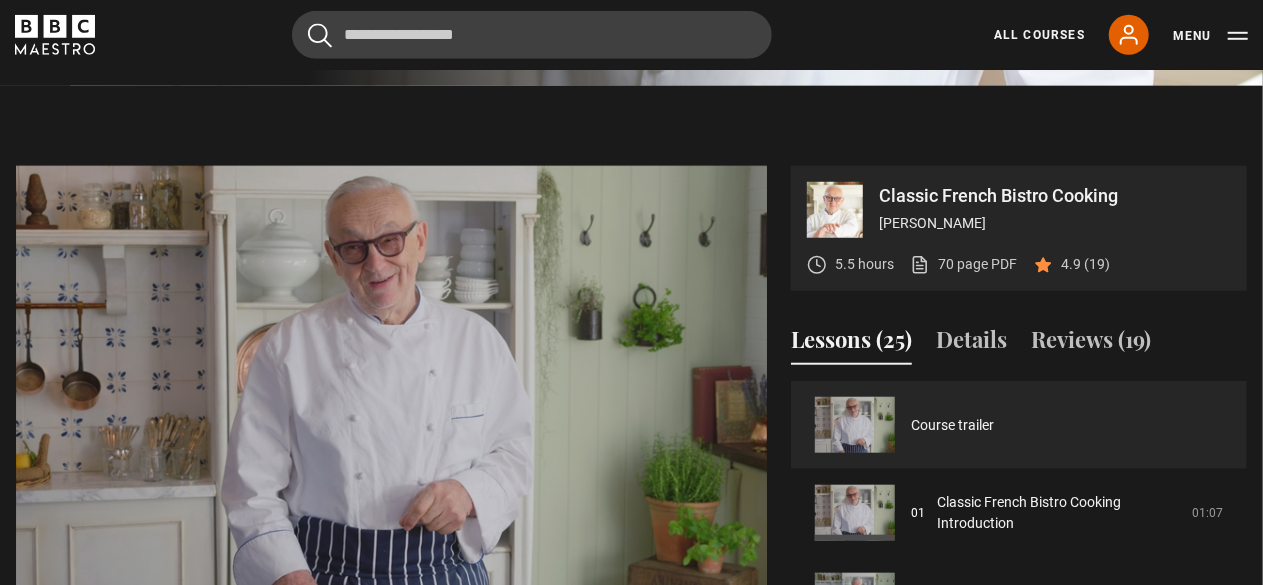 scroll, scrollTop: 717, scrollLeft: 0, axis: vertical 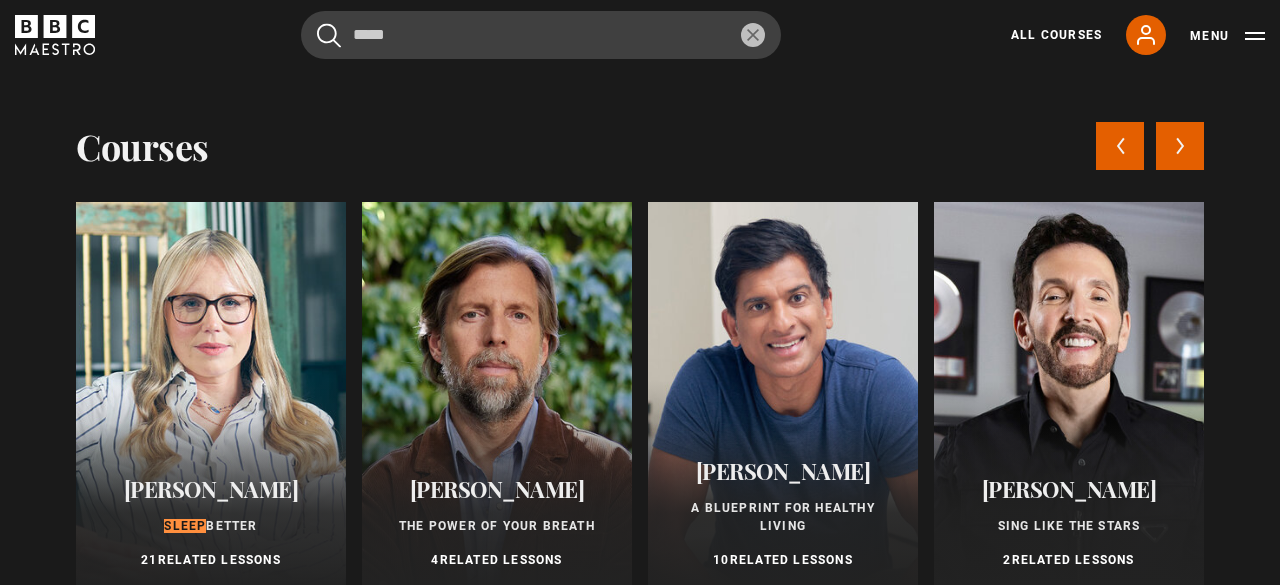 type on "*****" 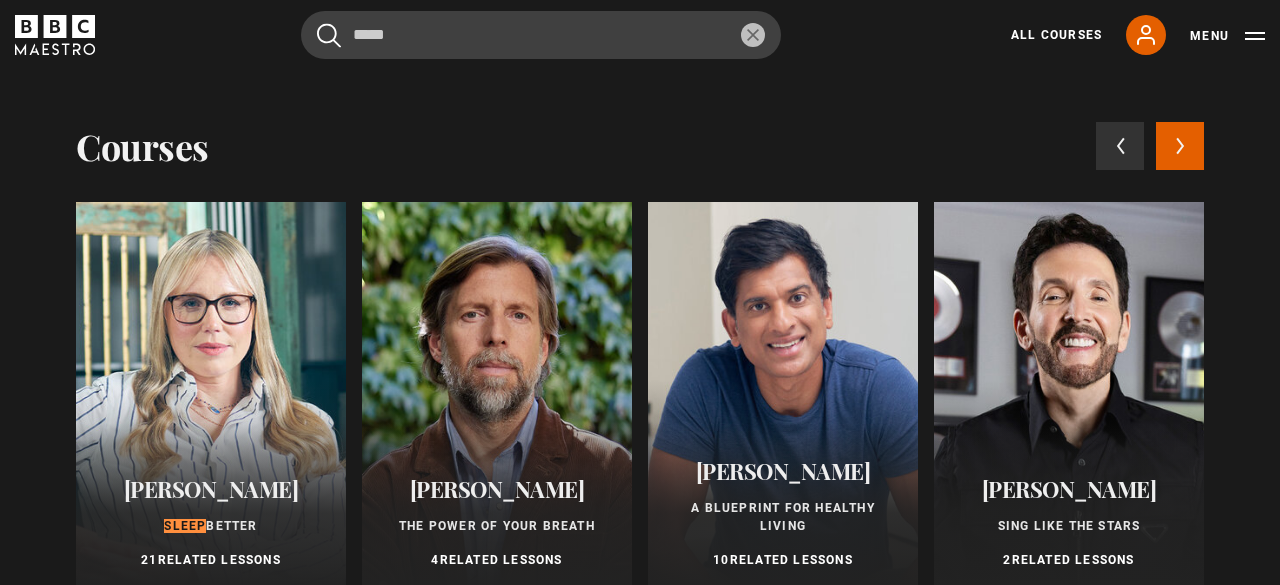 click at bounding box center [211, 397] 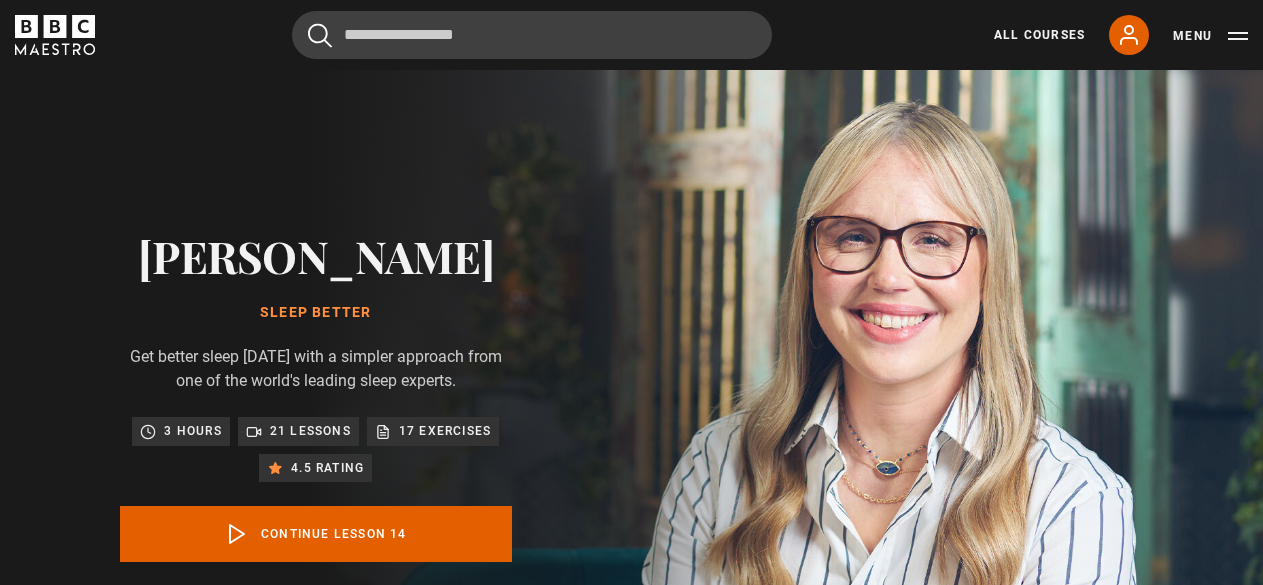 scroll, scrollTop: 902, scrollLeft: 0, axis: vertical 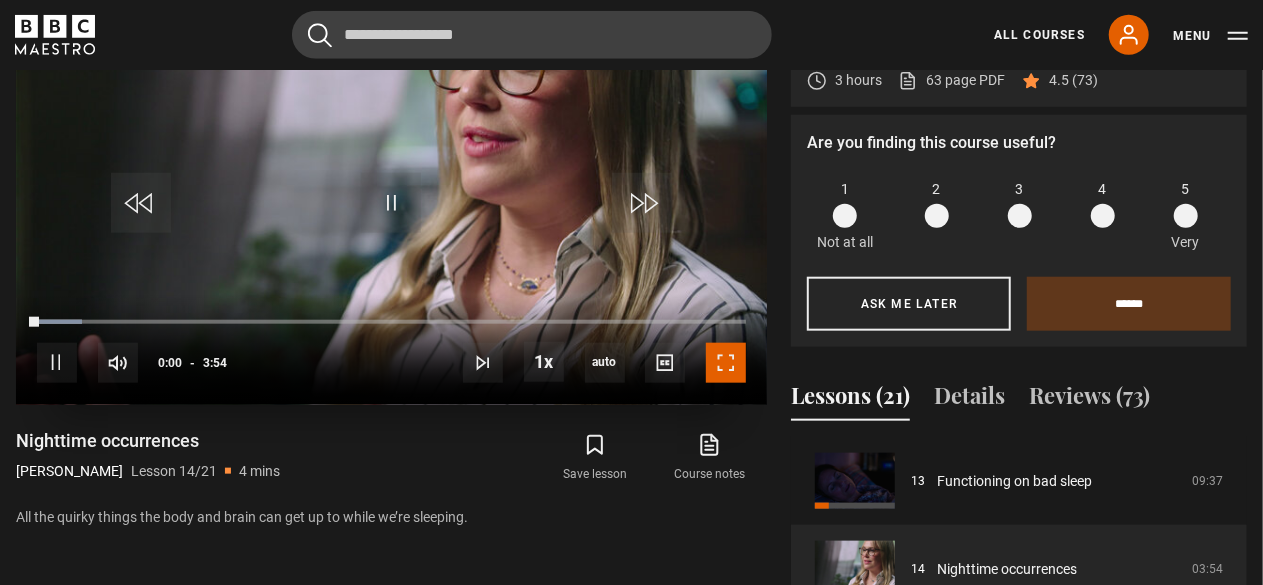 click at bounding box center (726, 363) 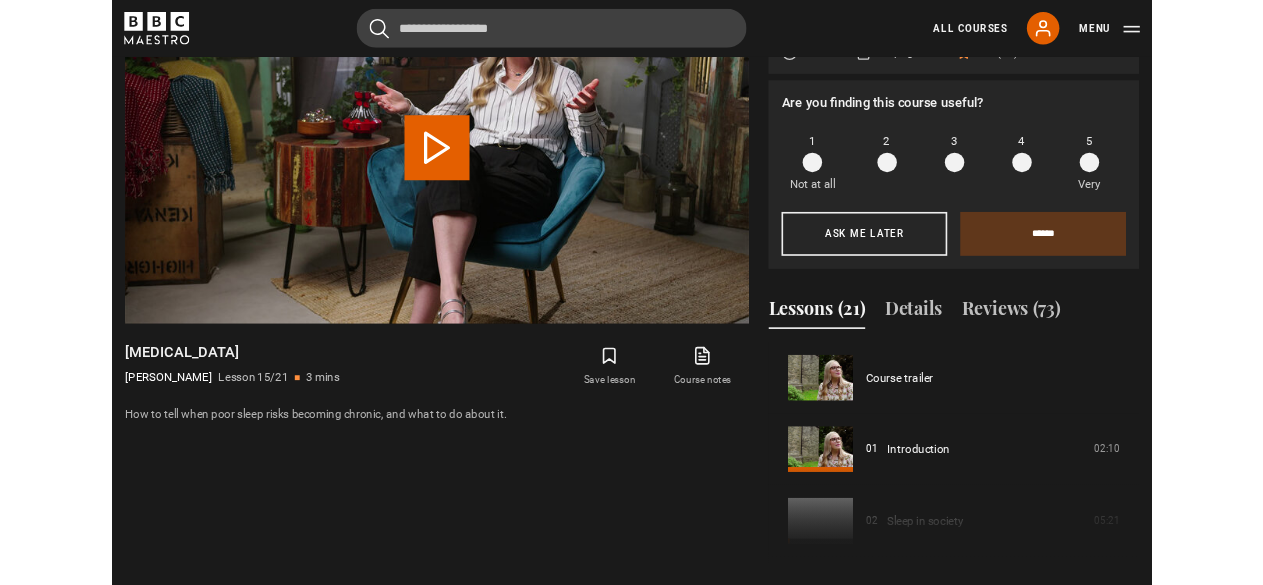scroll, scrollTop: 854, scrollLeft: 0, axis: vertical 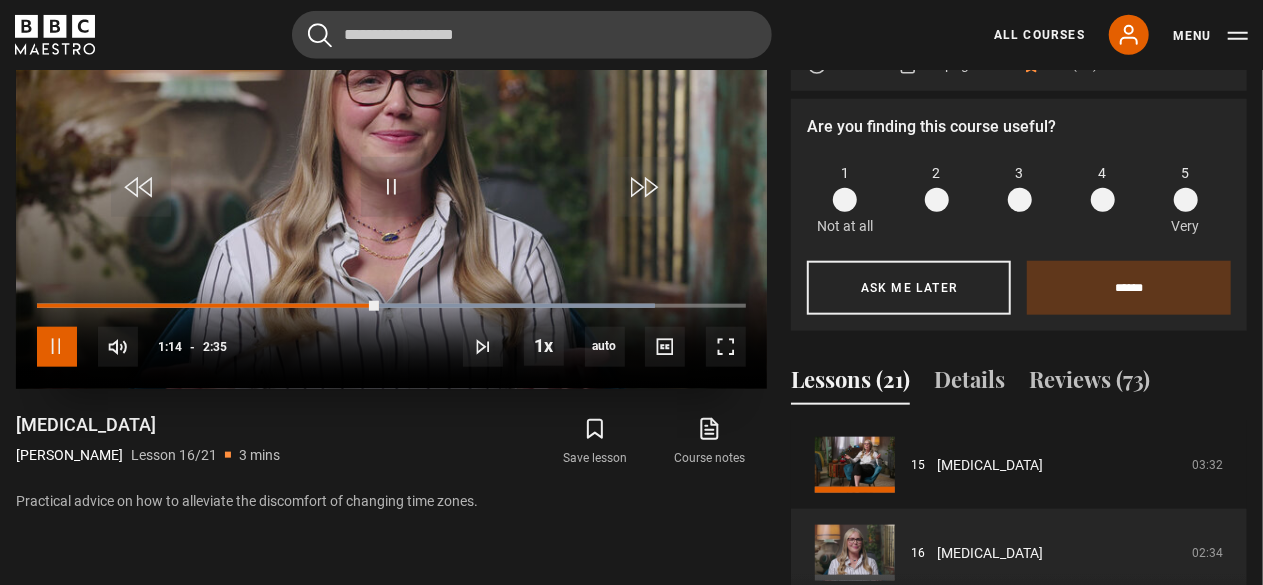 click at bounding box center [57, 347] 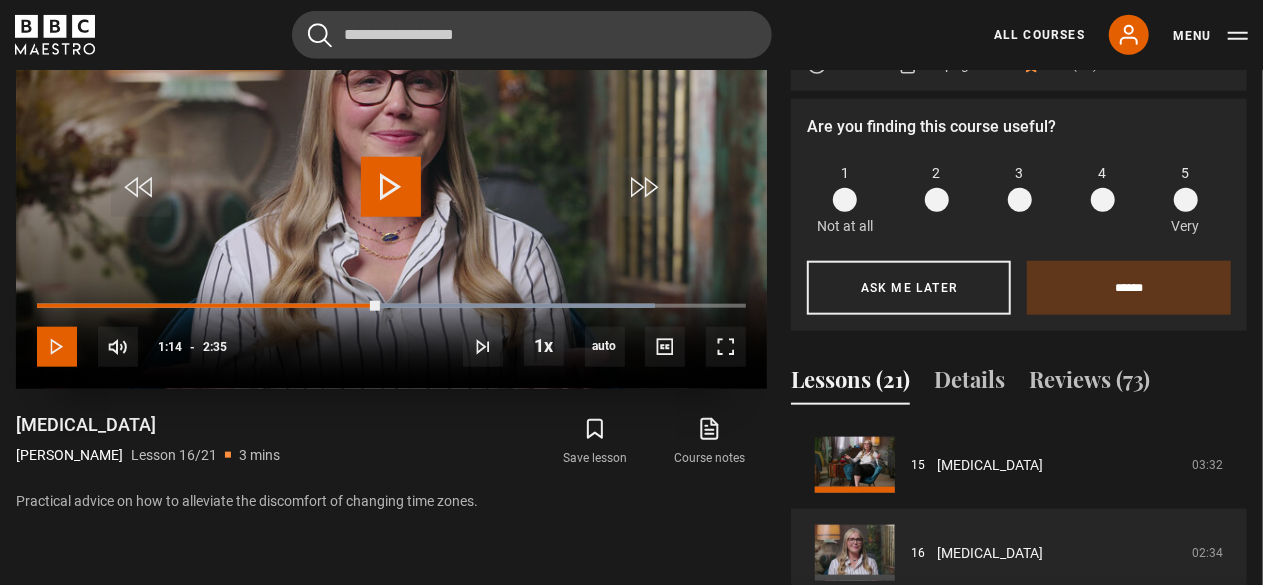 drag, startPoint x: 62, startPoint y: 403, endPoint x: 47, endPoint y: 401, distance: 15.132746 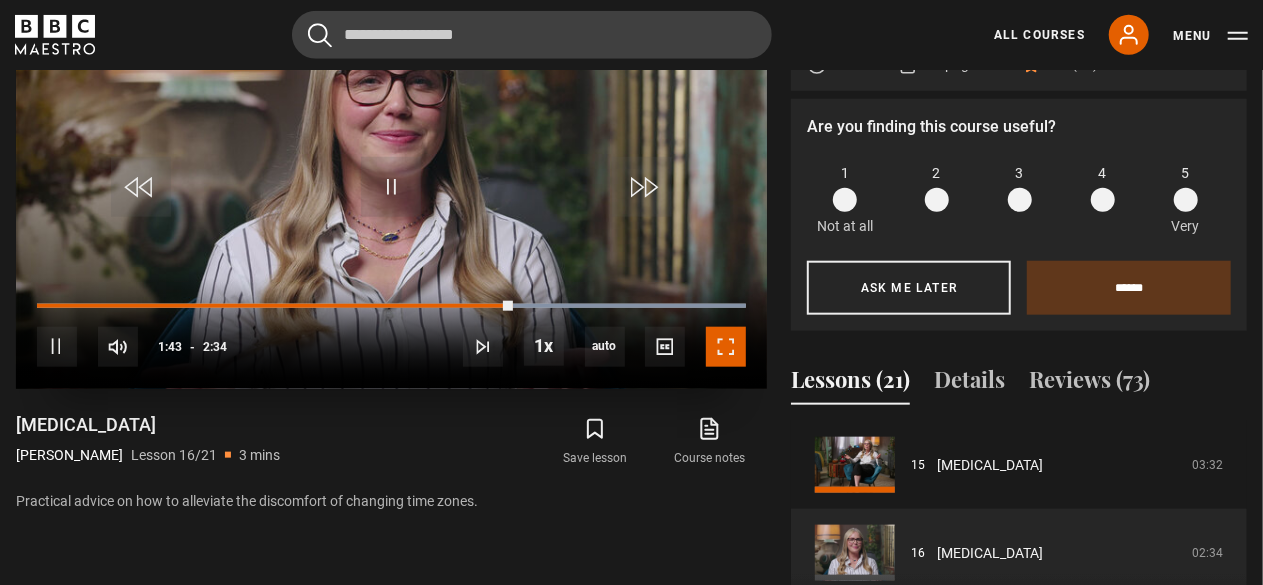 click at bounding box center [726, 347] 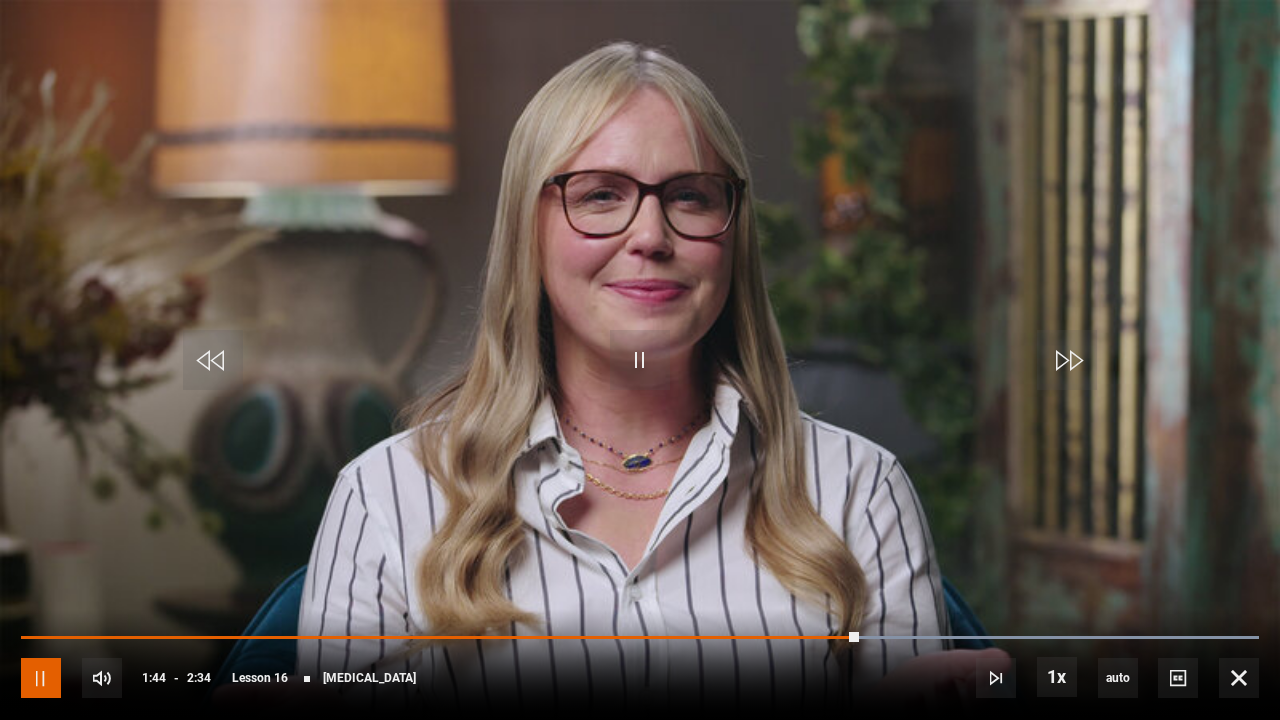click at bounding box center [41, 678] 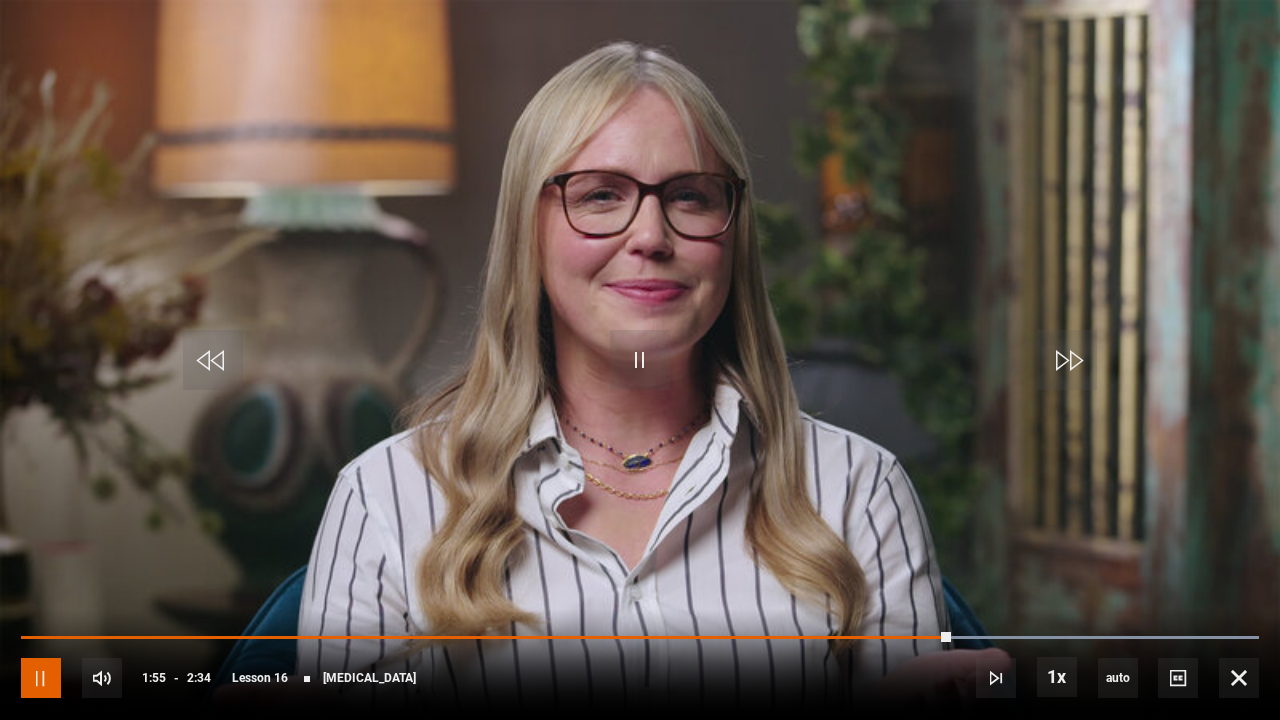 click at bounding box center [41, 678] 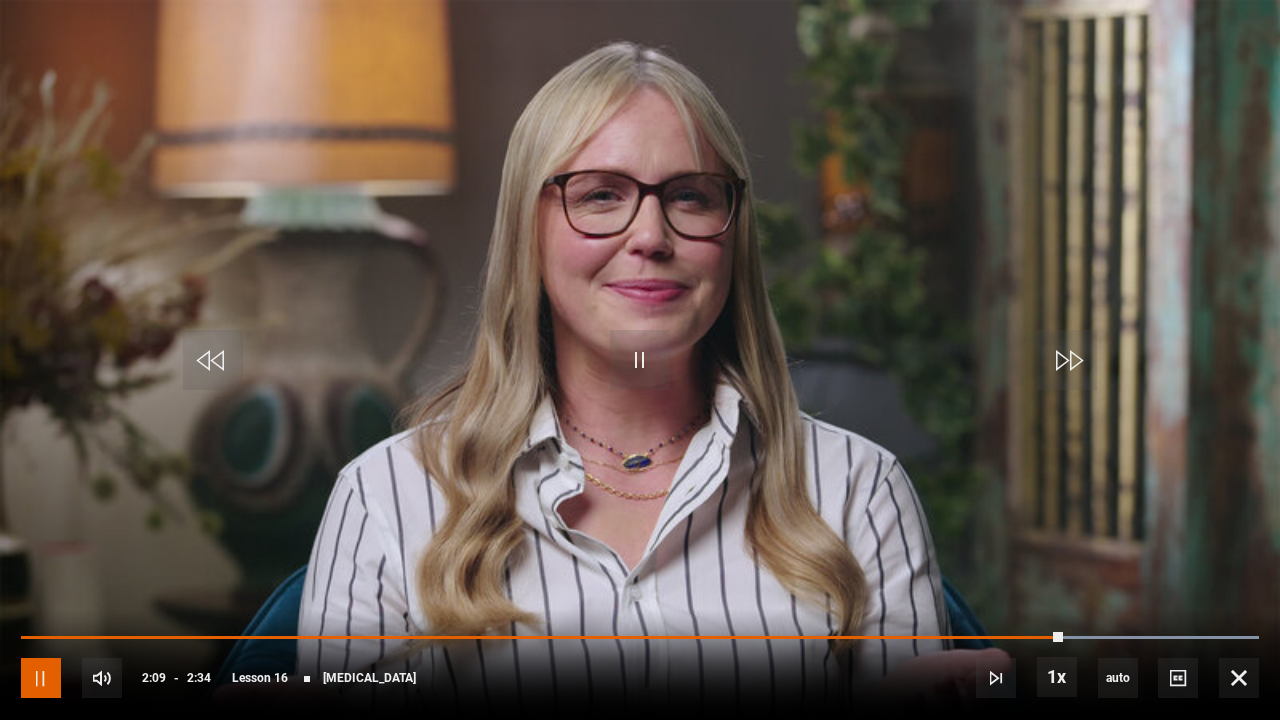 click at bounding box center [41, 678] 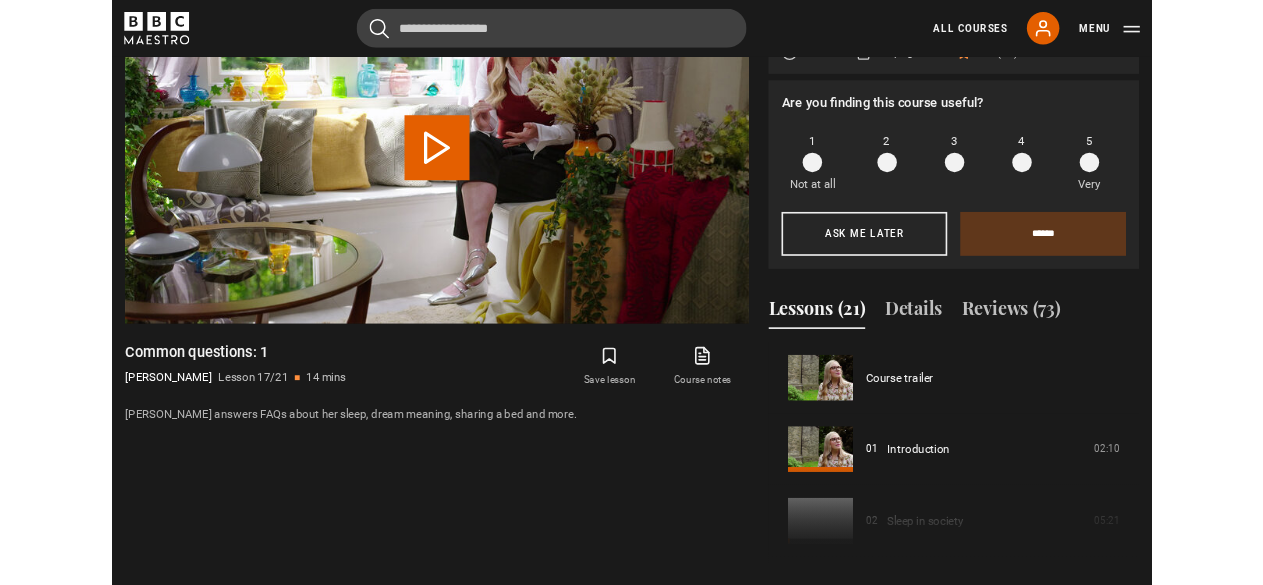 scroll, scrollTop: 860, scrollLeft: 0, axis: vertical 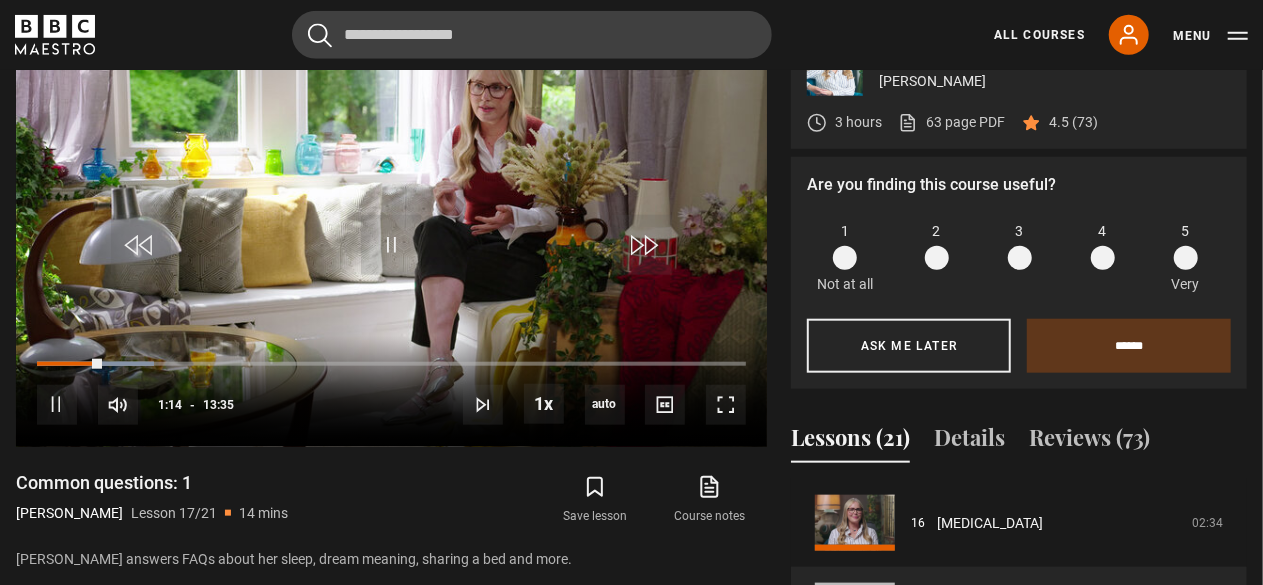 click 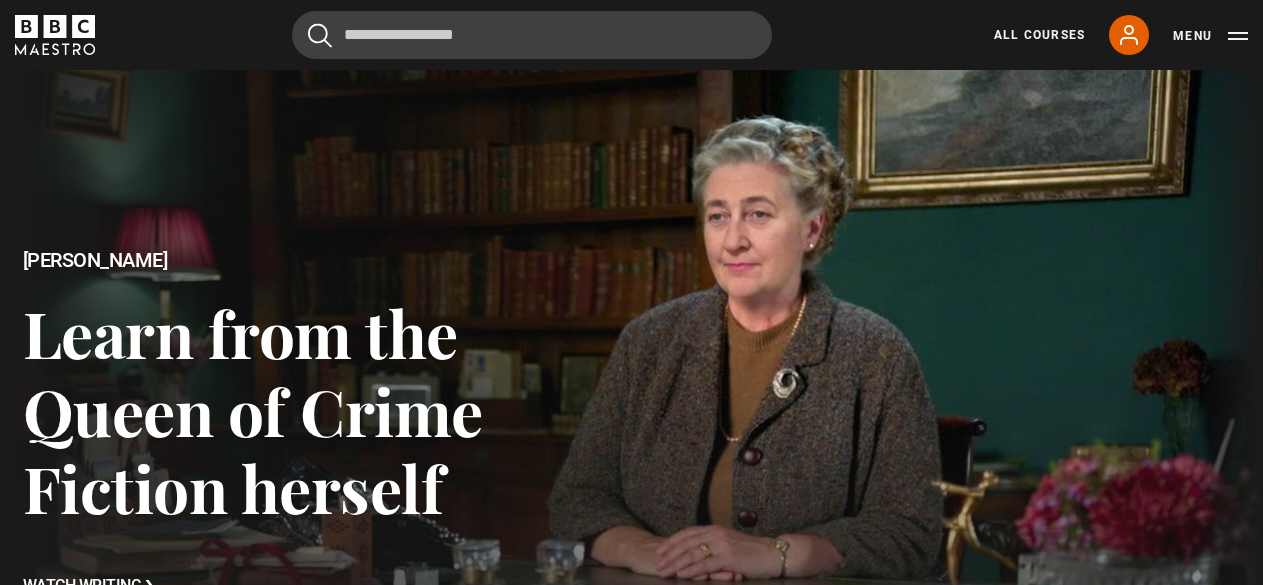 scroll, scrollTop: 1300, scrollLeft: 0, axis: vertical 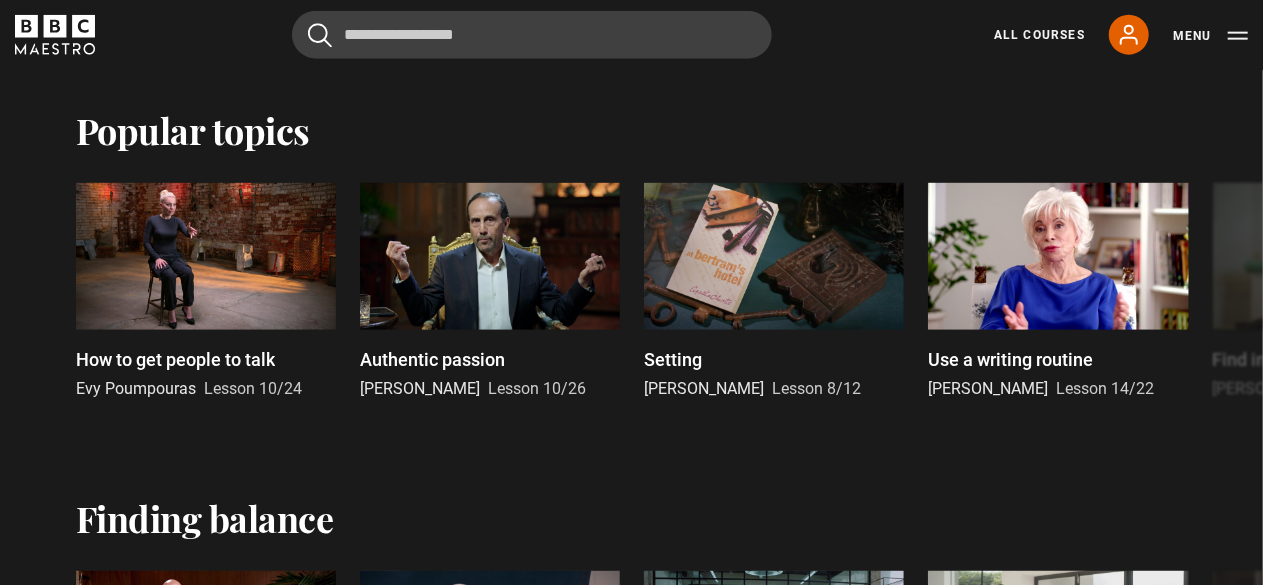 click on "All Courses
My Account
Search
Menu" at bounding box center [1109, 35] 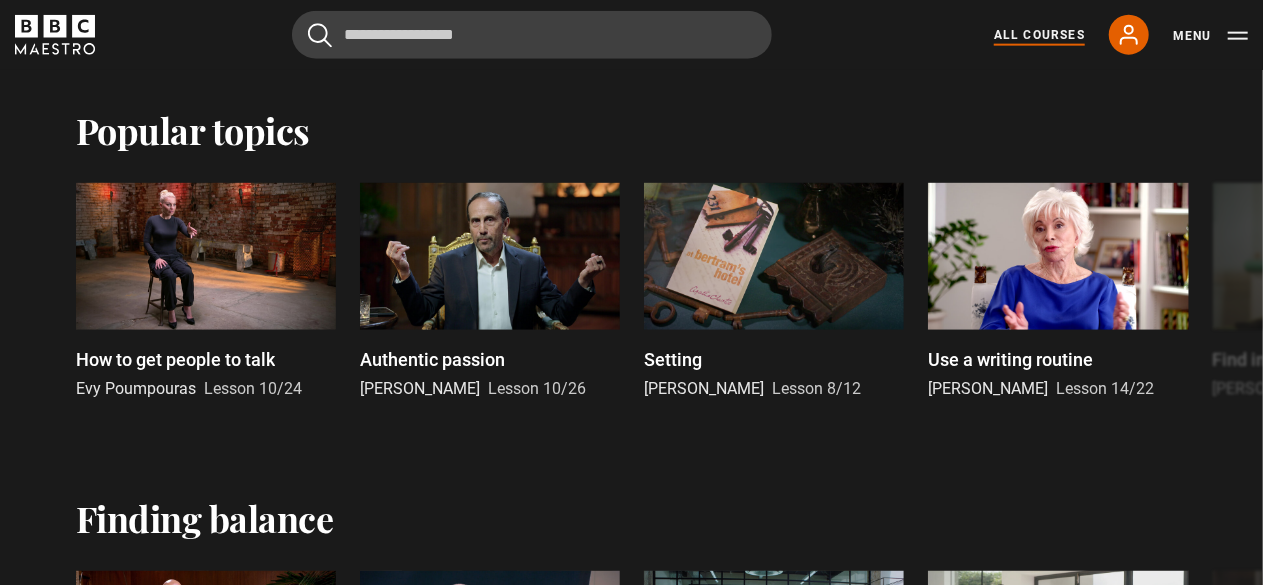 click on "All Courses" at bounding box center (1039, 35) 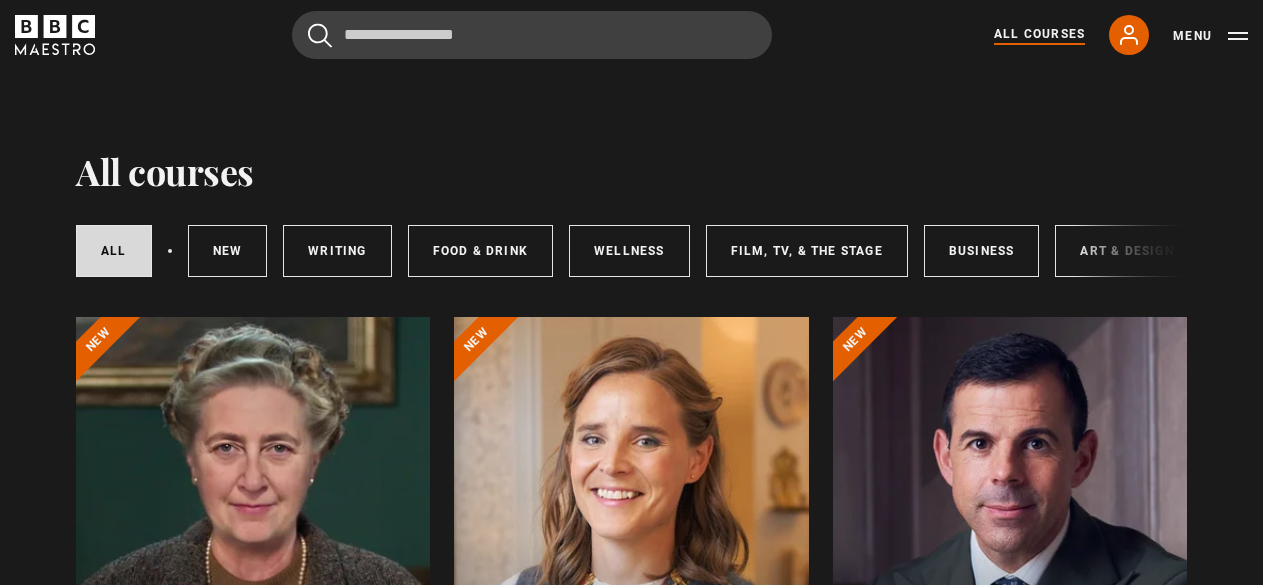 scroll, scrollTop: 300, scrollLeft: 0, axis: vertical 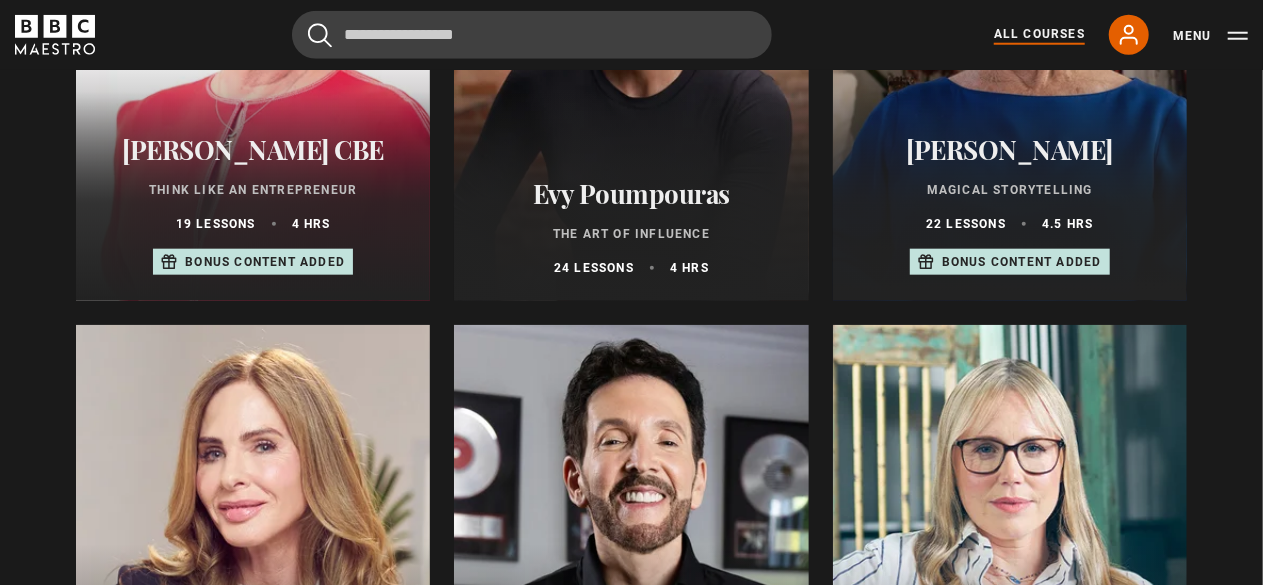 click on "Isabel Allende
Magical Storytelling
22 lessons
4.5 hrs
Bonus content added" at bounding box center (1010, 205) 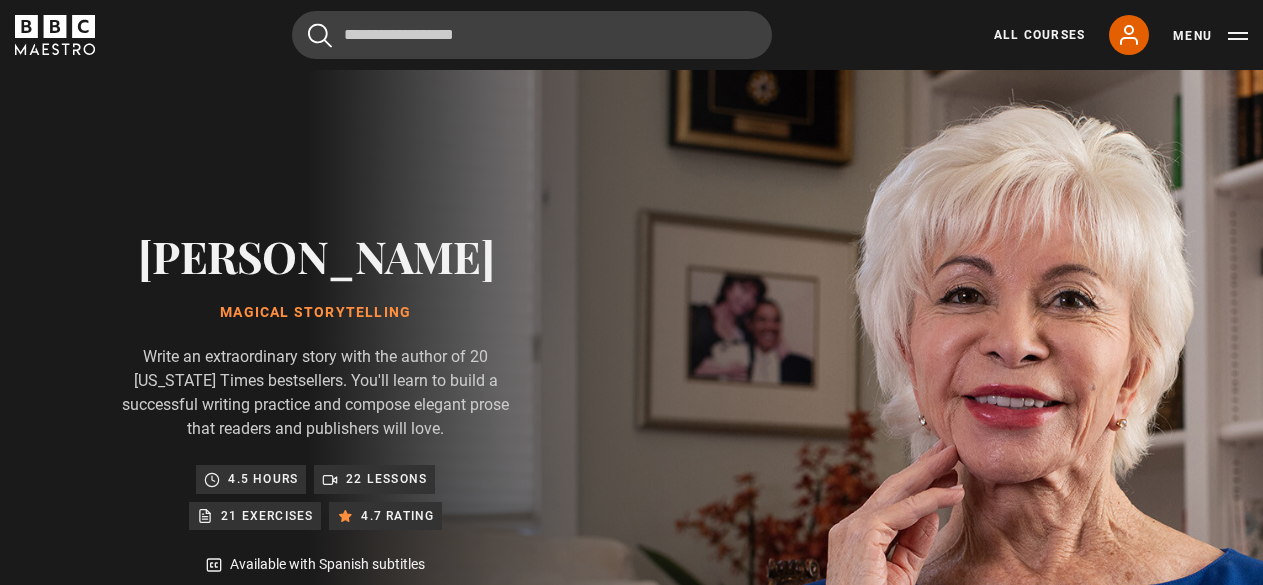 scroll, scrollTop: 0, scrollLeft: 0, axis: both 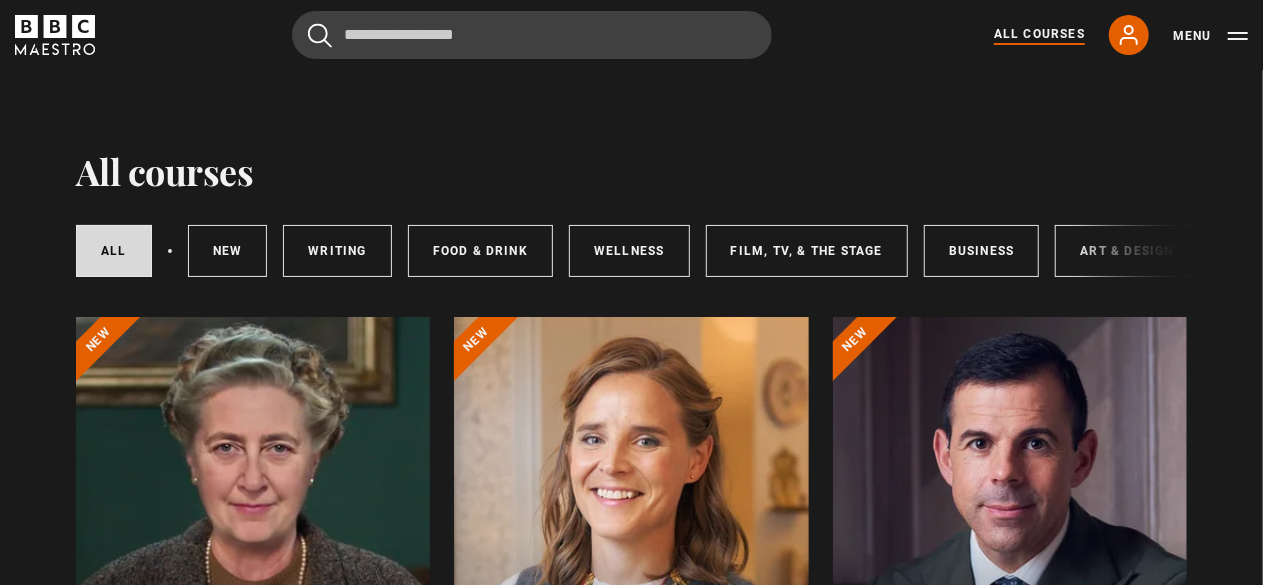 click at bounding box center (631, 557) 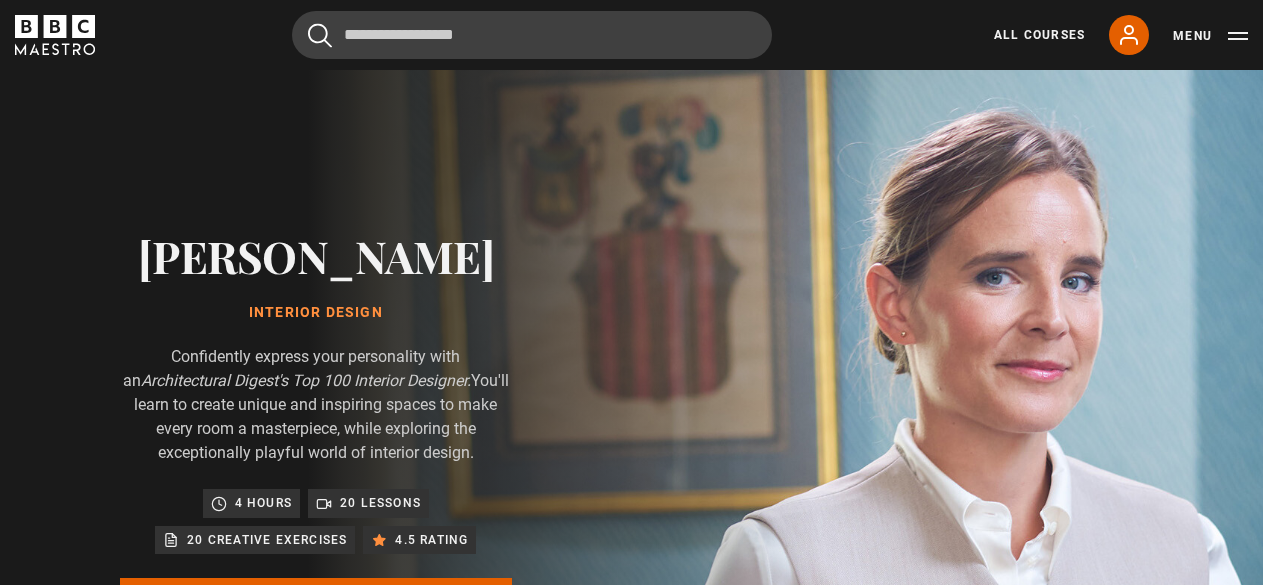 scroll, scrollTop: 600, scrollLeft: 0, axis: vertical 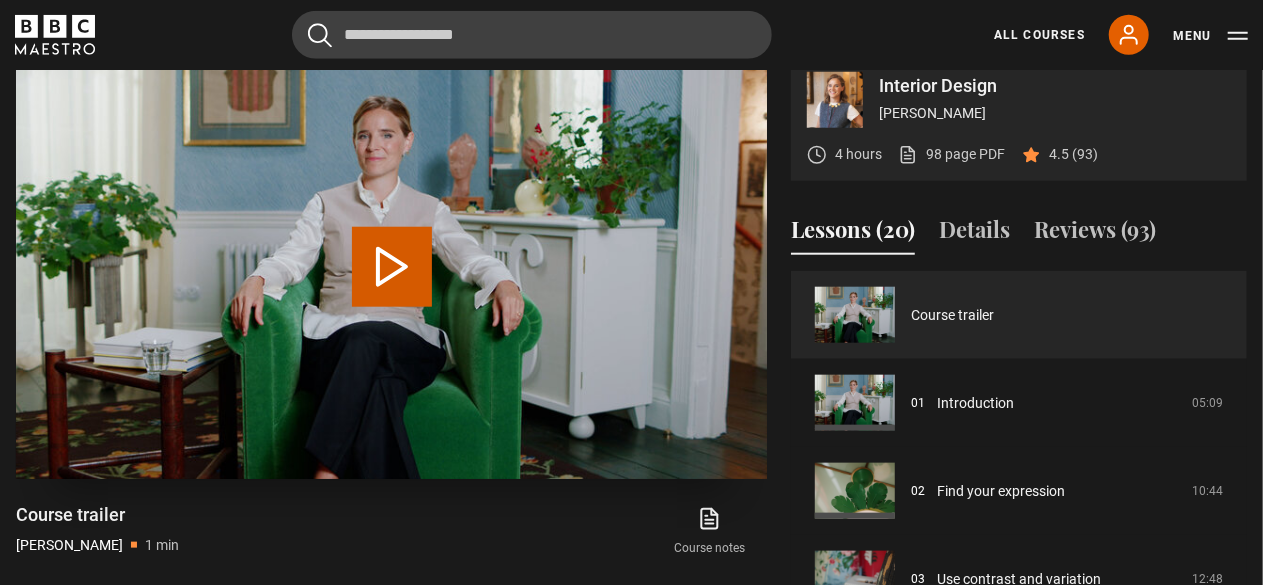 click on "Play Video" at bounding box center (392, 267) 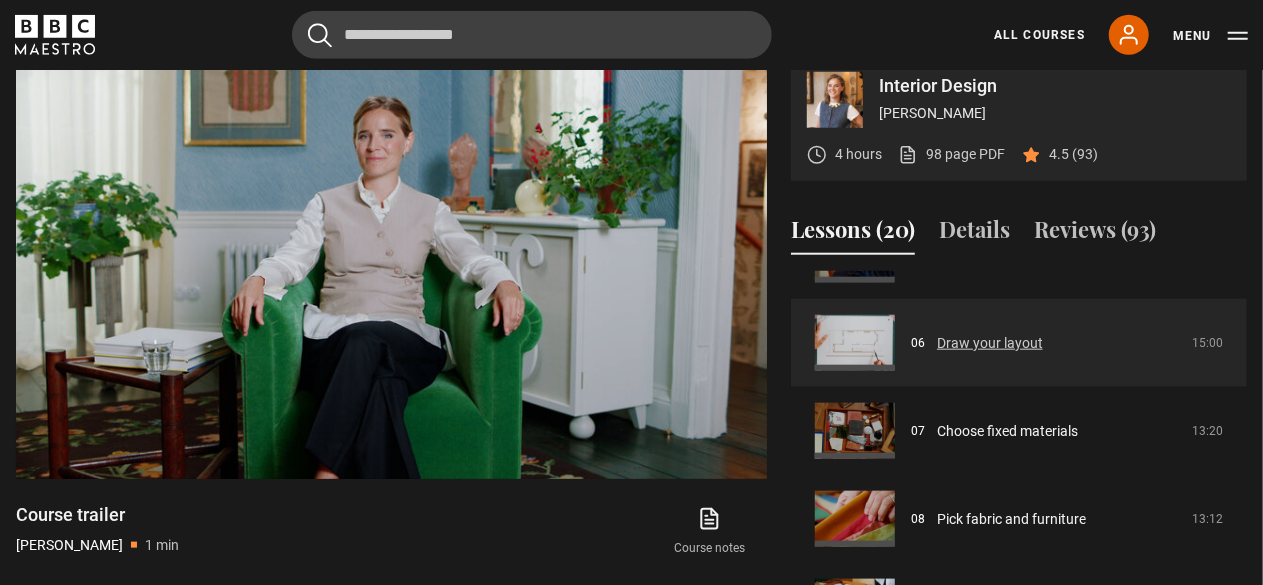 scroll, scrollTop: 600, scrollLeft: 0, axis: vertical 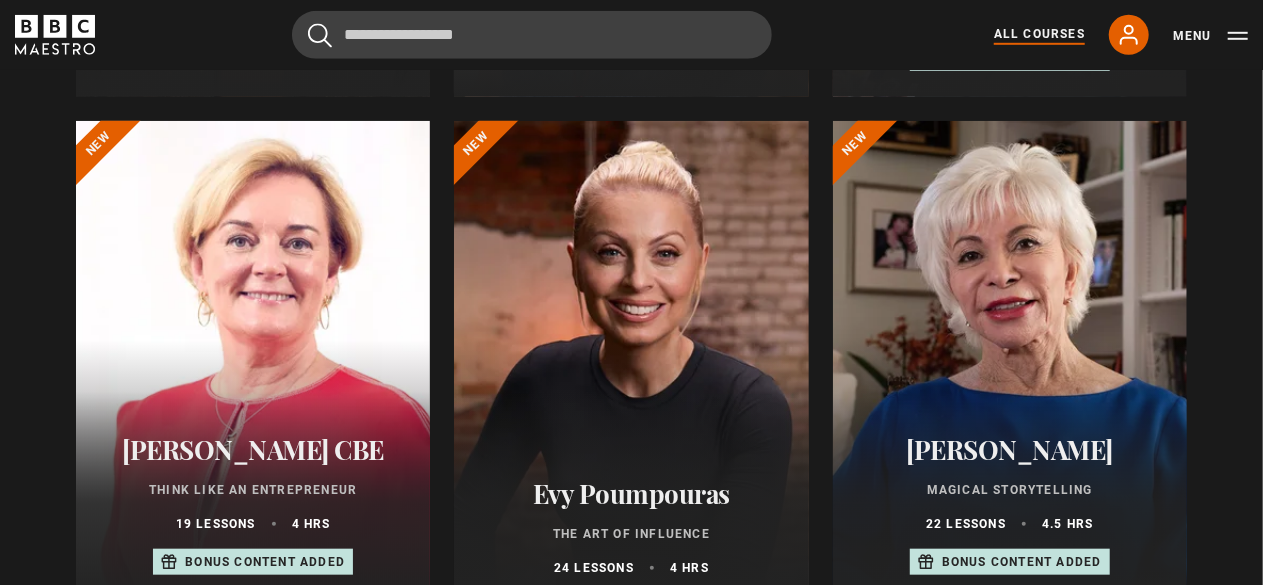 click at bounding box center (631, 361) 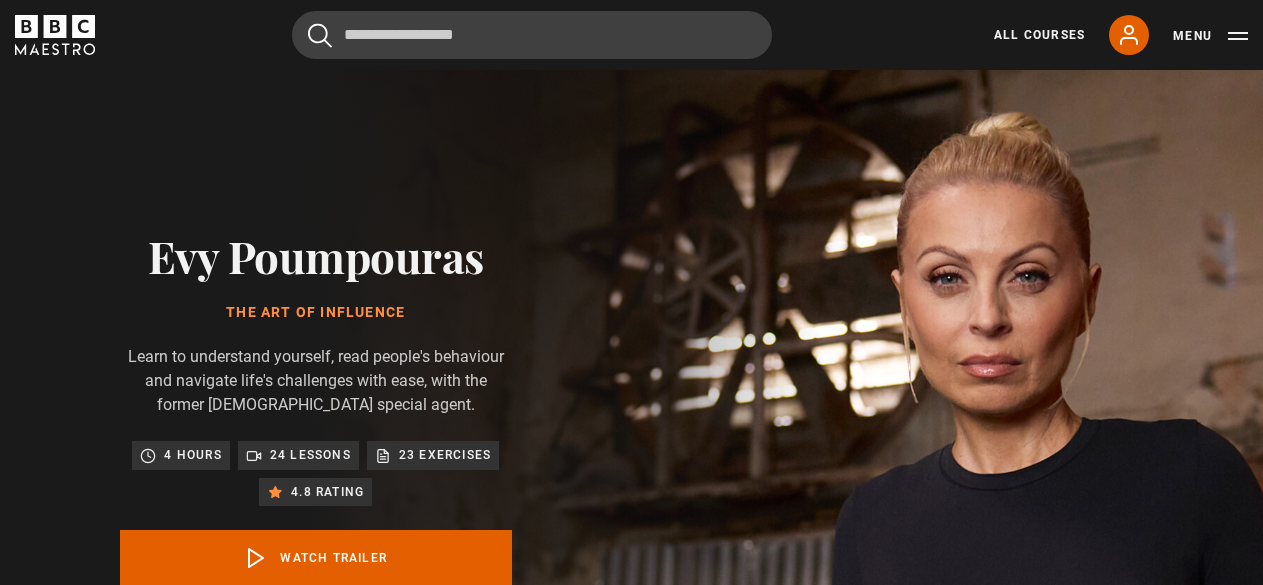 scroll, scrollTop: 200, scrollLeft: 0, axis: vertical 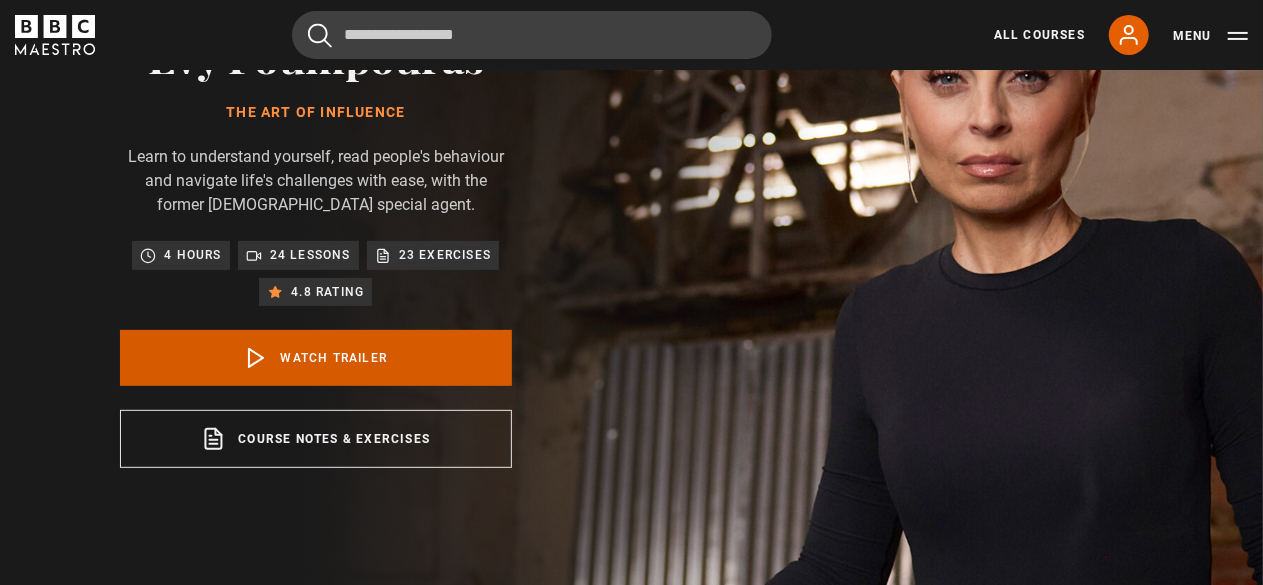 click on "Watch Trailer" at bounding box center [316, 358] 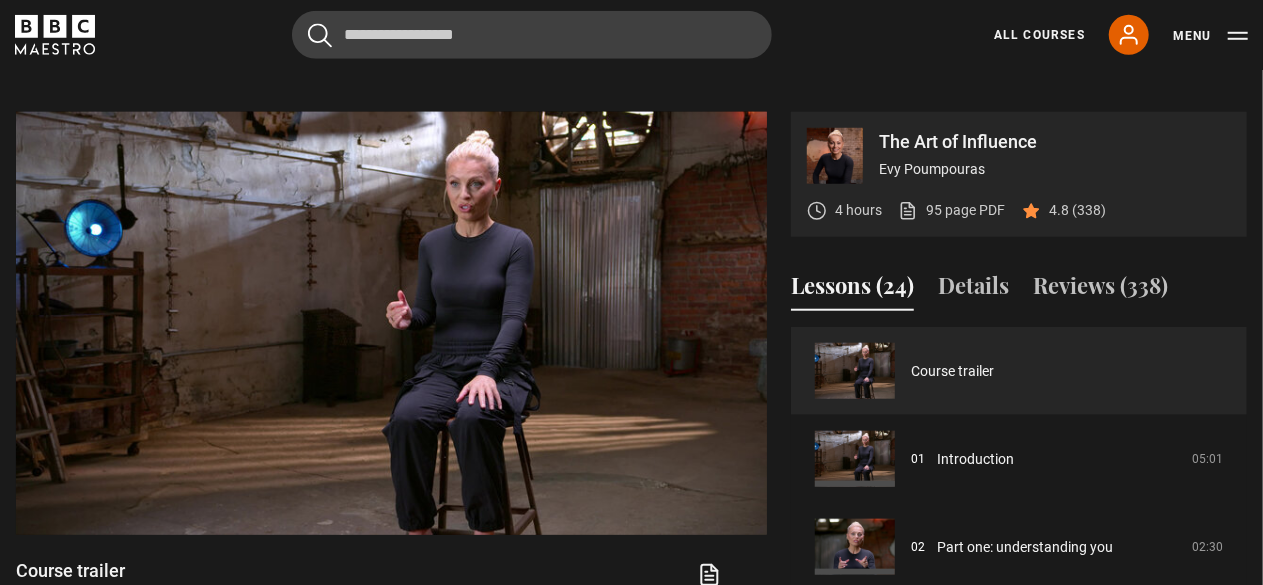 scroll, scrollTop: 827, scrollLeft: 0, axis: vertical 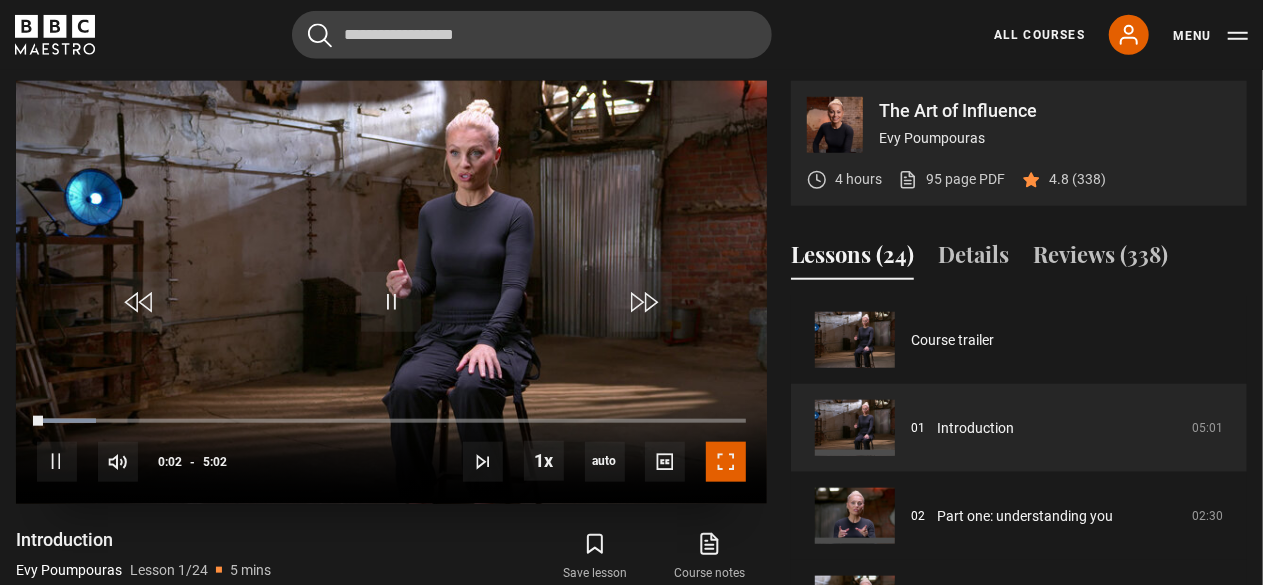 click at bounding box center (726, 462) 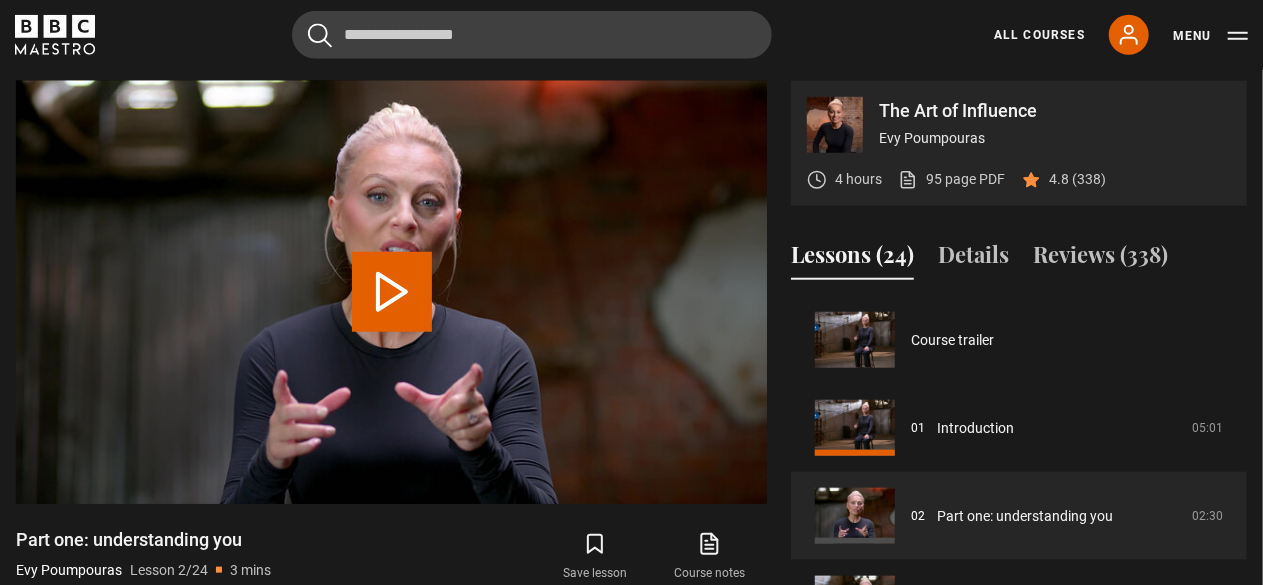 scroll, scrollTop: 88, scrollLeft: 0, axis: vertical 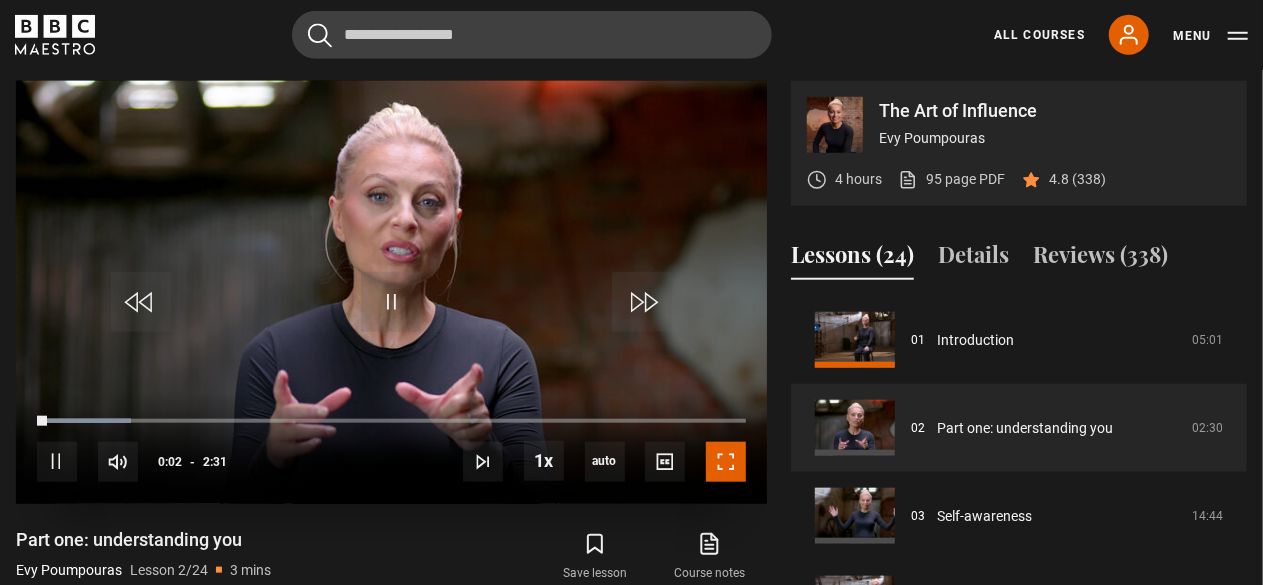 click at bounding box center [726, 462] 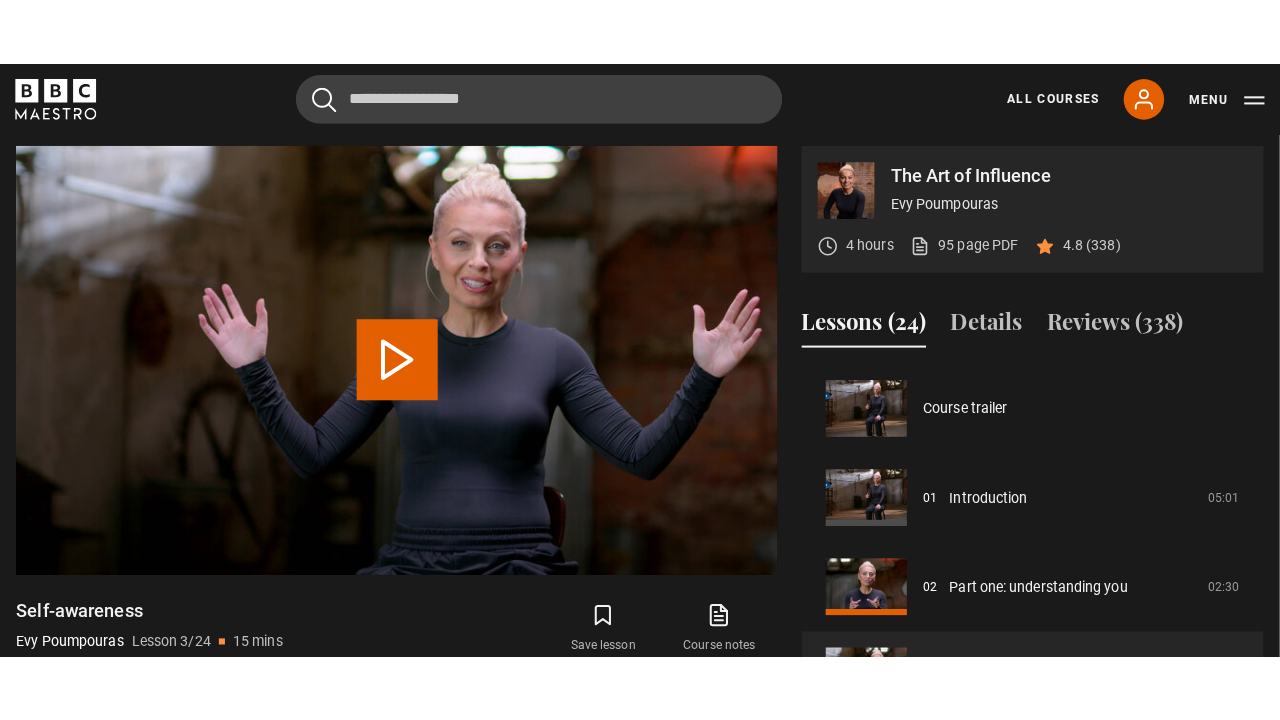 scroll, scrollTop: 176, scrollLeft: 0, axis: vertical 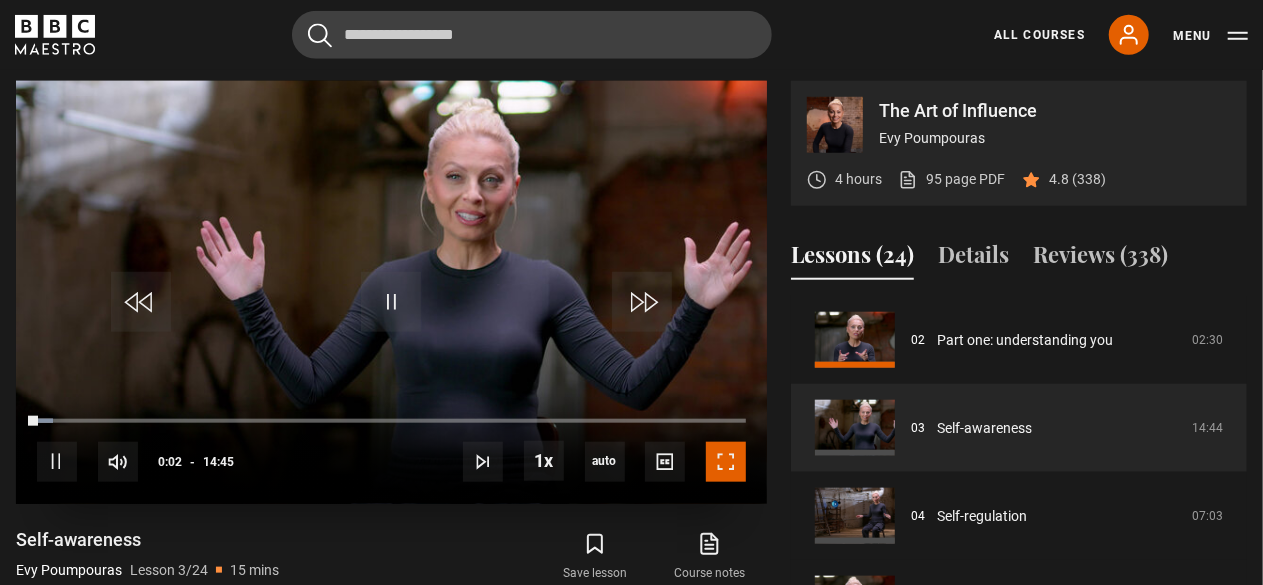 drag, startPoint x: 718, startPoint y: 559, endPoint x: 718, endPoint y: 472, distance: 87 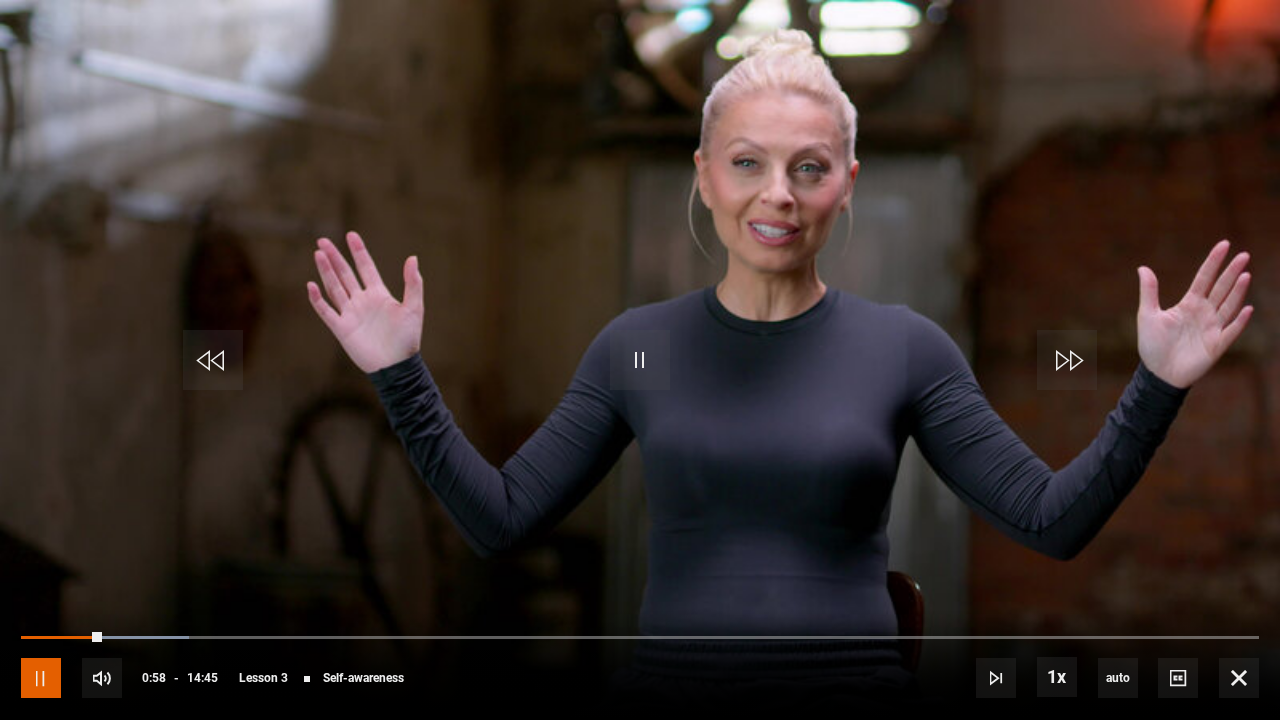 click at bounding box center (41, 678) 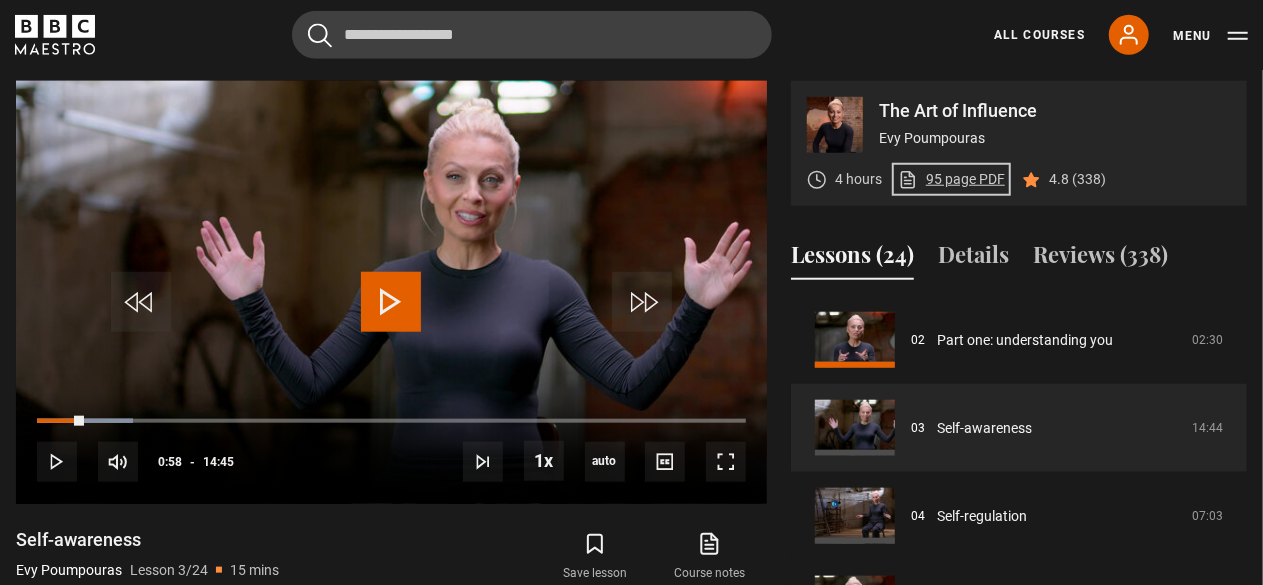 click on "95 page PDF
(opens in new tab)" at bounding box center [951, 179] 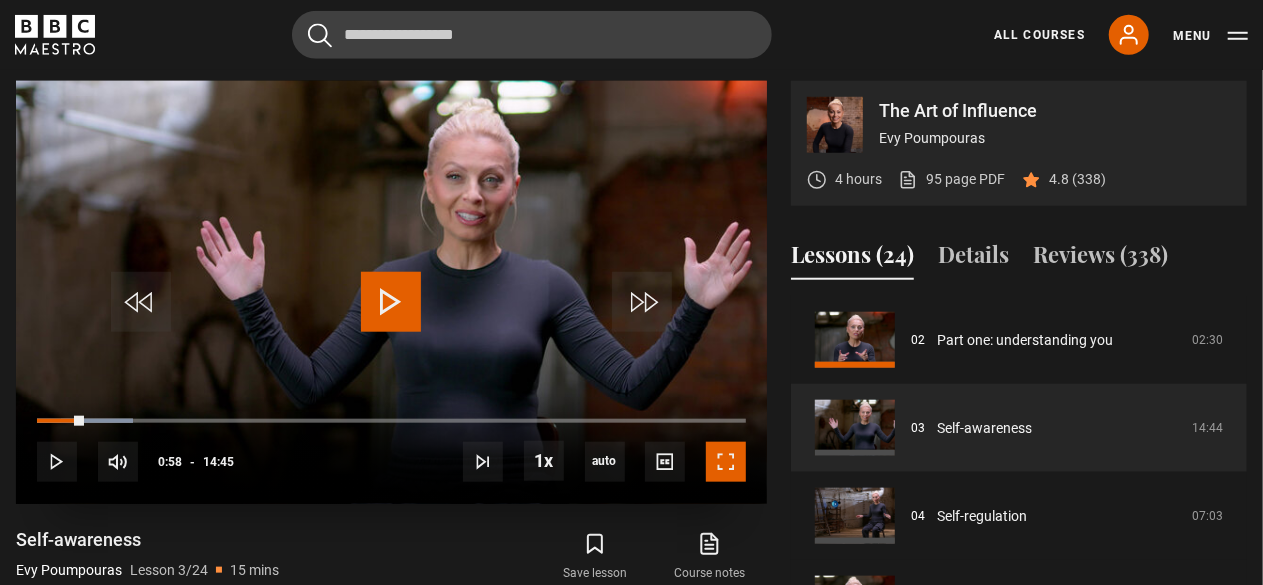 click at bounding box center [726, 462] 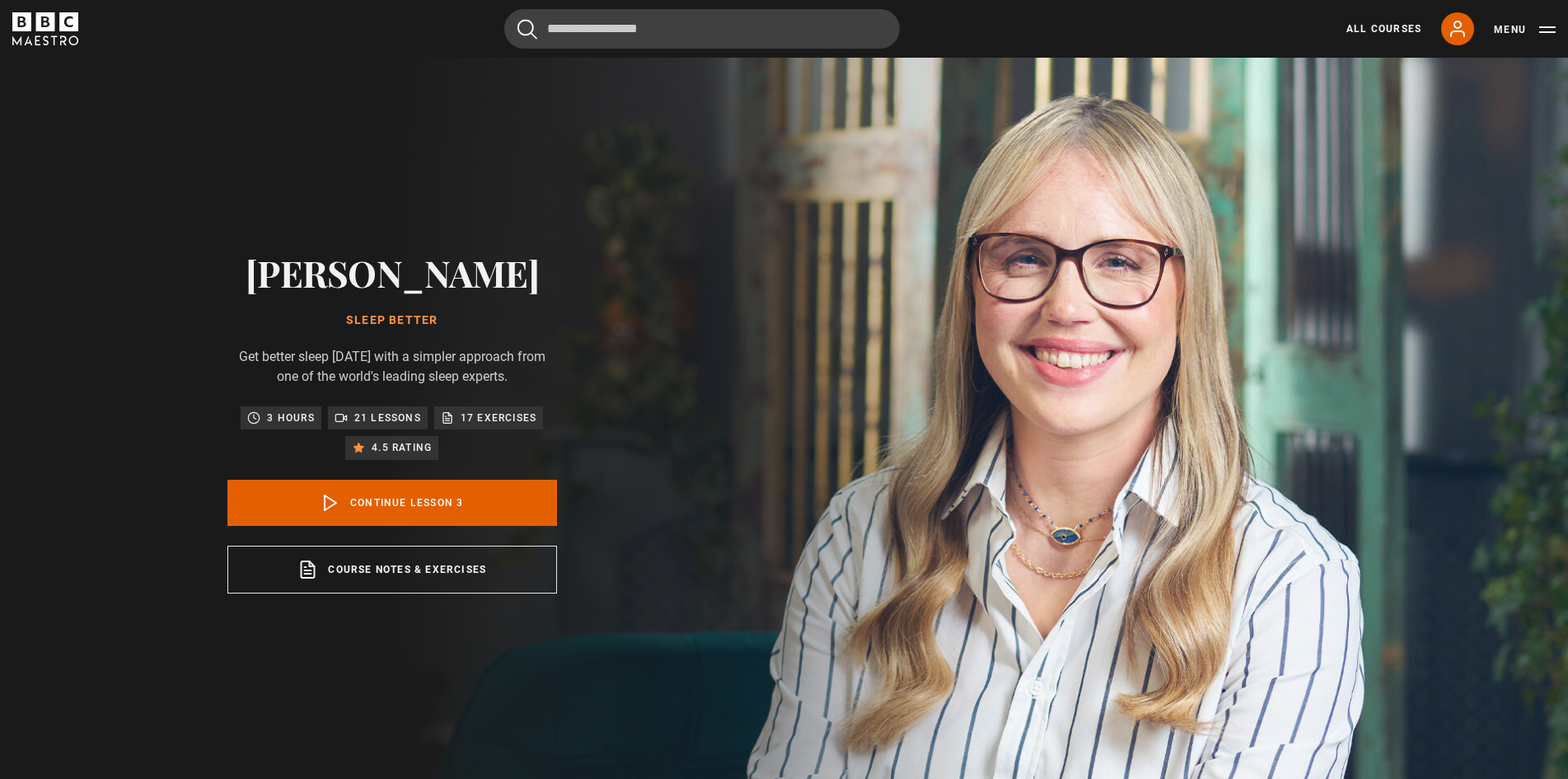 scroll, scrollTop: 787, scrollLeft: 0, axis: vertical 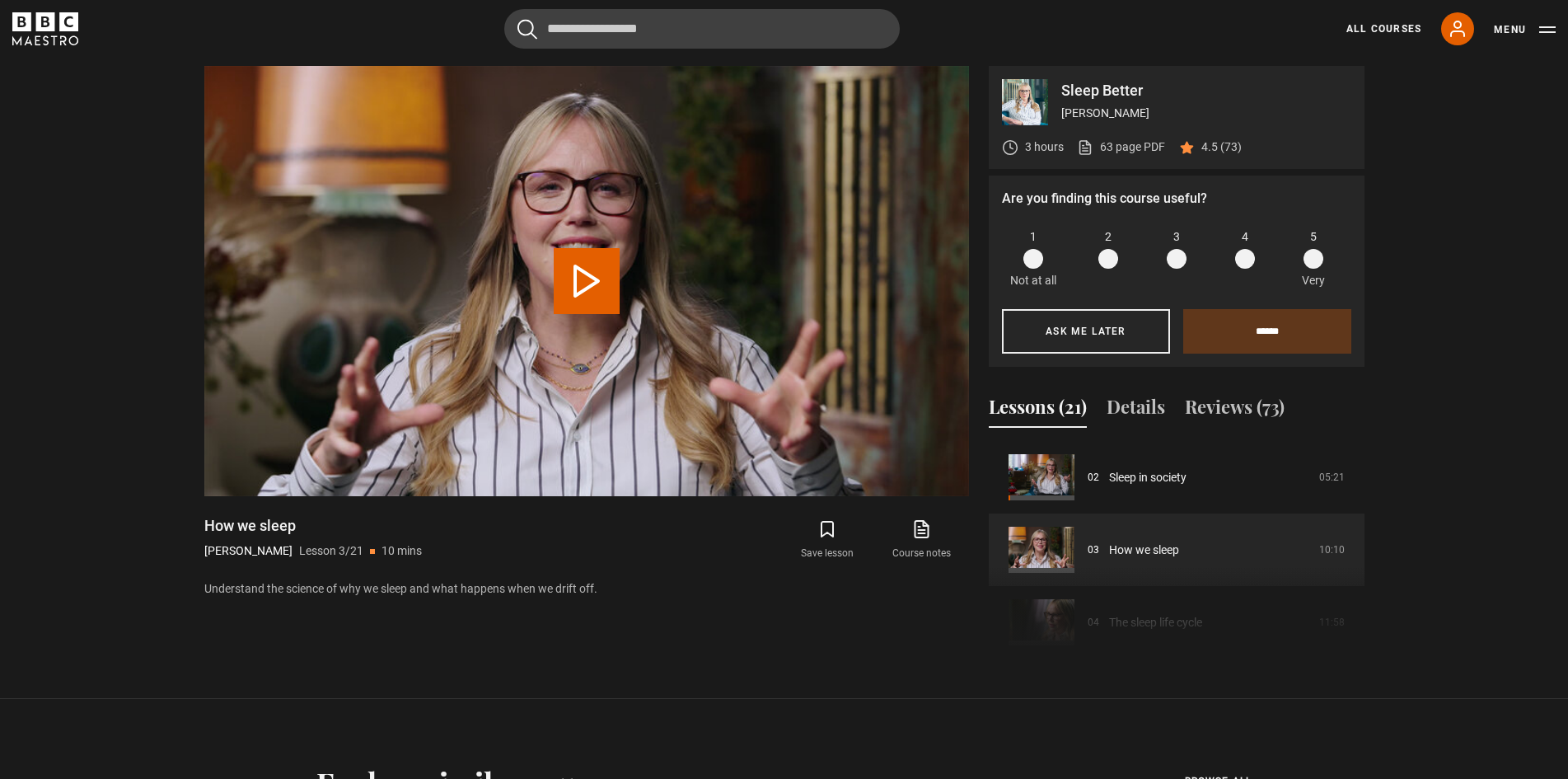 click 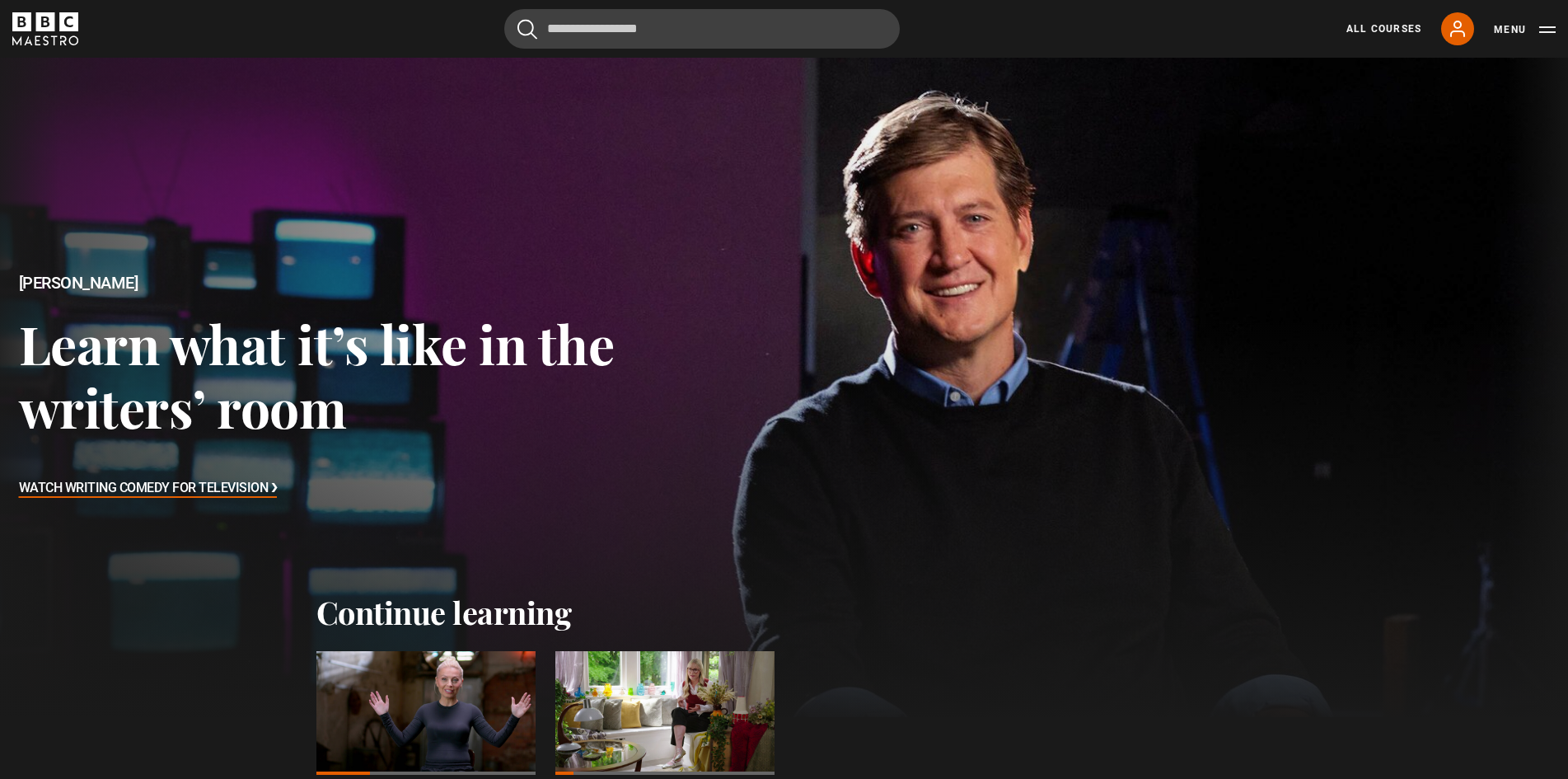 scroll, scrollTop: 0, scrollLeft: 0, axis: both 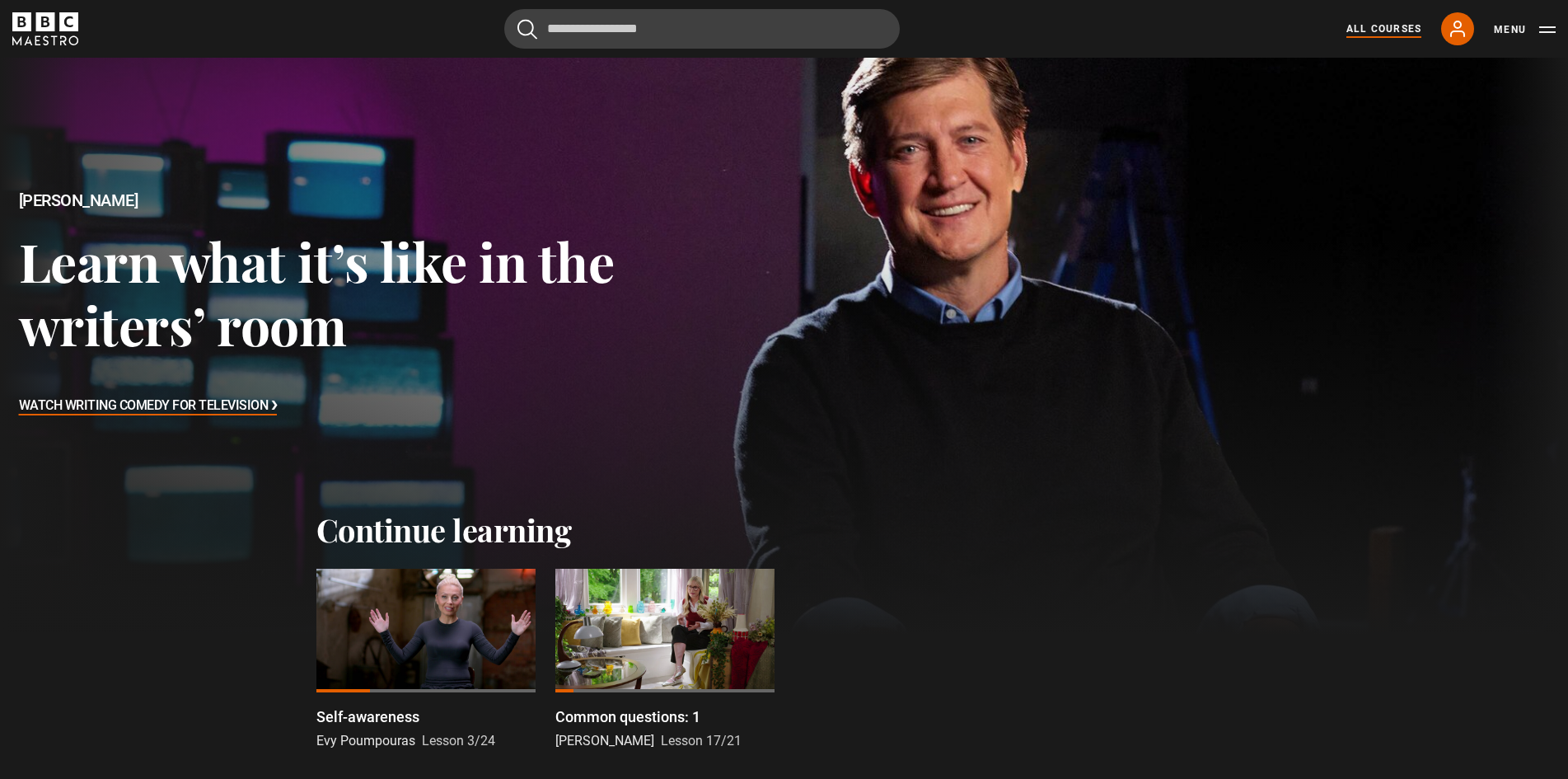 click on "All Courses" at bounding box center [1383, 29] 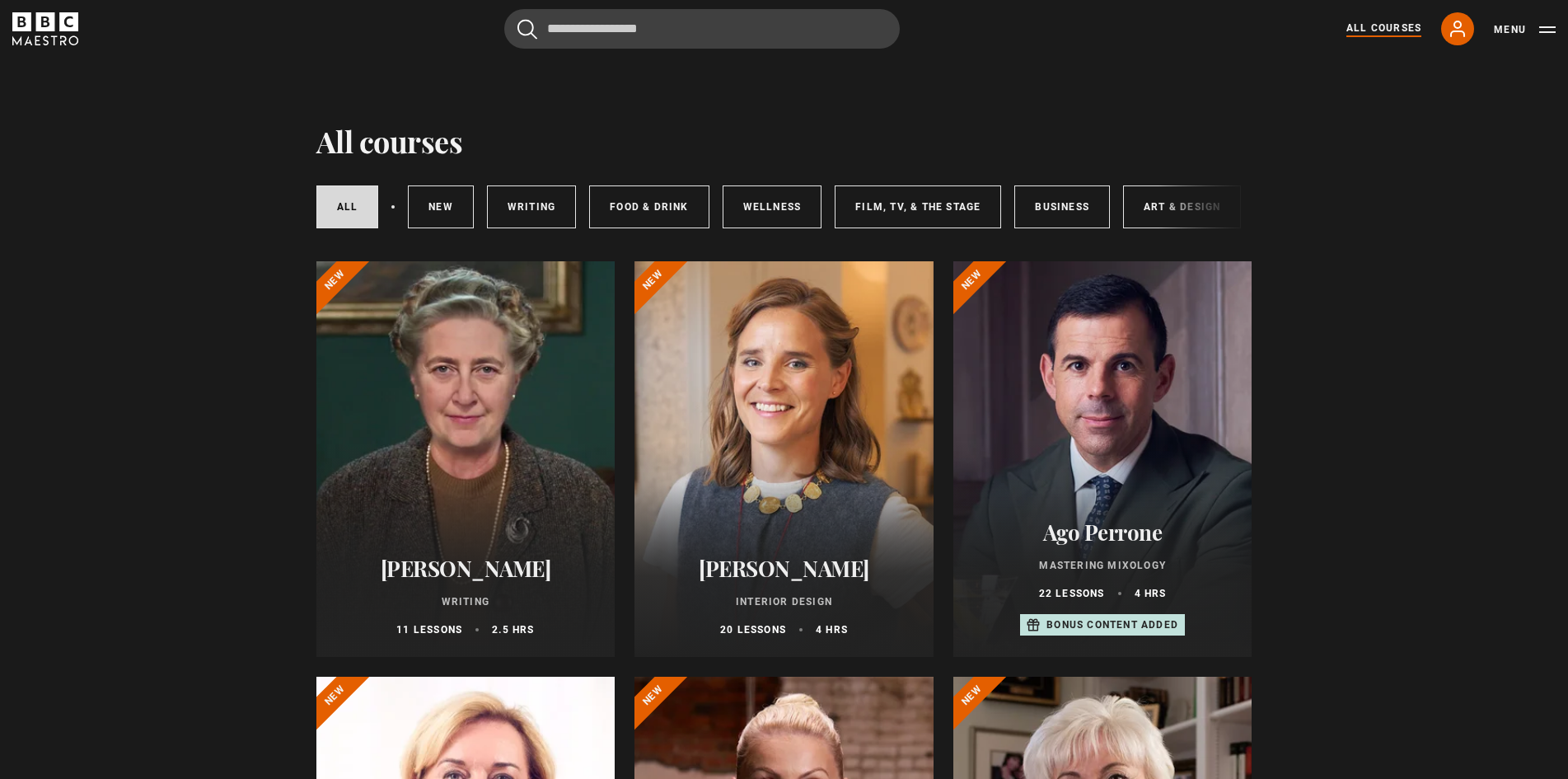 scroll, scrollTop: 0, scrollLeft: 0, axis: both 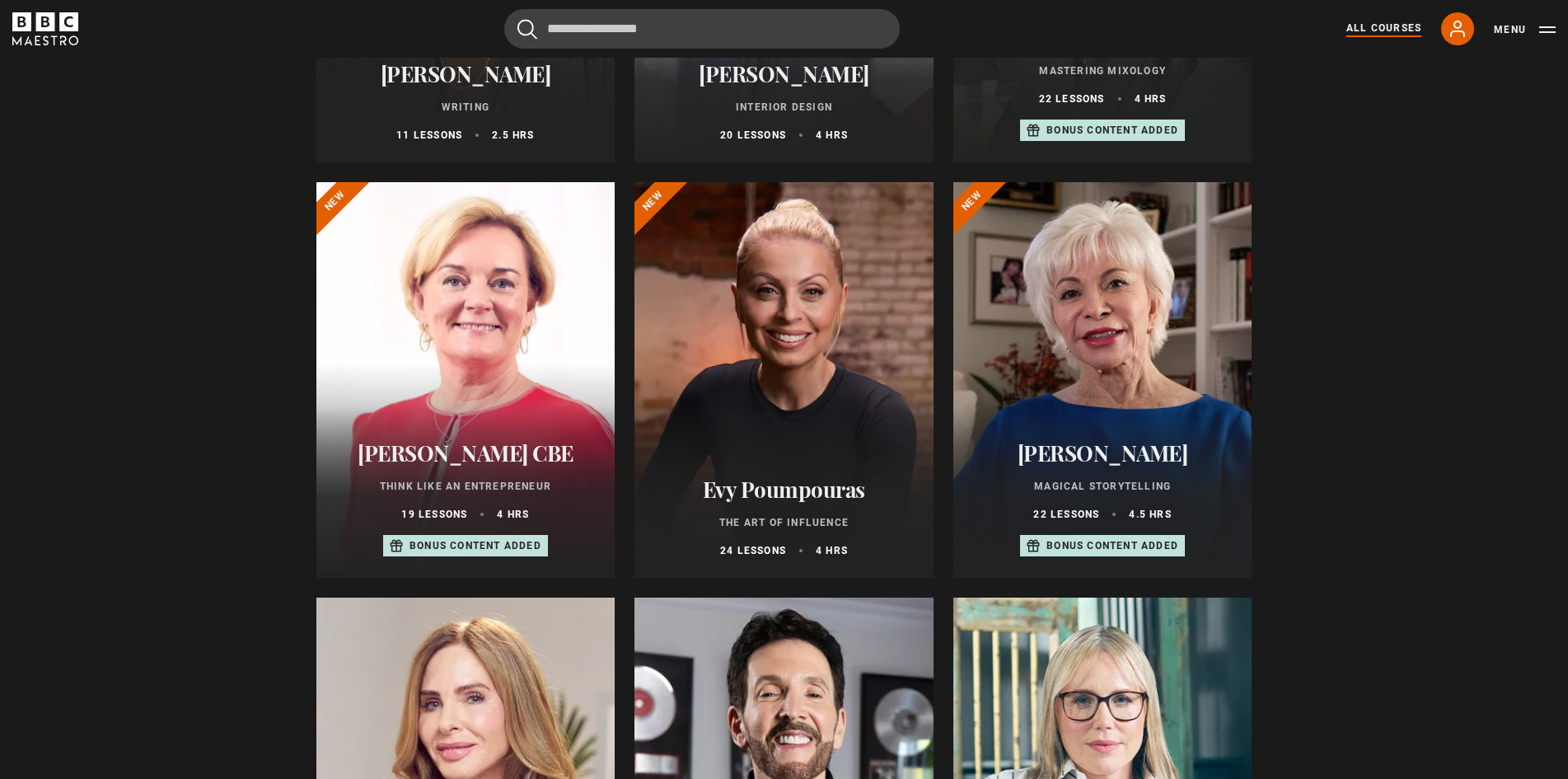click at bounding box center [784, 380] 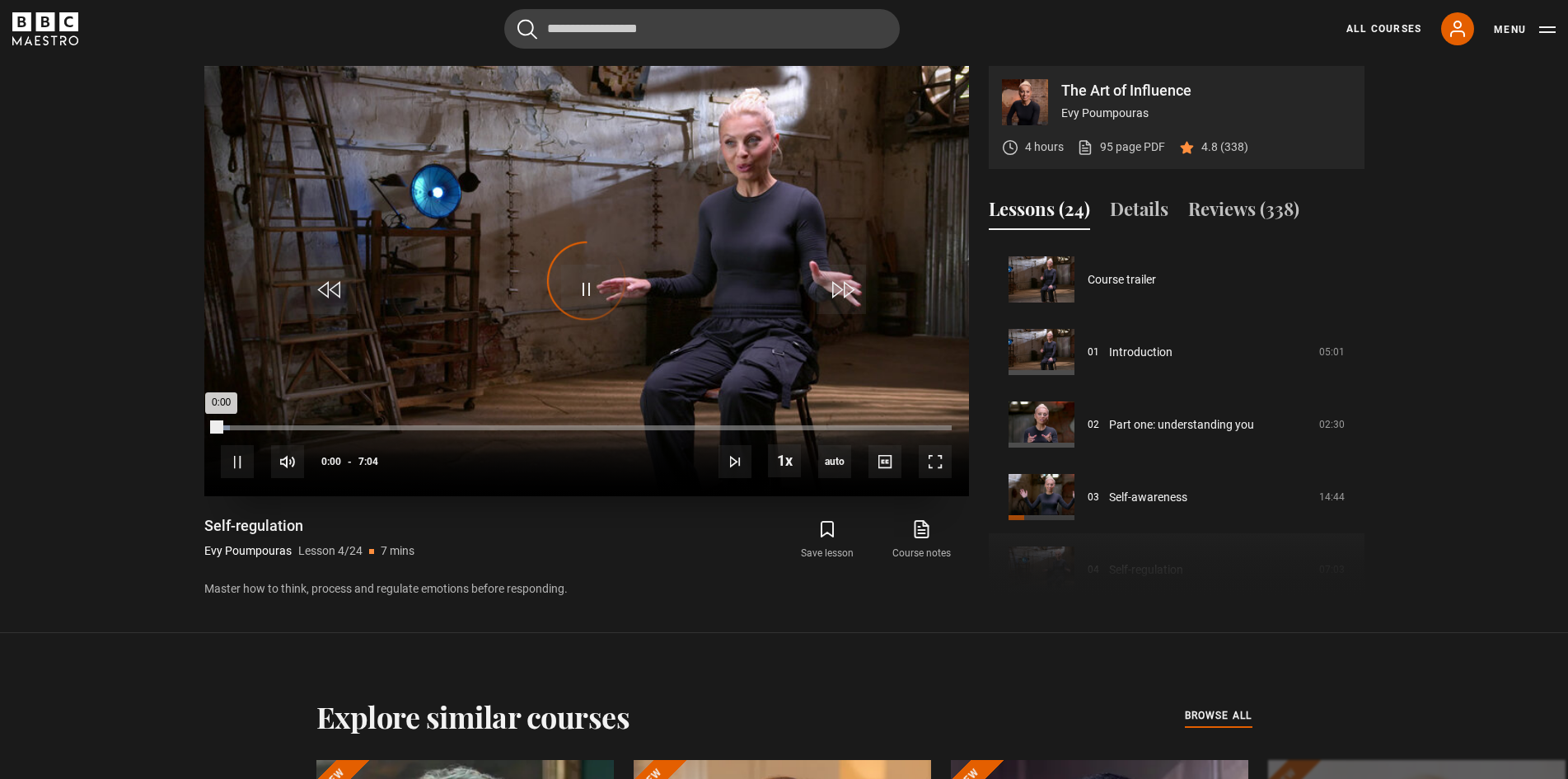 scroll, scrollTop: 787, scrollLeft: 0, axis: vertical 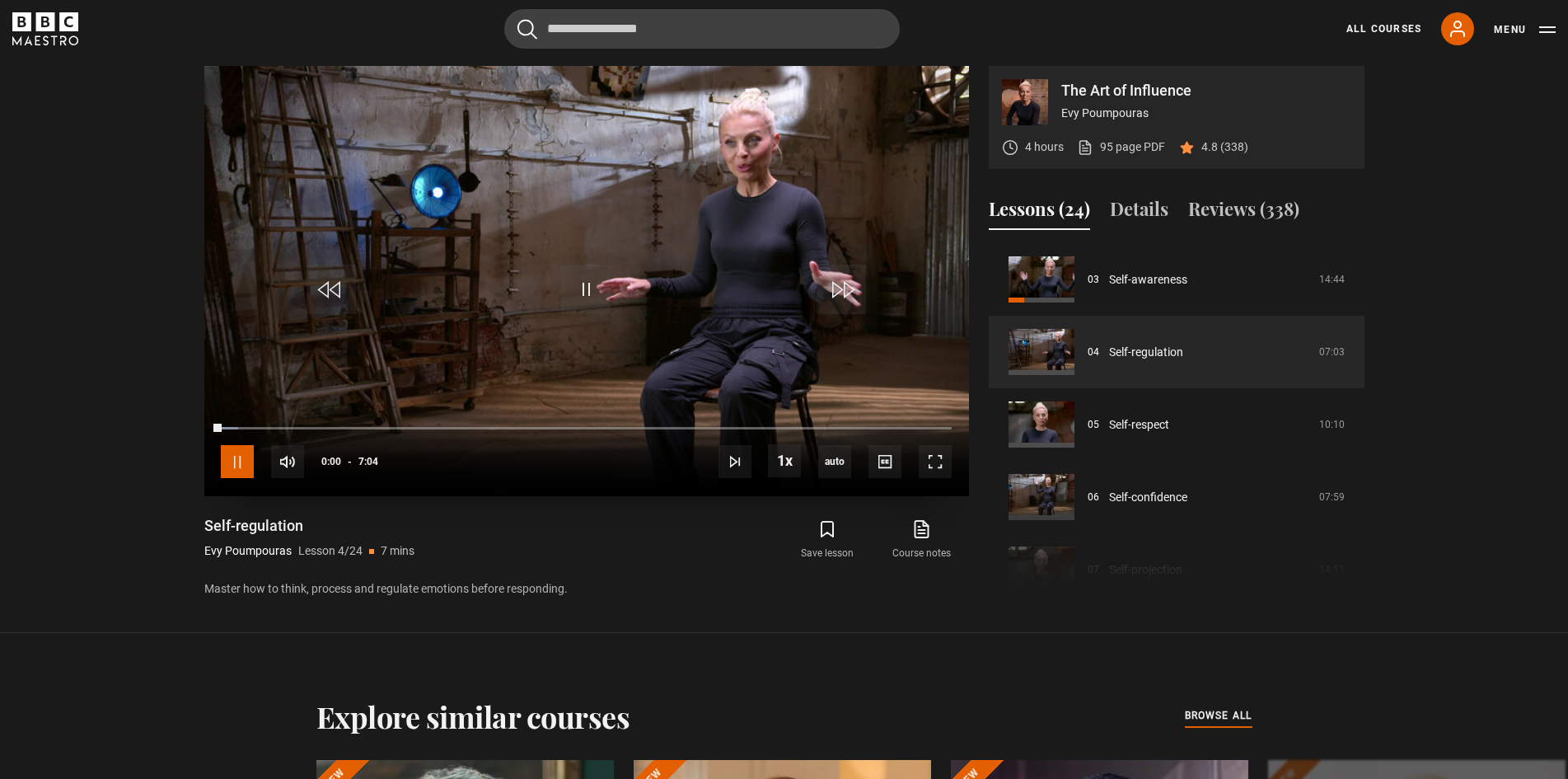 click at bounding box center [237, 462] 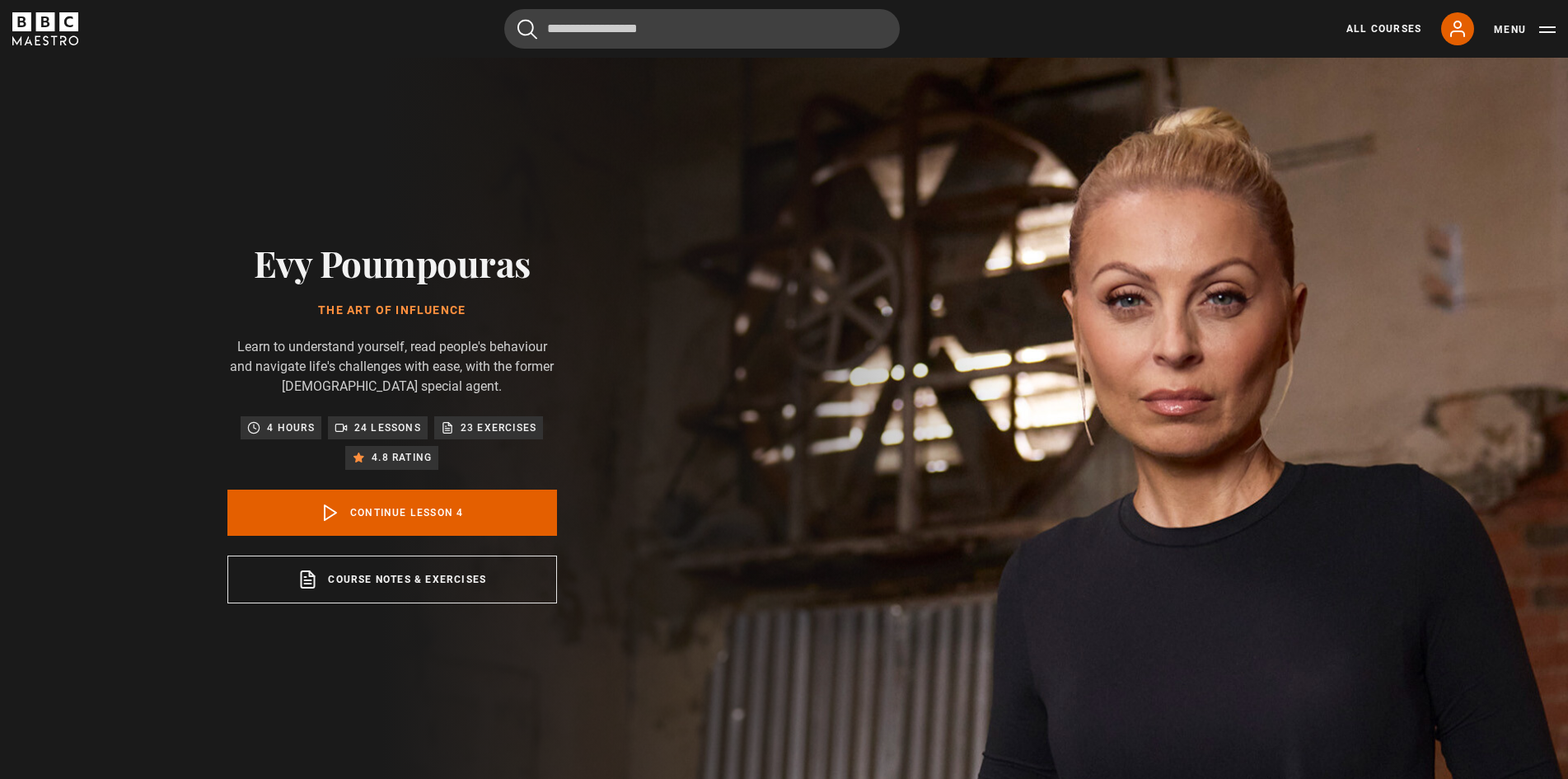 scroll, scrollTop: 577, scrollLeft: 0, axis: vertical 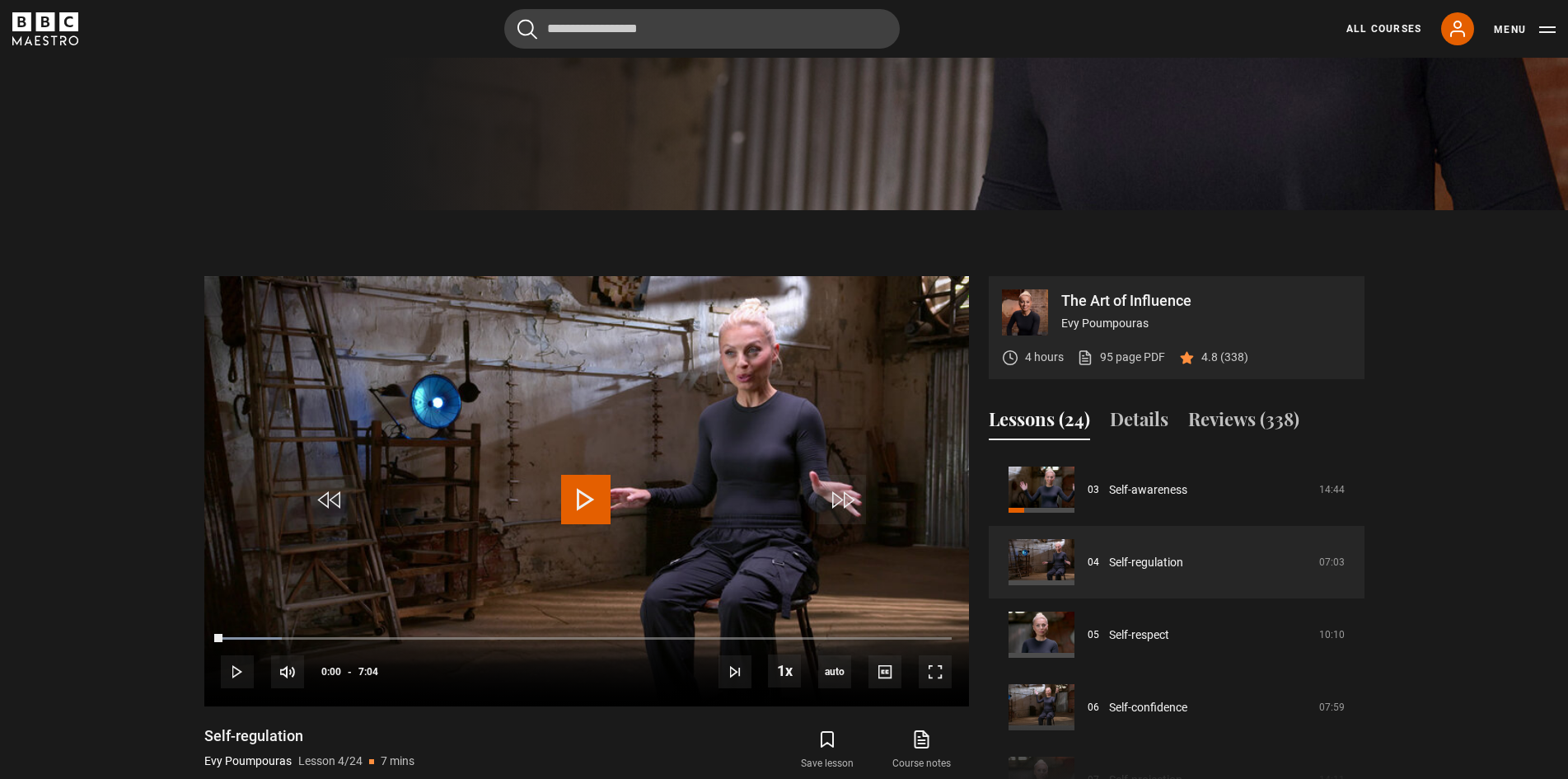 drag, startPoint x: 1060, startPoint y: 293, endPoint x: 1158, endPoint y: 317, distance: 100.89599 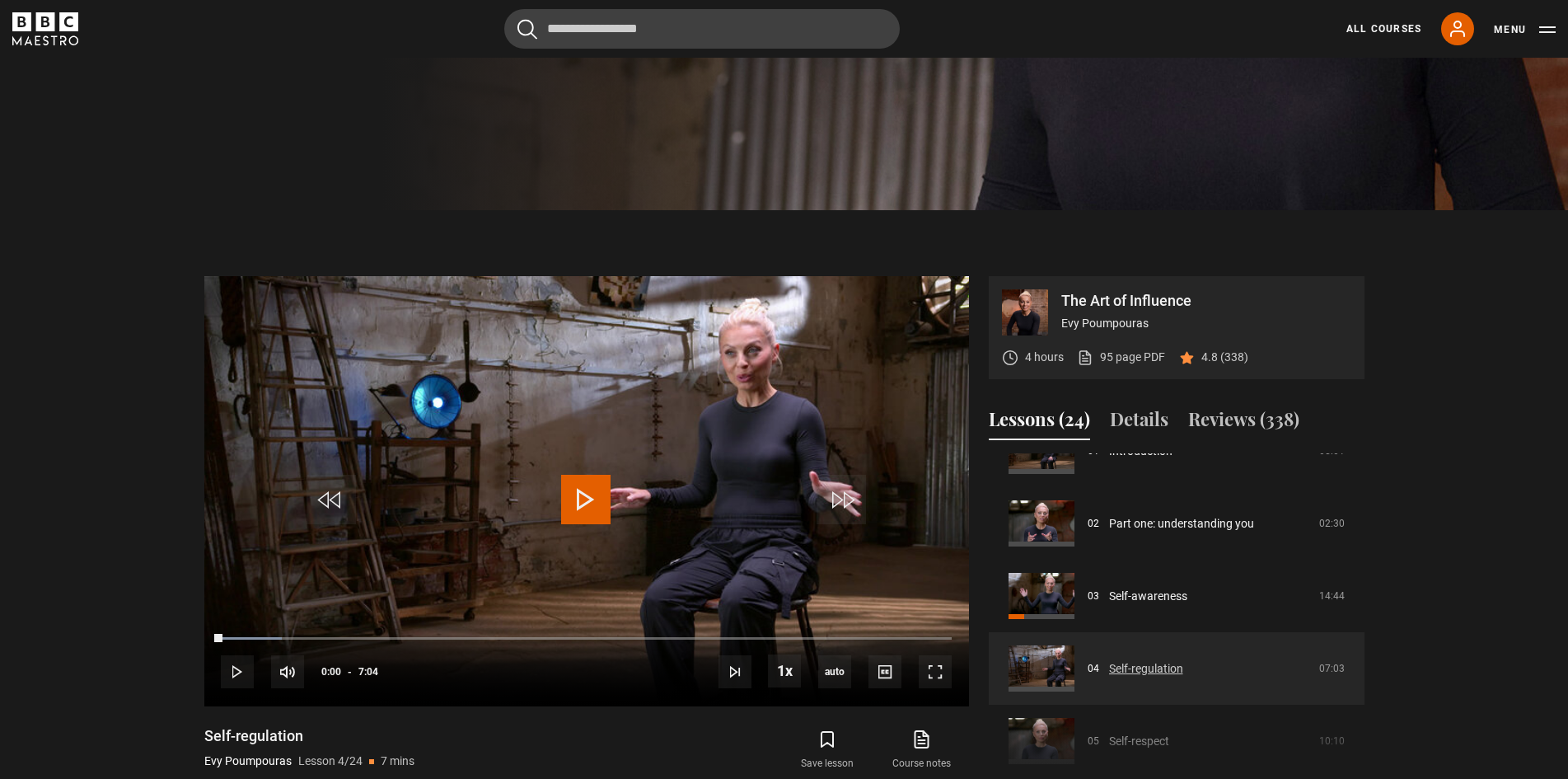 scroll, scrollTop: 53, scrollLeft: 0, axis: vertical 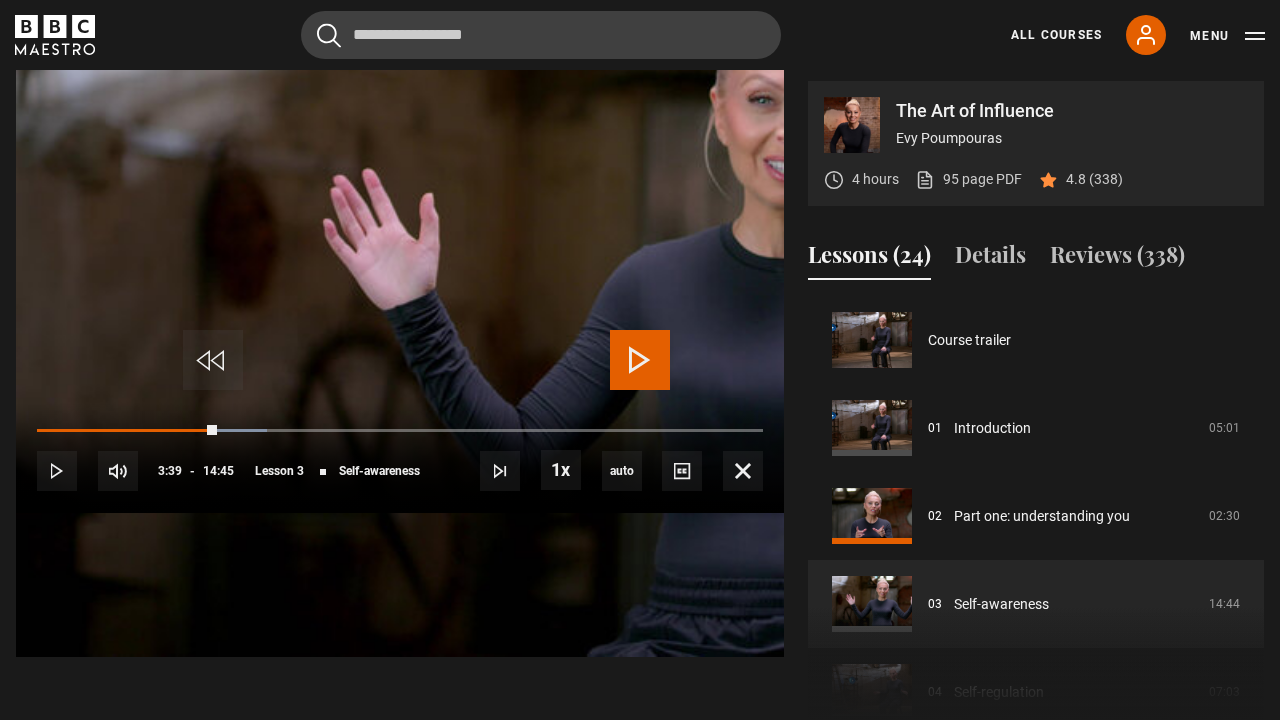 click at bounding box center [640, 360] 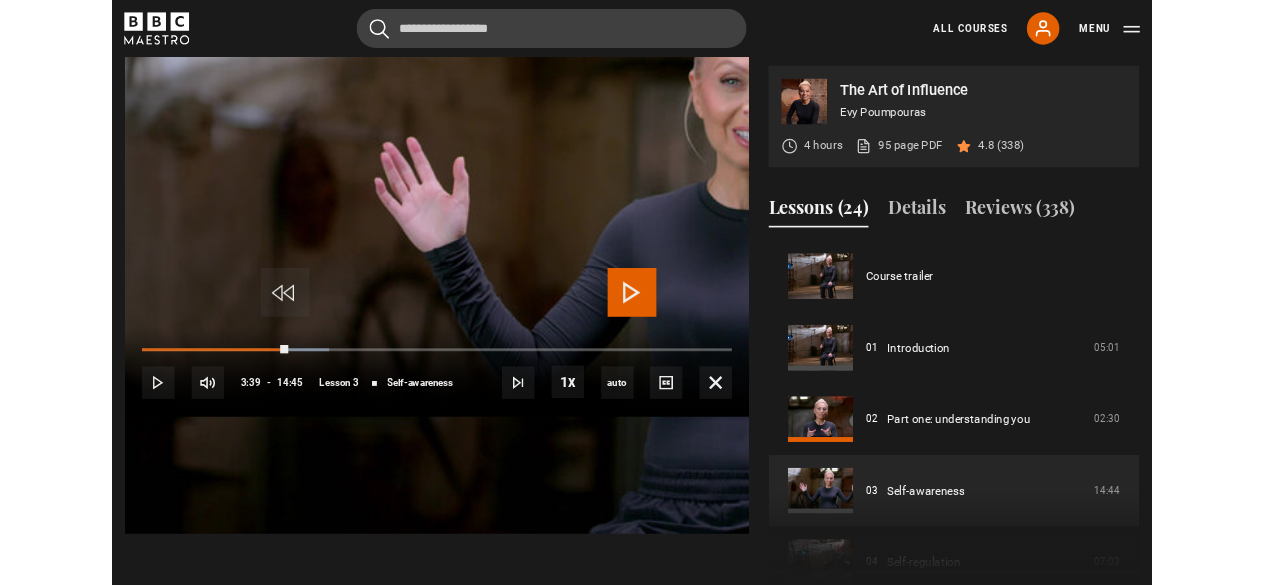 scroll, scrollTop: 176, scrollLeft: 0, axis: vertical 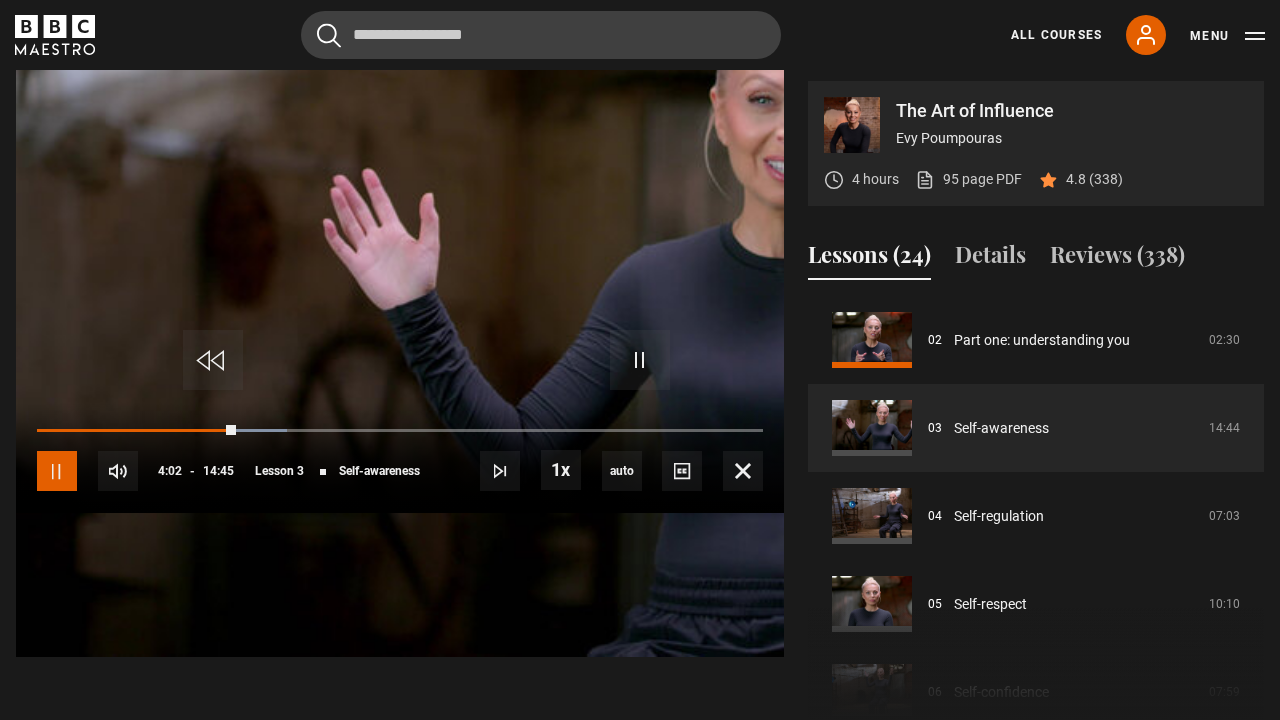 click at bounding box center (57, 471) 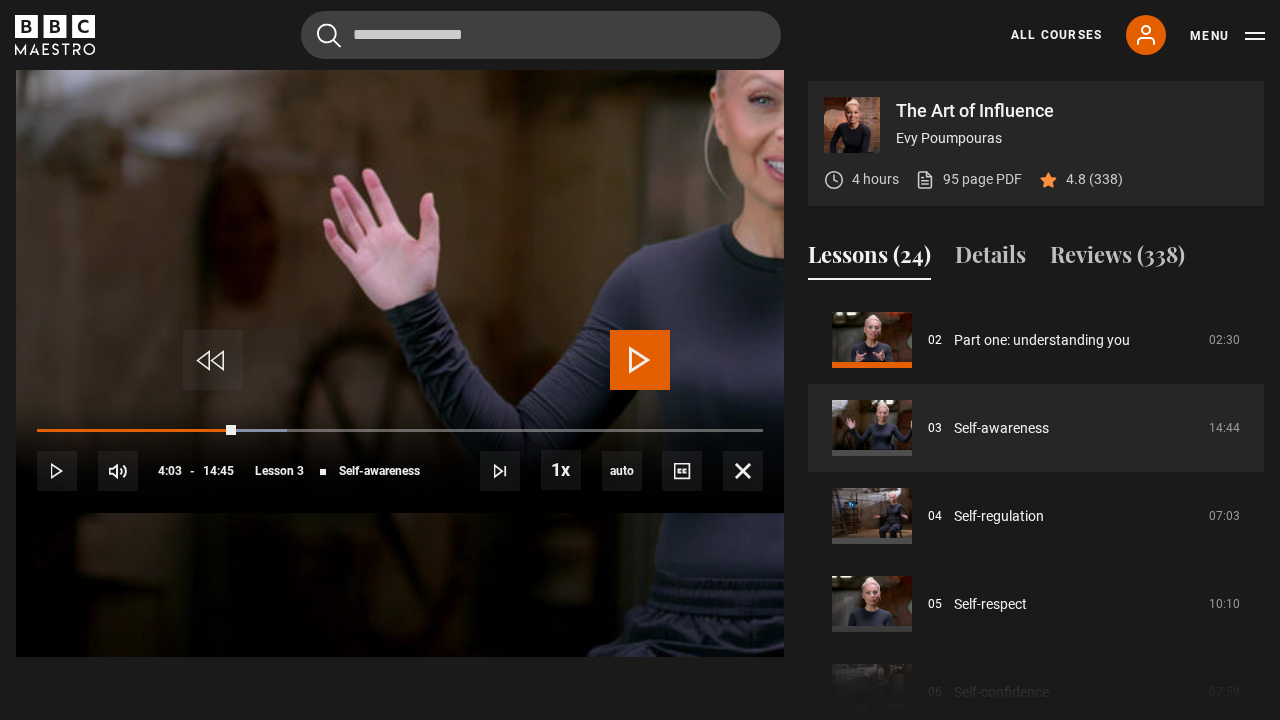 click on "10s Skip Back 10 seconds Play 10s Skip Forward 10 seconds Loaded :  34.49% 01:16 04:03 Play Mute Current Time  4:03 - Duration  14:45
Evy Poumpouras
Lesson 3
Self-awareness
1x Playback Rate 2x 1.5x 1x , selected 0.5x auto Quality 360p 720p 1080p 2160p Auto , selected Captions captions off , selected English  Captions" at bounding box center [400, 458] 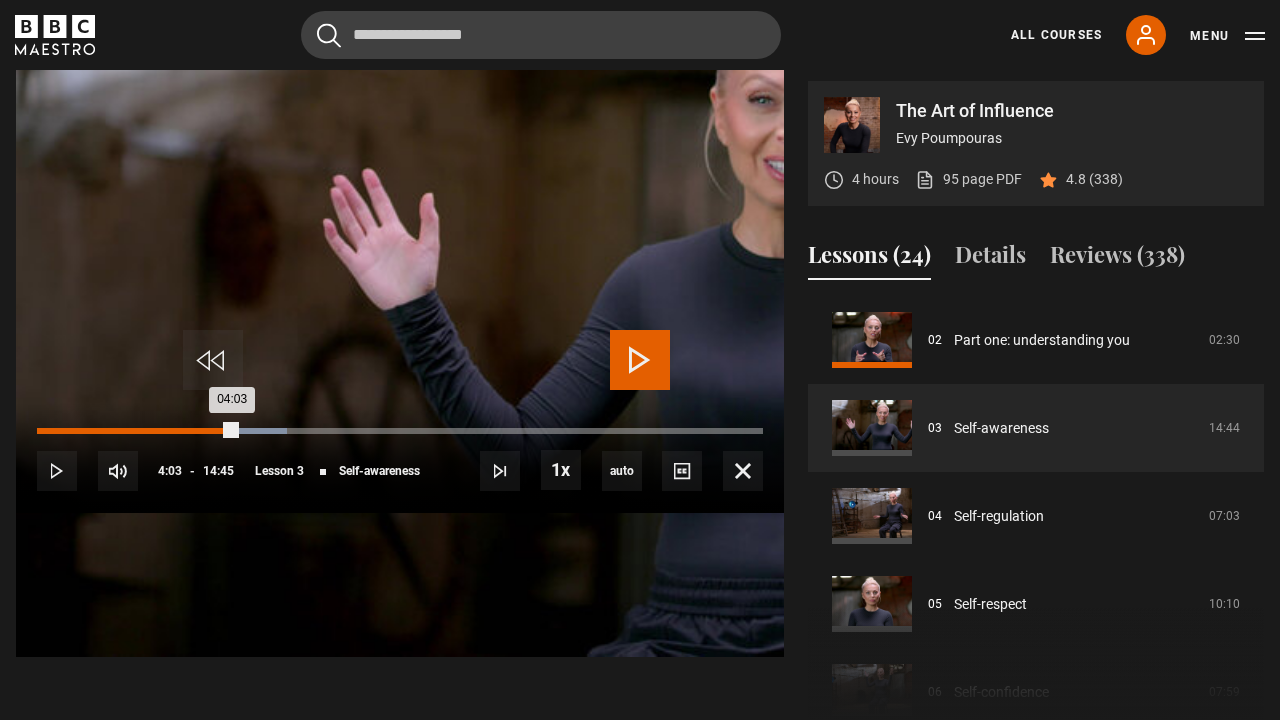 click on "Loaded :  34.49% 01:52 04:03" at bounding box center (400, 431) 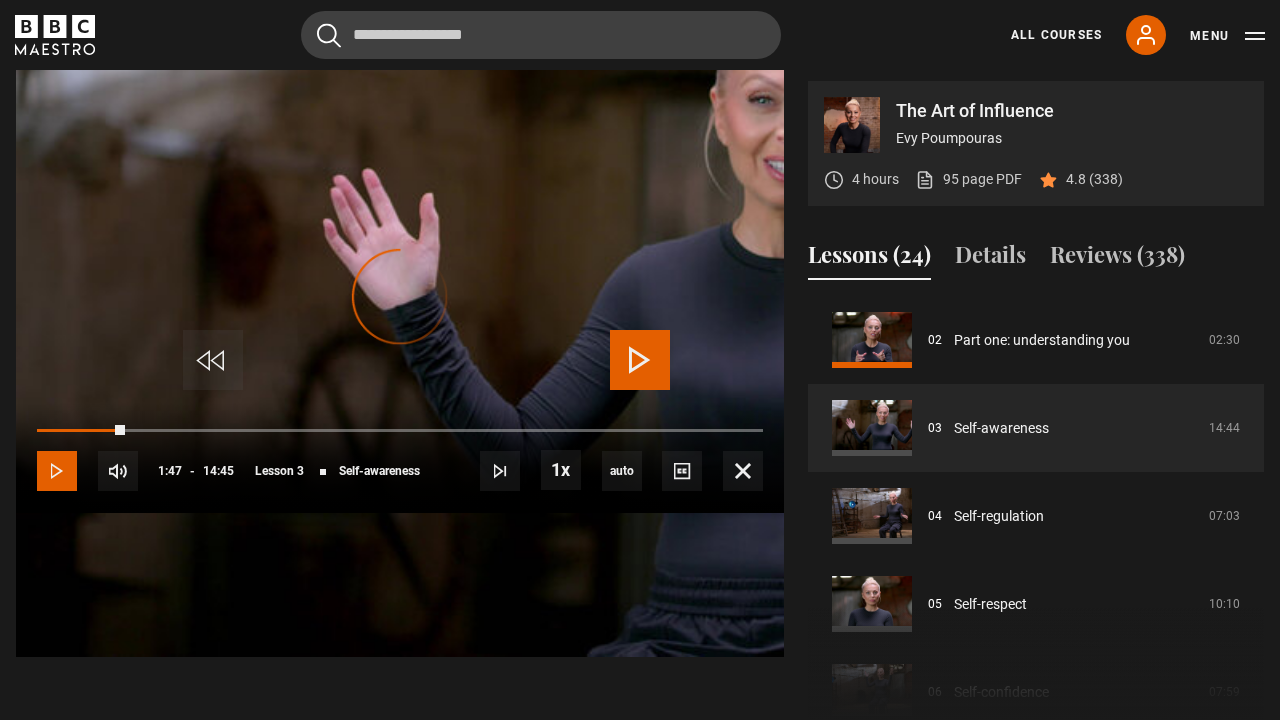click at bounding box center (57, 471) 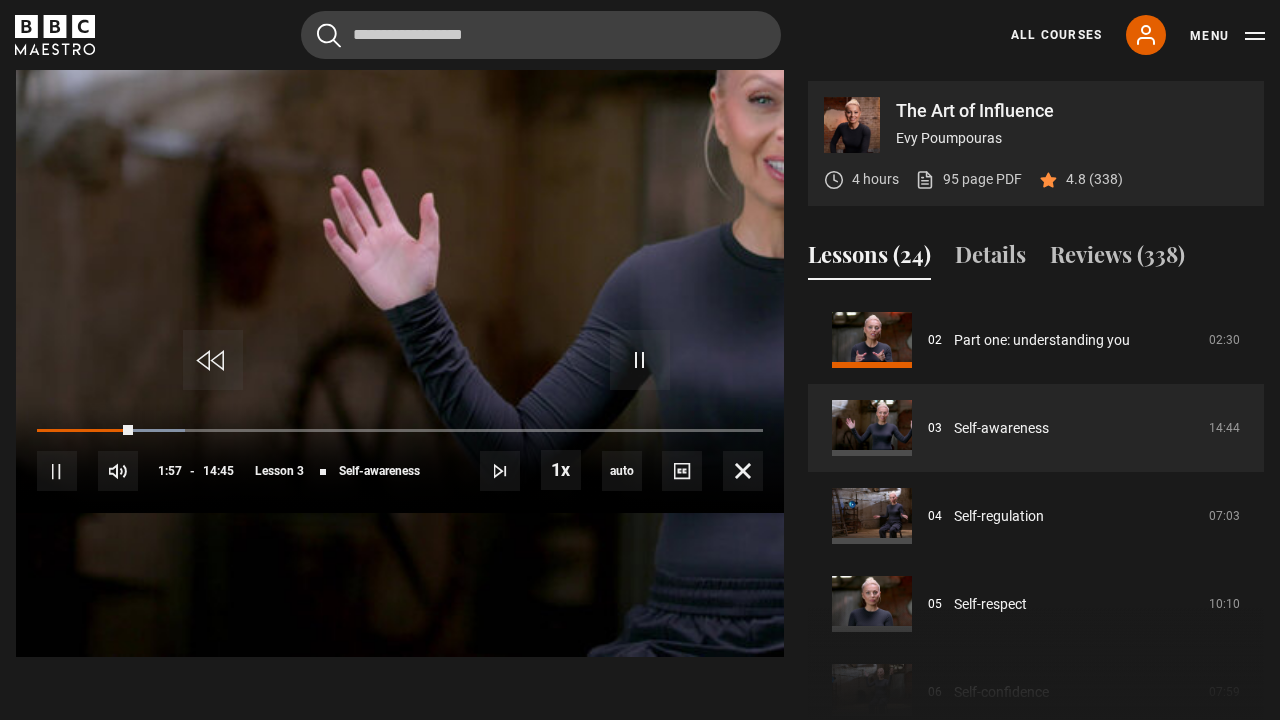 click on "10s Skip Back 10 seconds Pause 10s Skip Forward 10 seconds Loaded :  20.35% 01:36 01:57 Pause Mute Current Time  1:57 - Duration  14:45
Evy Poumpouras
Lesson 3
Self-awareness
1x Playback Rate 2x 1.5x 1x , selected 0.5x auto Quality 360p 720p 1080p 2160p Auto , selected Captions captions off , selected English  Captions" at bounding box center [400, 458] 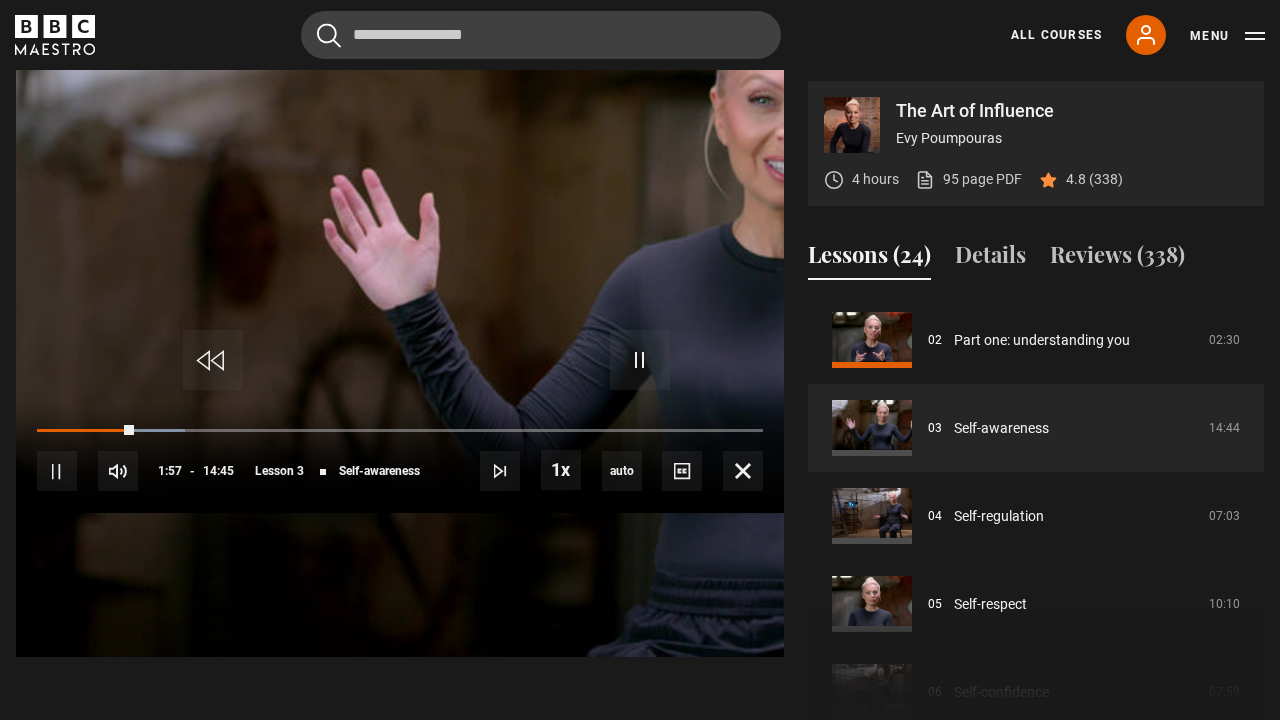 click on "10s Skip Back 10 seconds Pause 10s Skip Forward 10 seconds Loaded :  20.35% 01:36 01:58 Pause Mute Current Time  1:57 - Duration  14:45
Evy Poumpouras
Lesson 3
Self-awareness
1x Playback Rate 2x 1.5x 1x , selected 0.5x auto Quality 360p 720p 1080p 2160p Auto , selected Captions captions off , selected English  Captions" at bounding box center [400, 458] 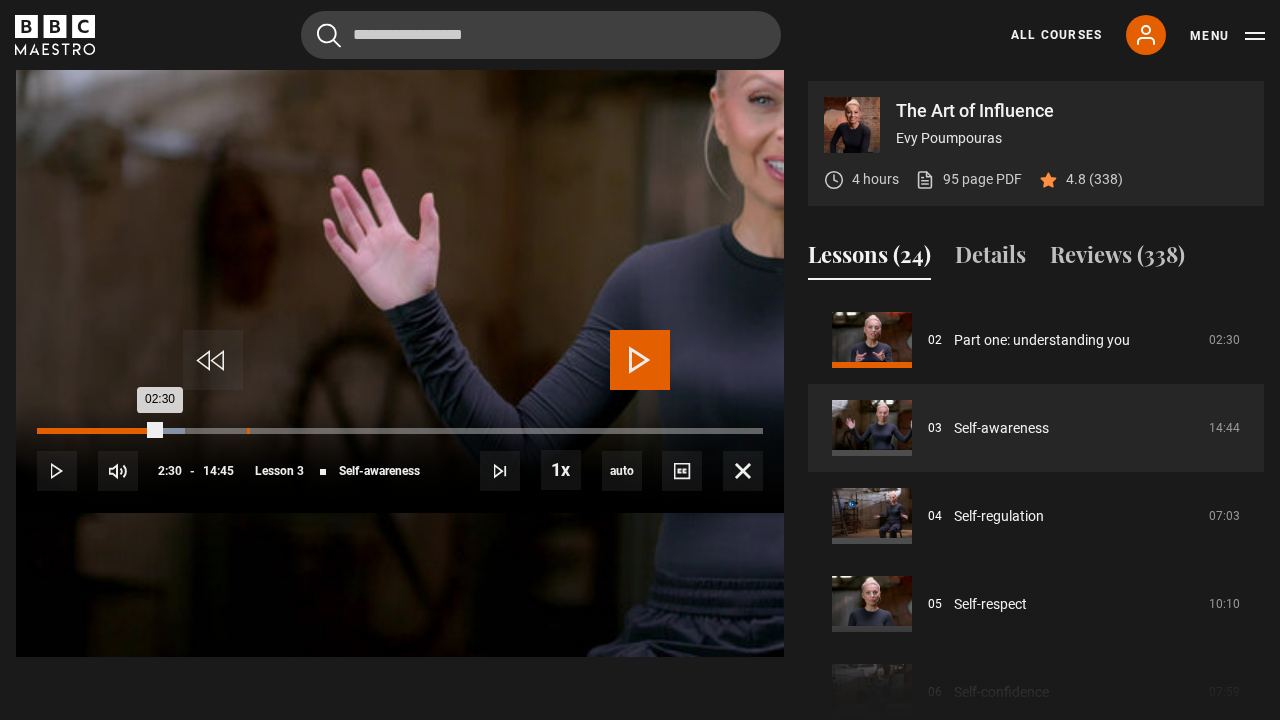 click on "Loaded :  20.35% 02:30 02:30" at bounding box center (400, 431) 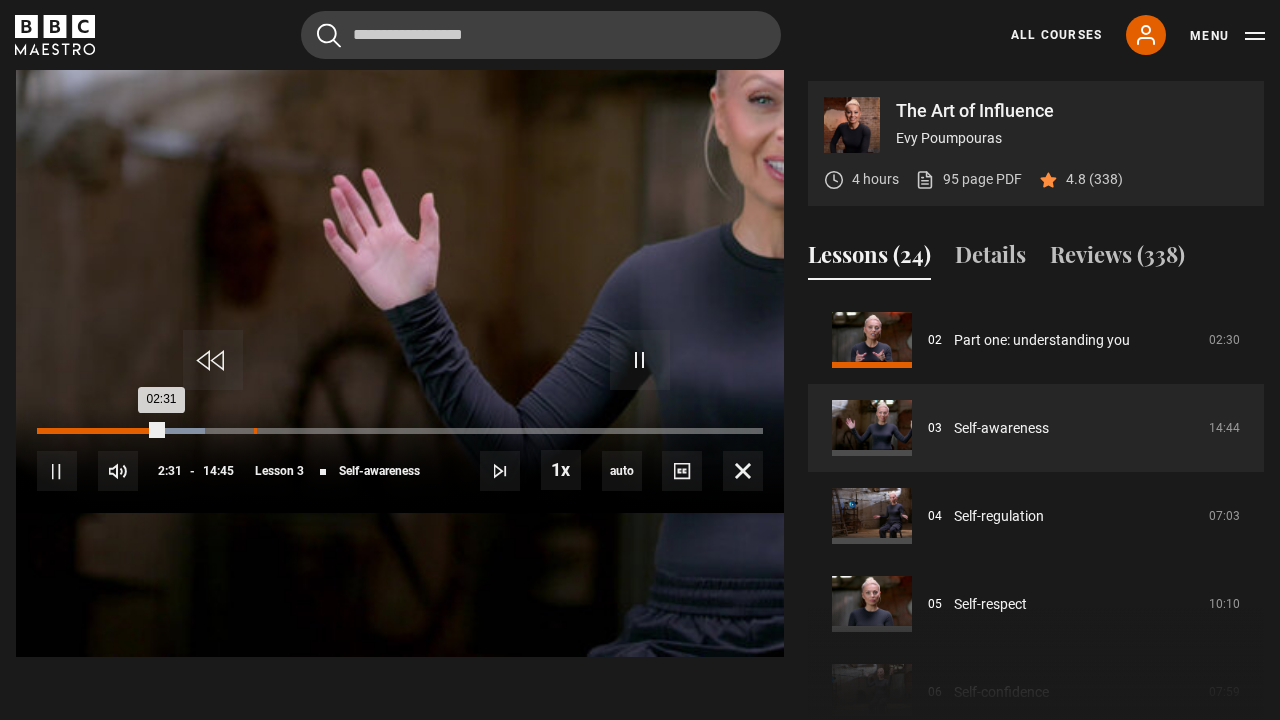 click on "02:35" at bounding box center (255, 431) 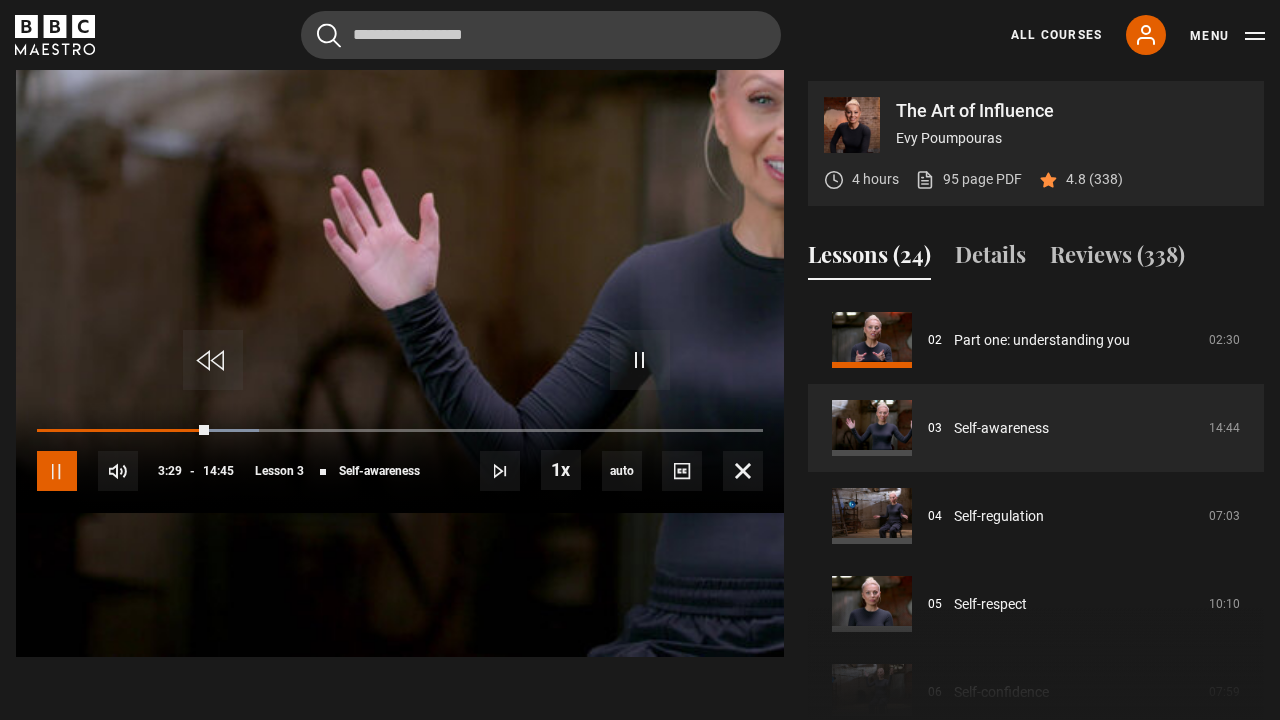 click at bounding box center [57, 471] 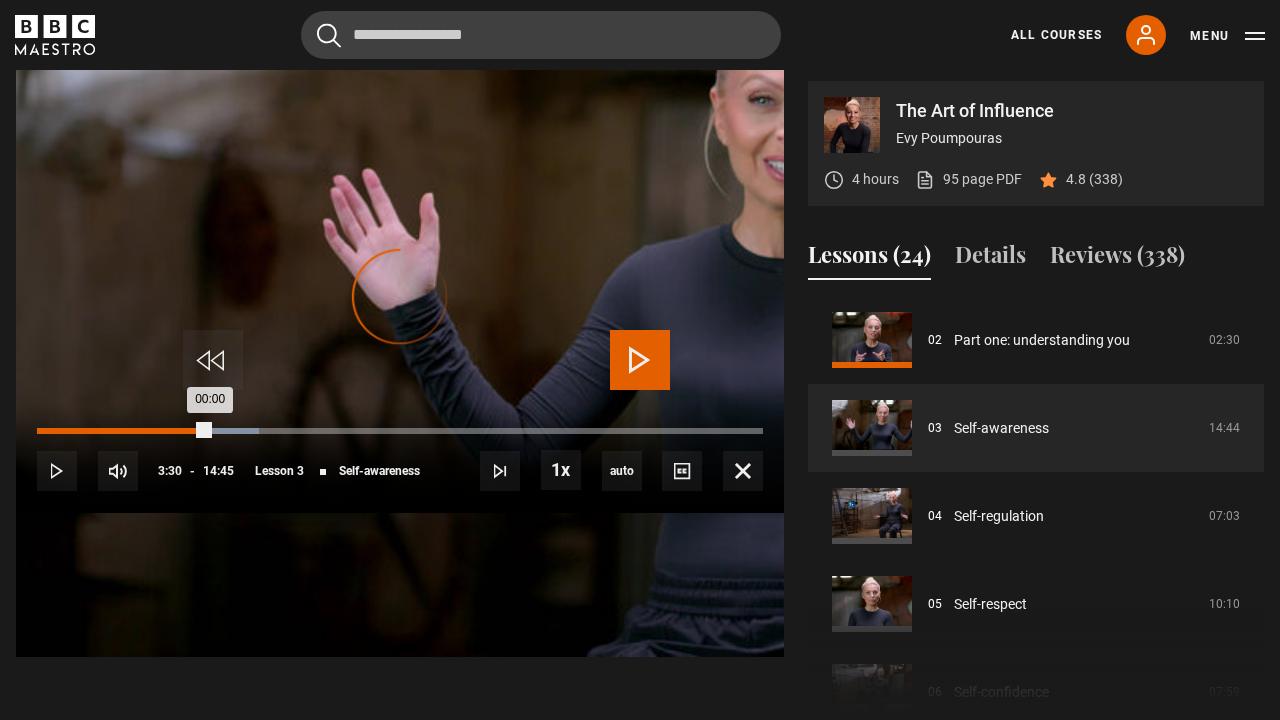 click on "00:00" at bounding box center [39, 431] 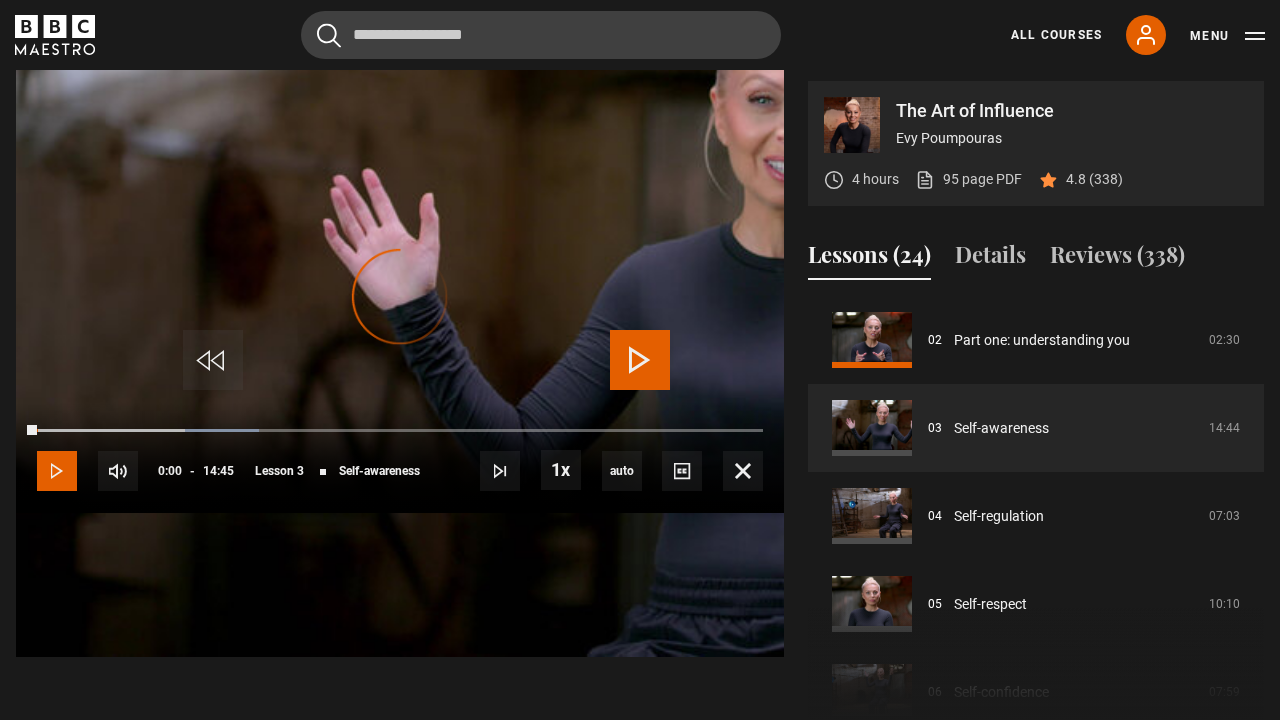 click at bounding box center (57, 471) 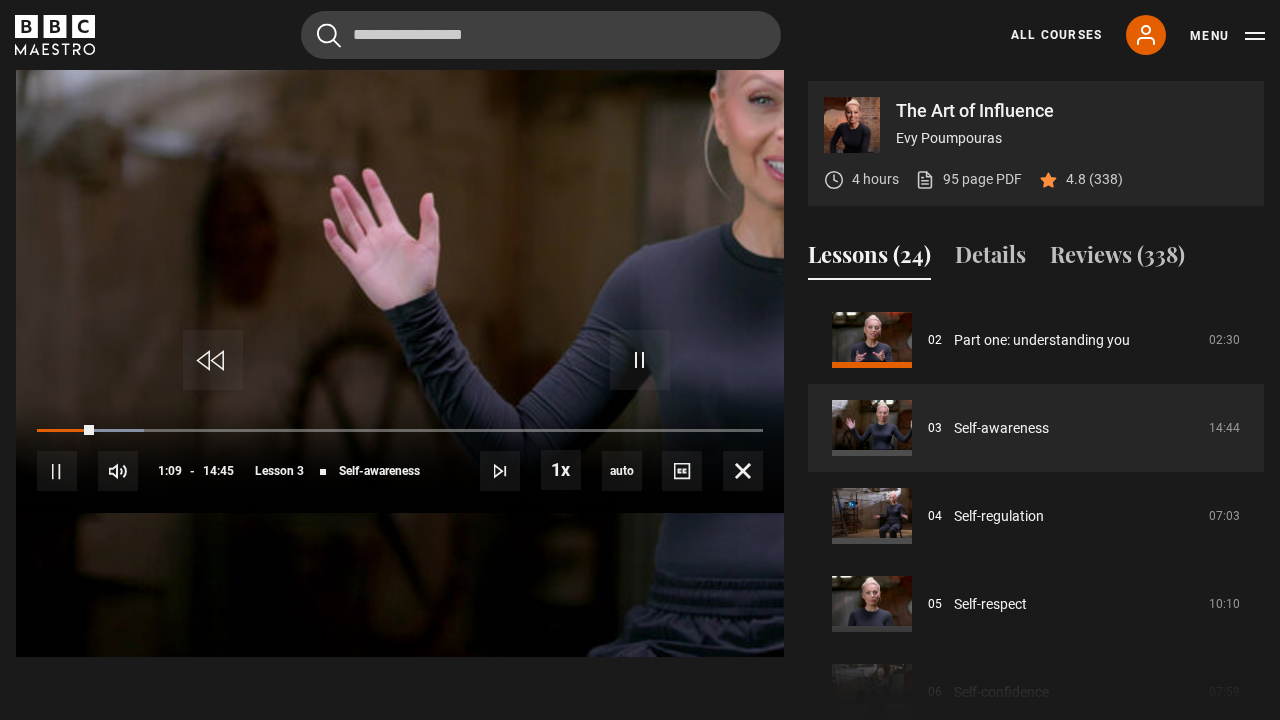 click on "10s Skip Back 10 seconds Pause 10s Skip Forward 10 seconds Loaded :  14.70% 03:36 01:09 Pause Mute 24% Current Time  1:09 - Duration  14:45
Evy Poumpouras
Lesson 3
Self-awareness
1x Playback Rate 2x 1.5x 1x , selected 0.5x auto Quality 360p 720p 1080p 2160p Auto , selected Captions captions off , selected English  Captions" at bounding box center [400, 458] 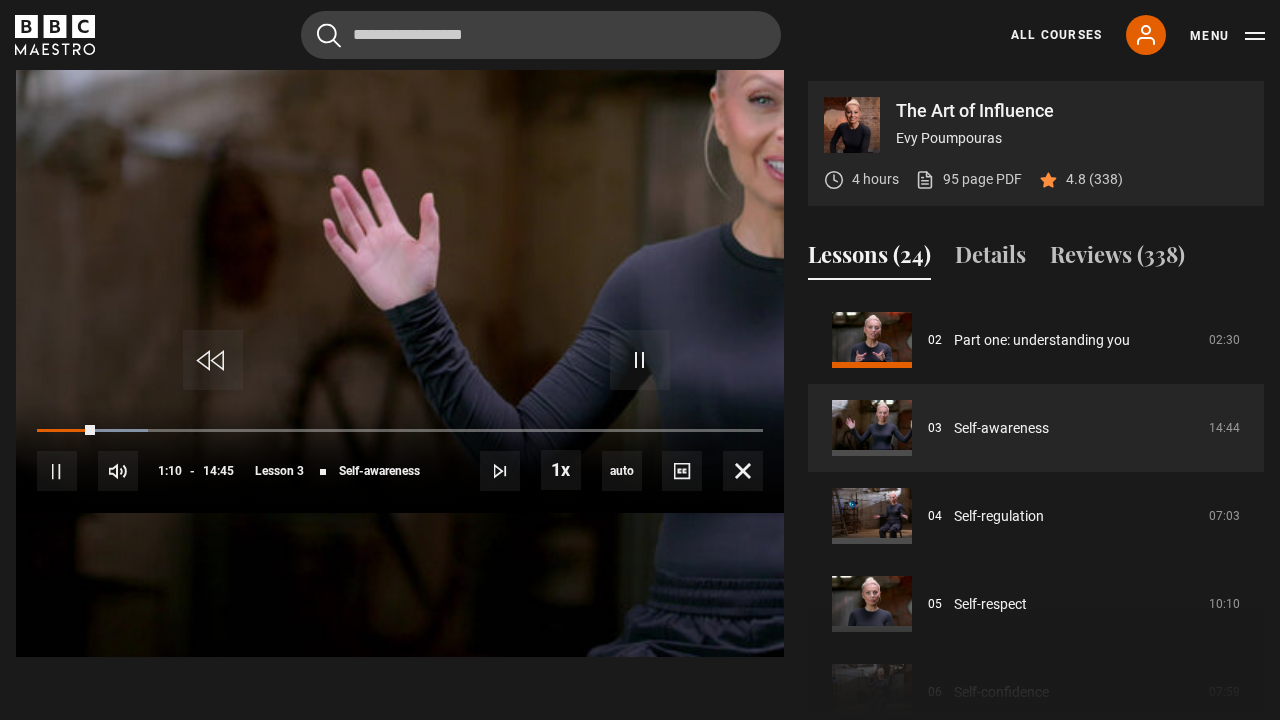 click on "10s Skip Back 10 seconds Pause 10s Skip Forward 10 seconds Loaded :  15.27% 03:36 01:10 Pause Mute 24% Current Time  1:10 - Duration  14:45
Evy Poumpouras
Lesson 3
Self-awareness
1x Playback Rate 2x 1.5x 1x , selected 0.5x auto Quality 360p 720p 1080p 2160p Auto , selected Captions captions off , selected English  Captions" at bounding box center (400, 458) 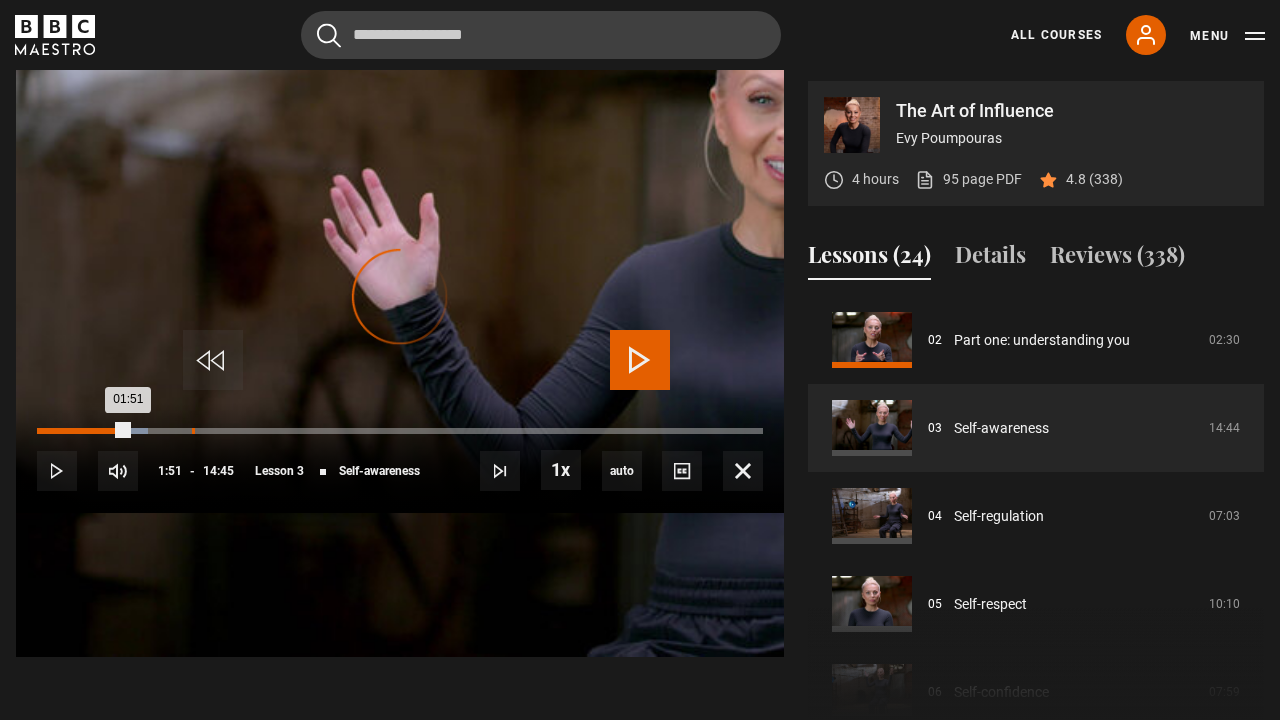 click on "Loaded :  15.27% 01:50 01:51" at bounding box center (400, 431) 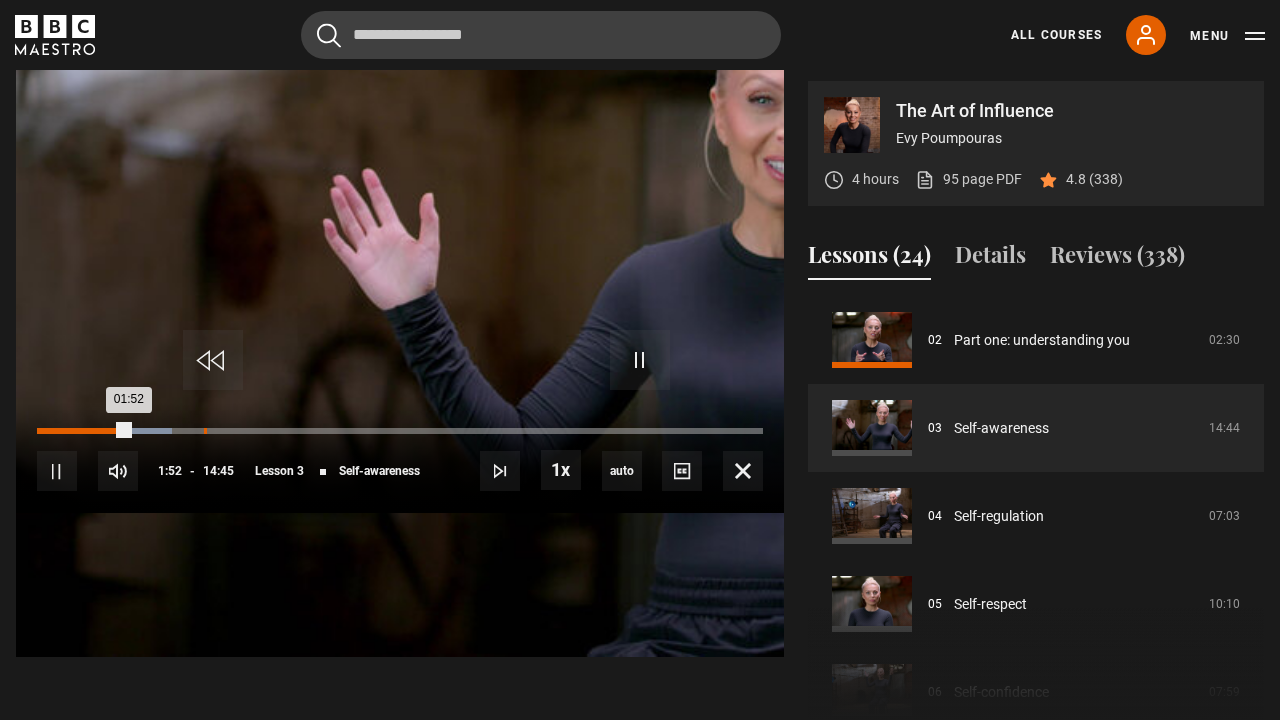 click on "01:59" at bounding box center (205, 431) 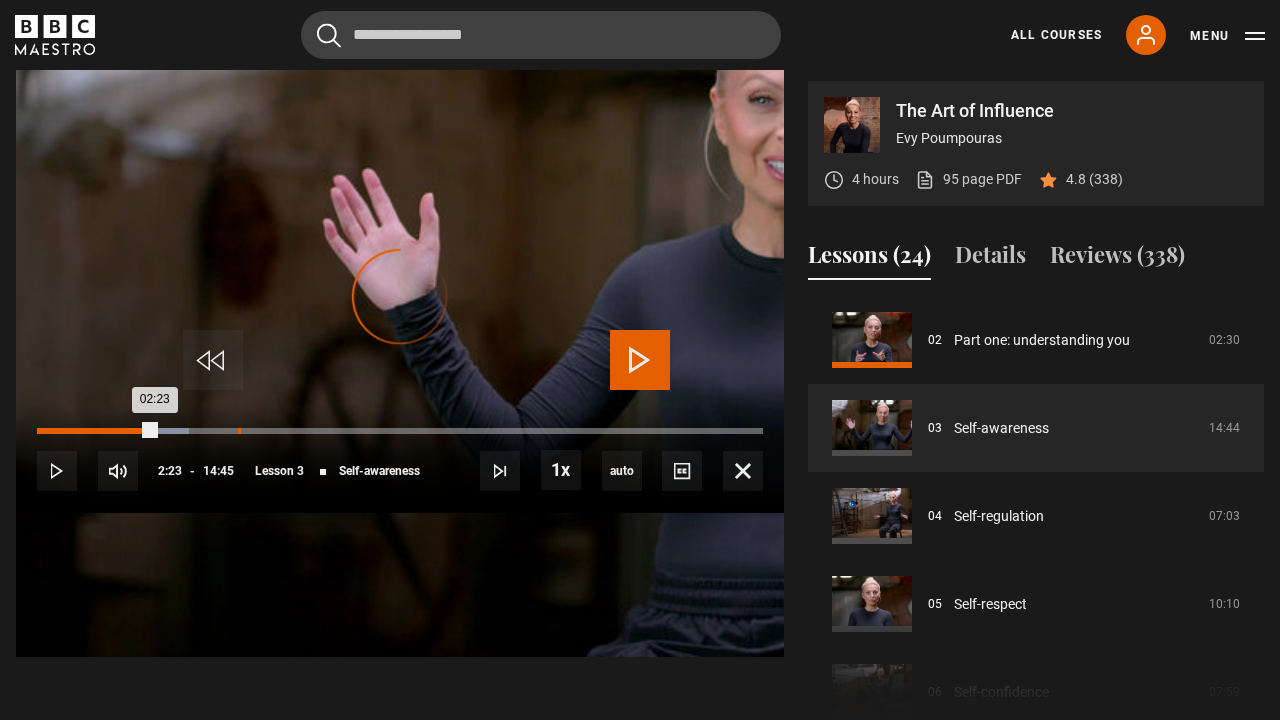 click on "Loaded :  20.92% 02:23 02:23" at bounding box center (400, 431) 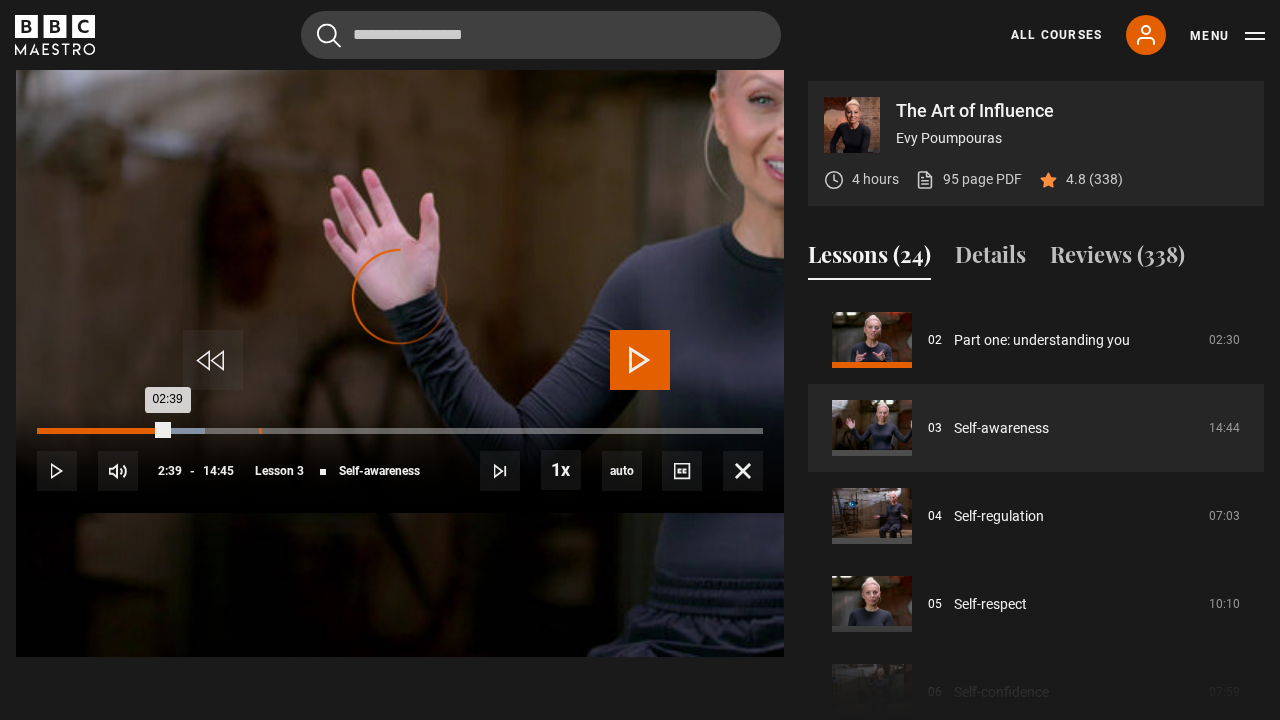 click on "Loaded :  23.18% 02:38 02:39" at bounding box center [400, 431] 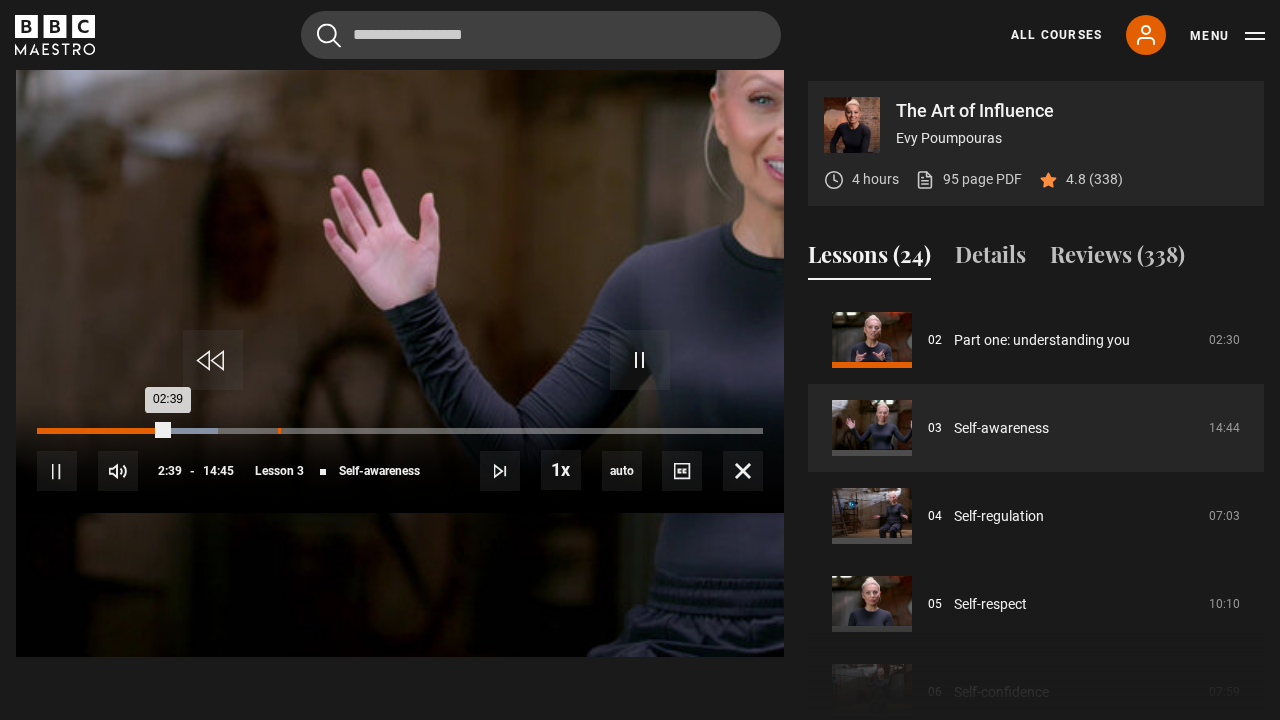 click on "Loaded :  24.88% 02:52 02:39" at bounding box center (400, 431) 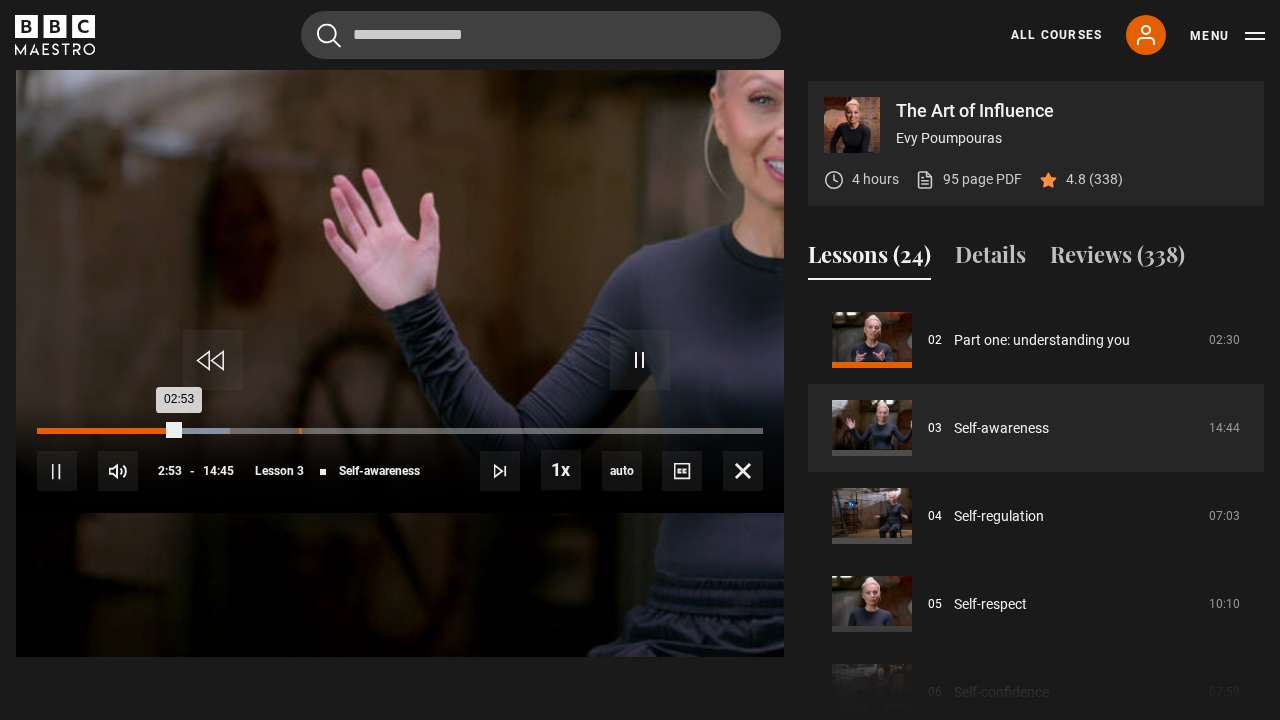 click on "Loaded :  26.57% 03:07 02:53" at bounding box center (400, 431) 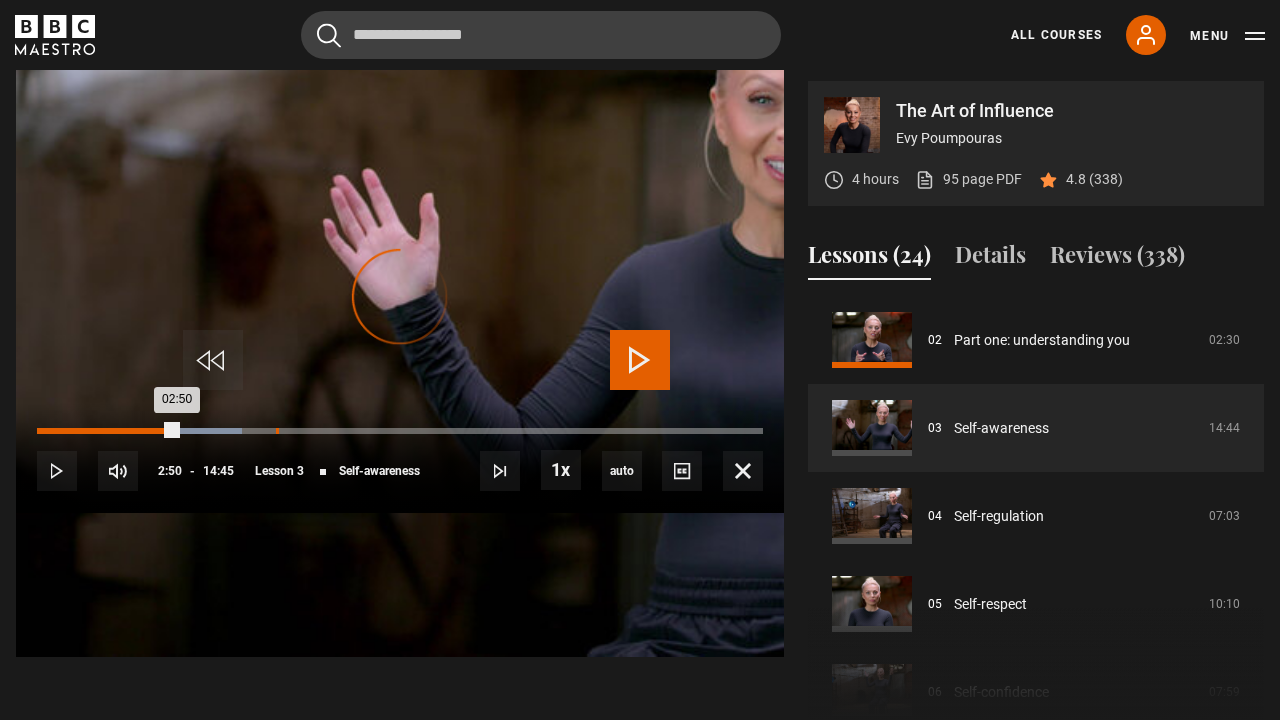 click on "Loaded :  28.27% 02:50 02:50" at bounding box center [400, 431] 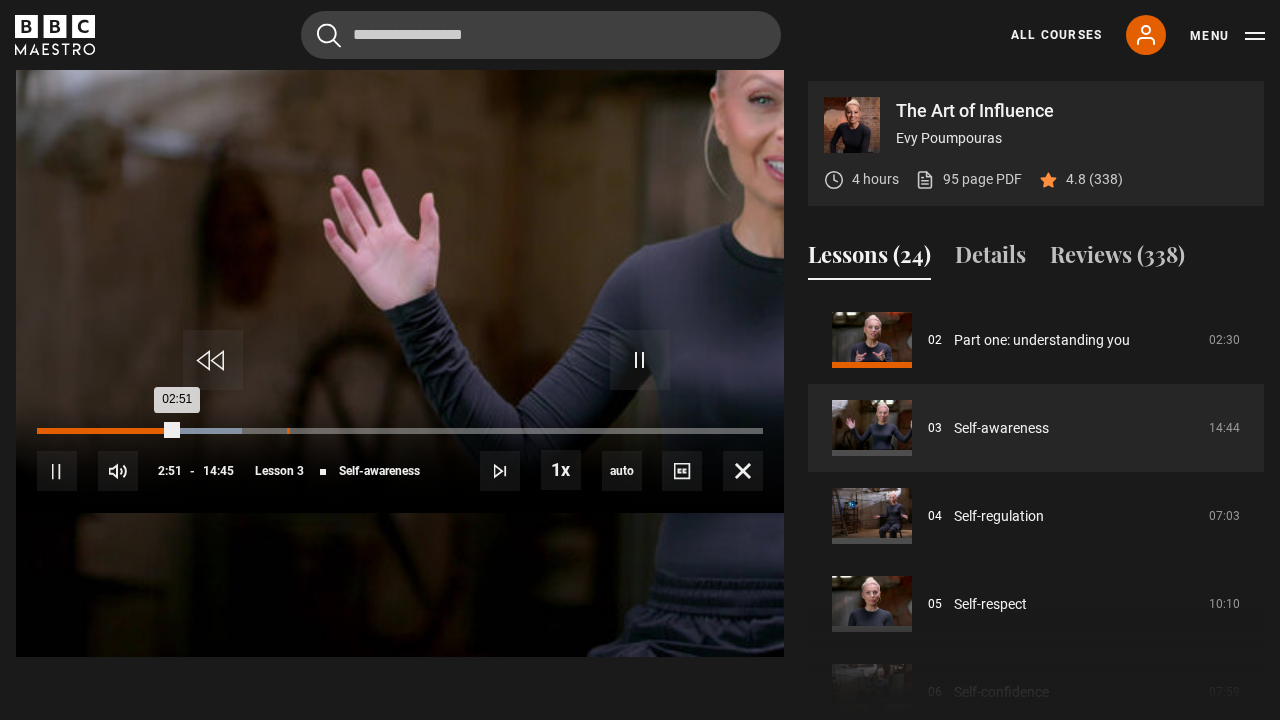 click on "Loaded :  28.27% 02:58 02:51" at bounding box center [400, 431] 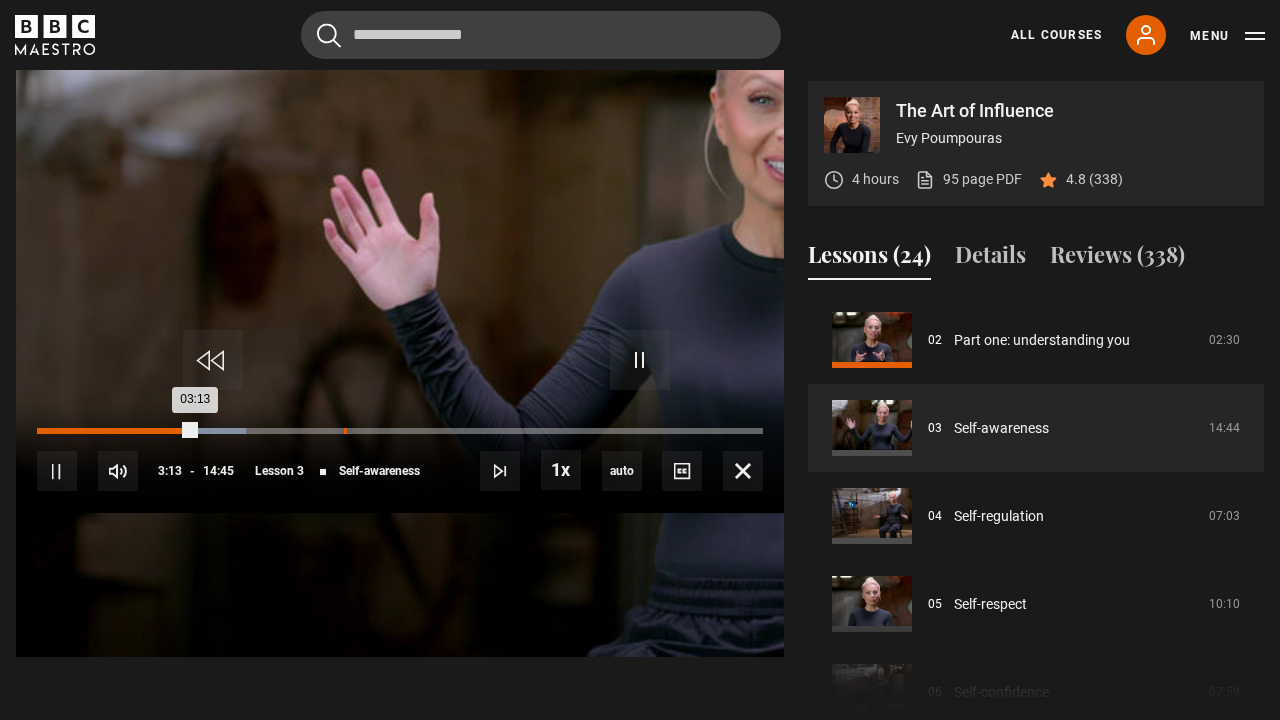click on "Loaded :  28.84% 03:39 03:13" at bounding box center [400, 431] 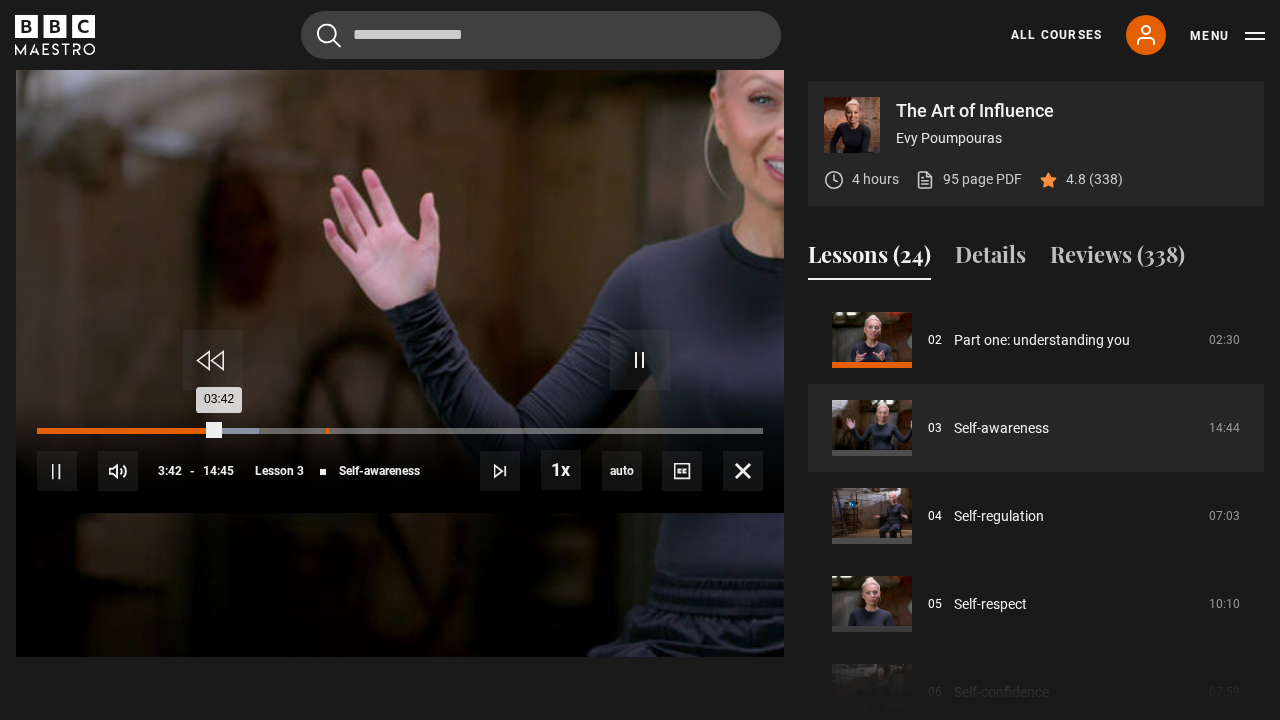 click on "03:42" at bounding box center (128, 431) 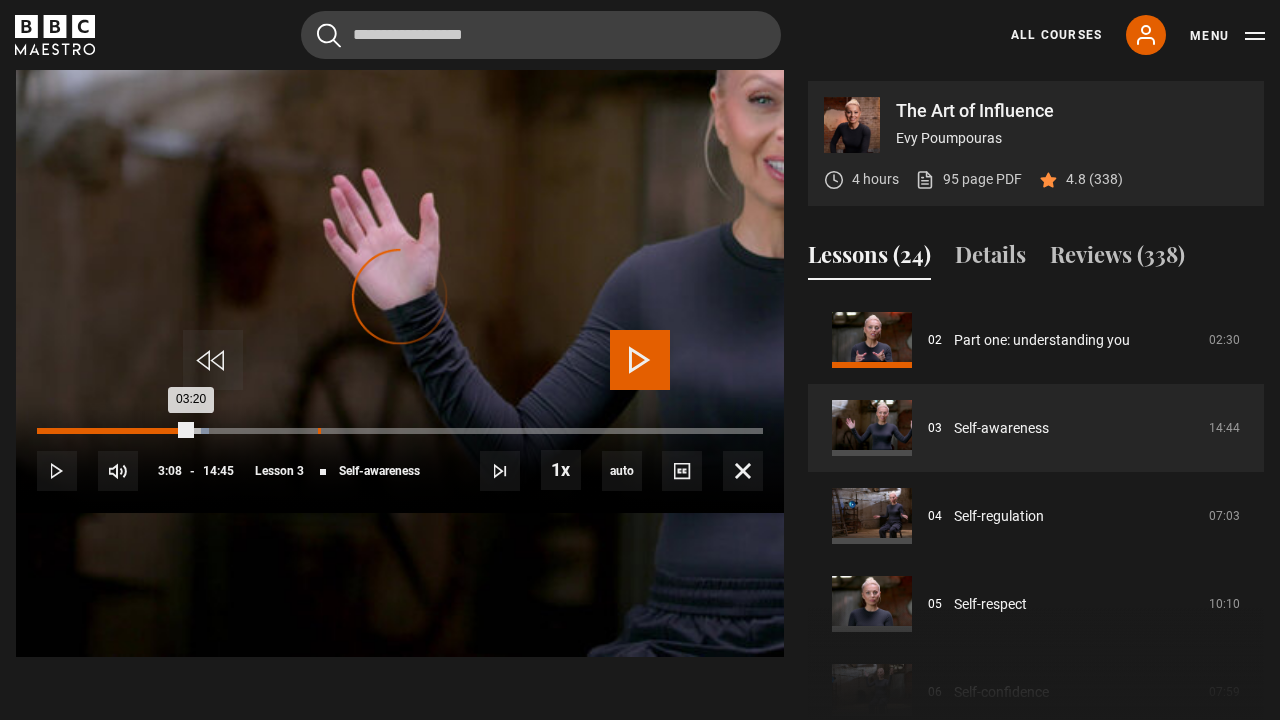 drag, startPoint x: 284, startPoint y: 634, endPoint x: 302, endPoint y: 634, distance: 18 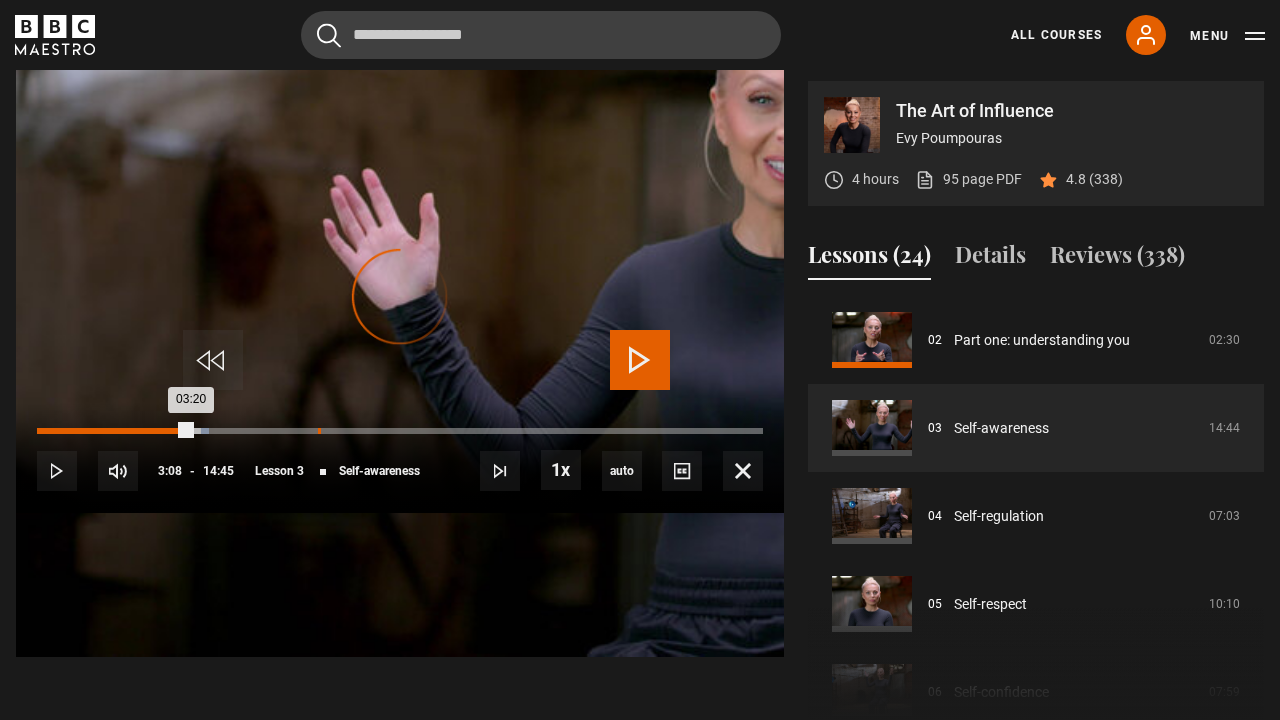 click on "03:20" at bounding box center (114, 431) 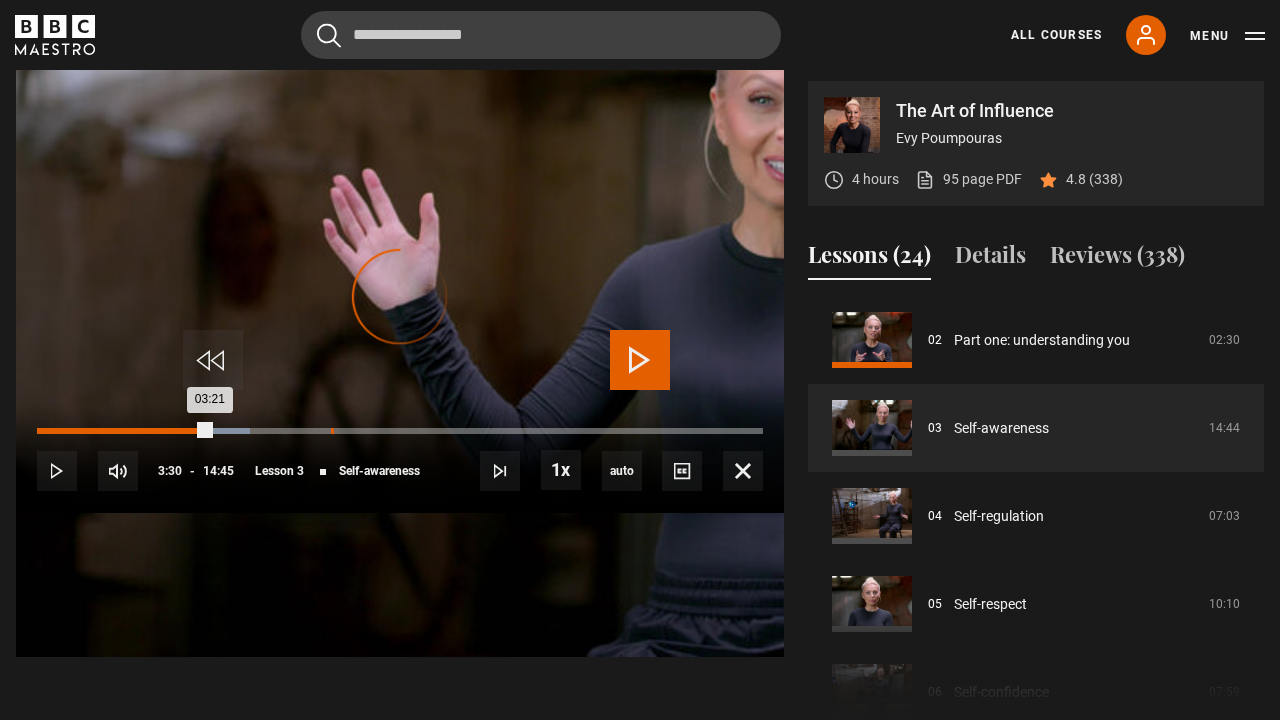 click on "Loaded :  29.40% 03:30 03:21" at bounding box center [400, 431] 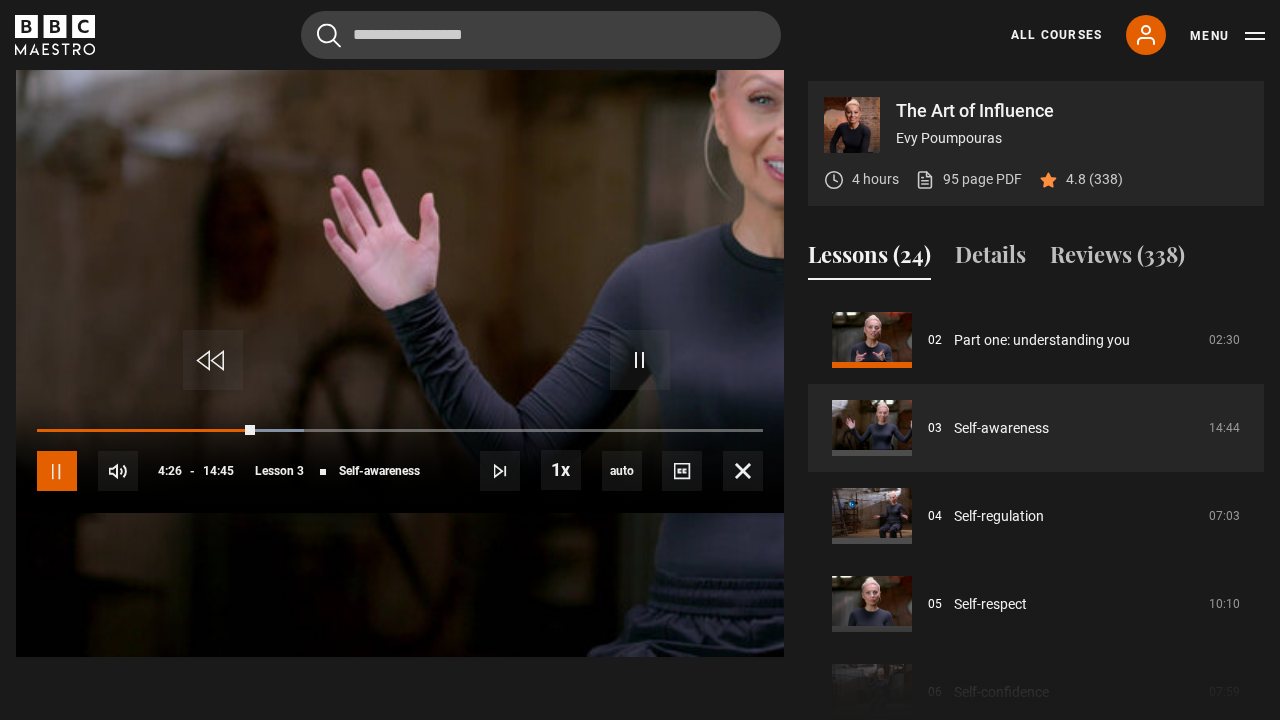 click at bounding box center (57, 471) 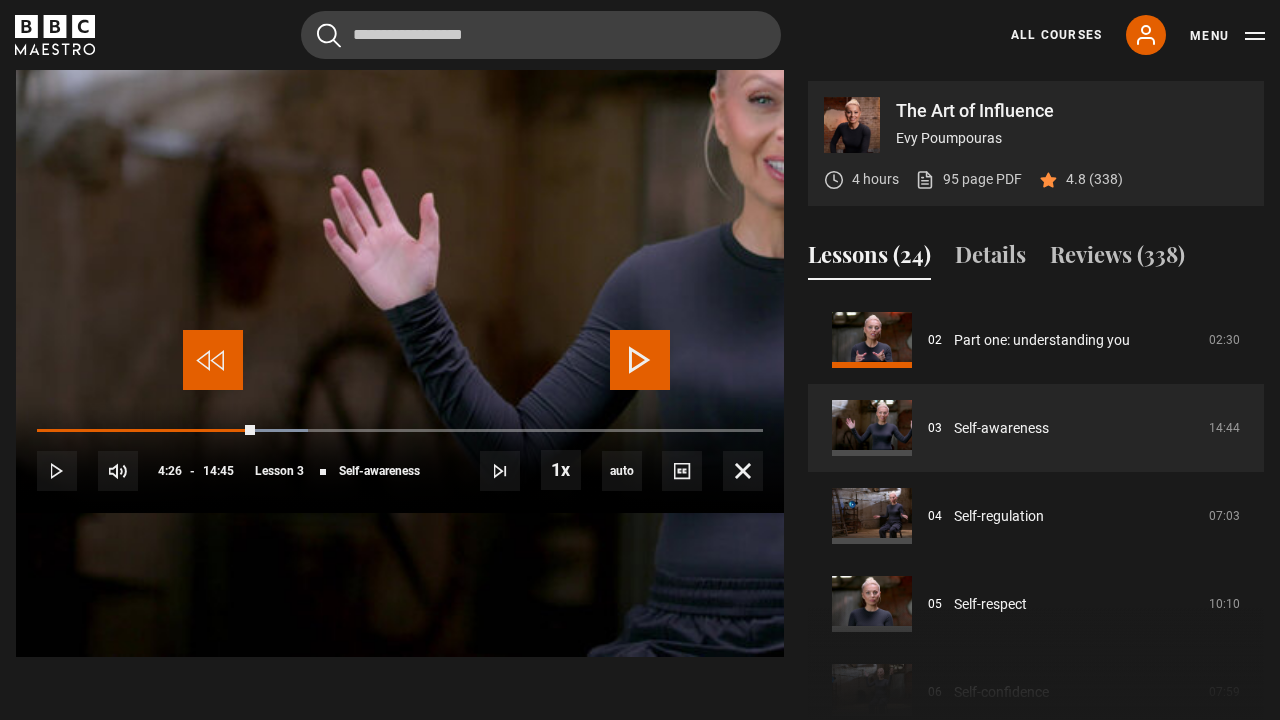 click at bounding box center [213, 360] 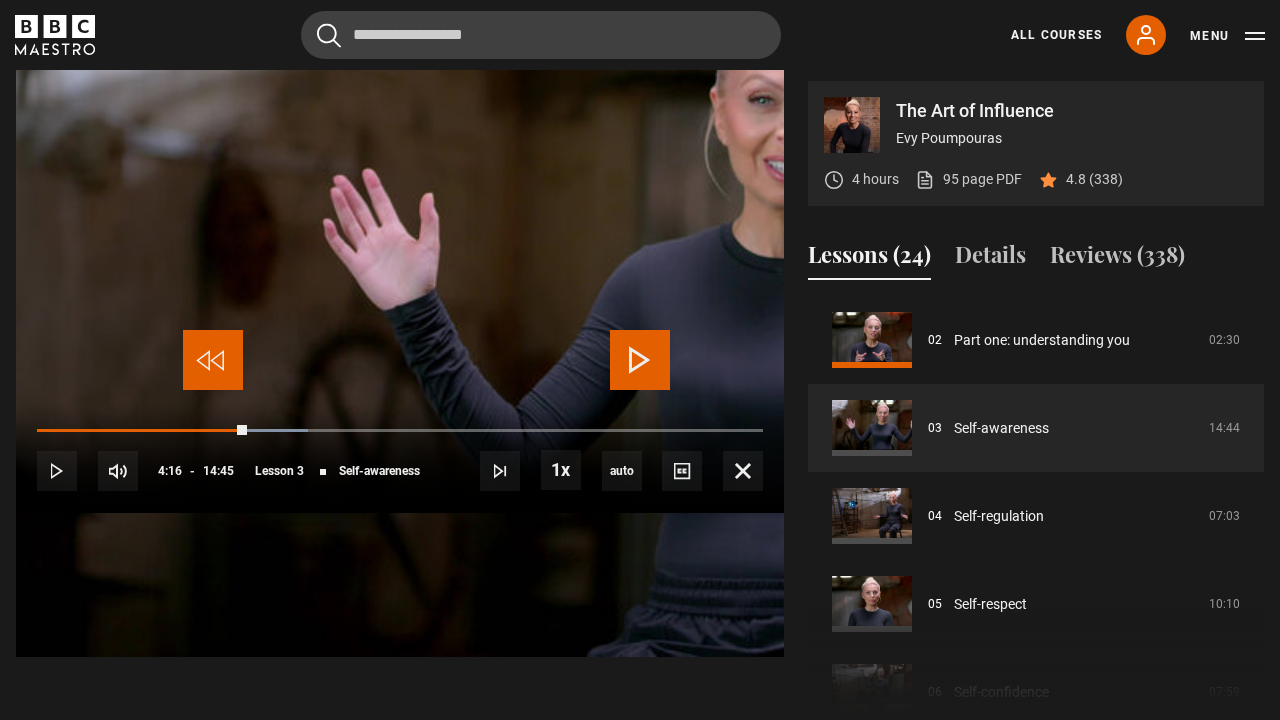 click at bounding box center (213, 360) 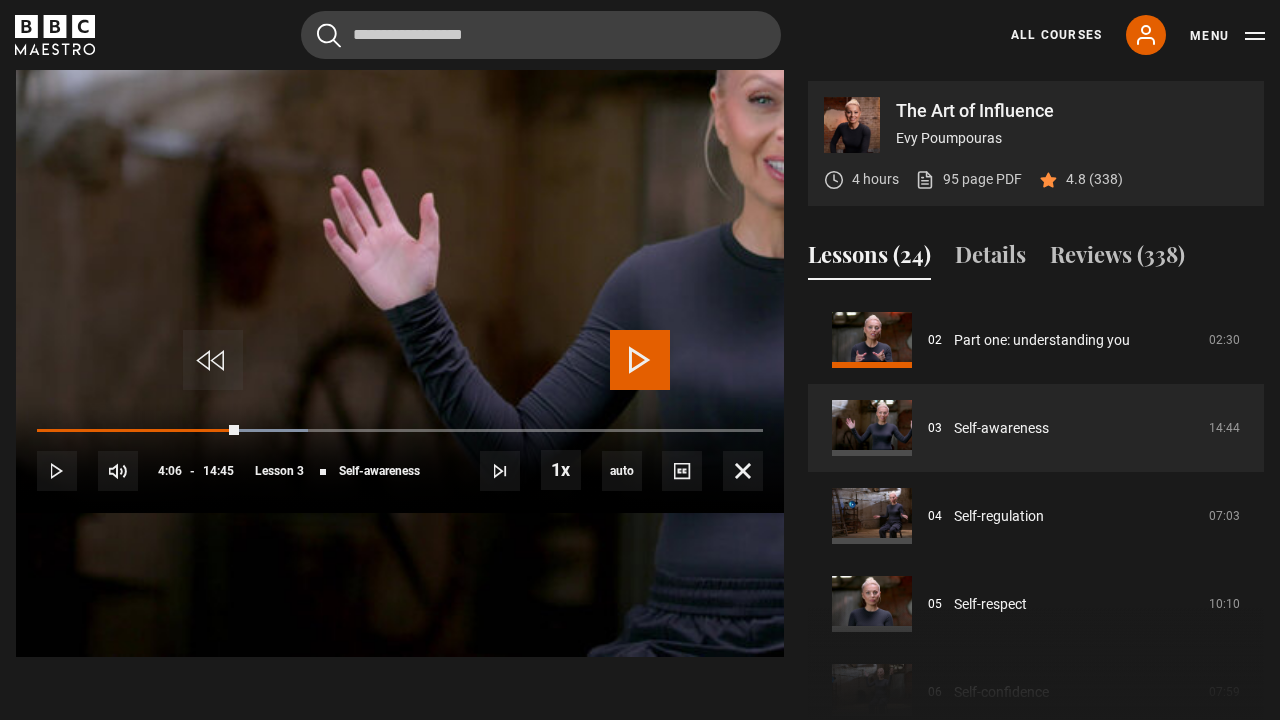 click at bounding box center [640, 360] 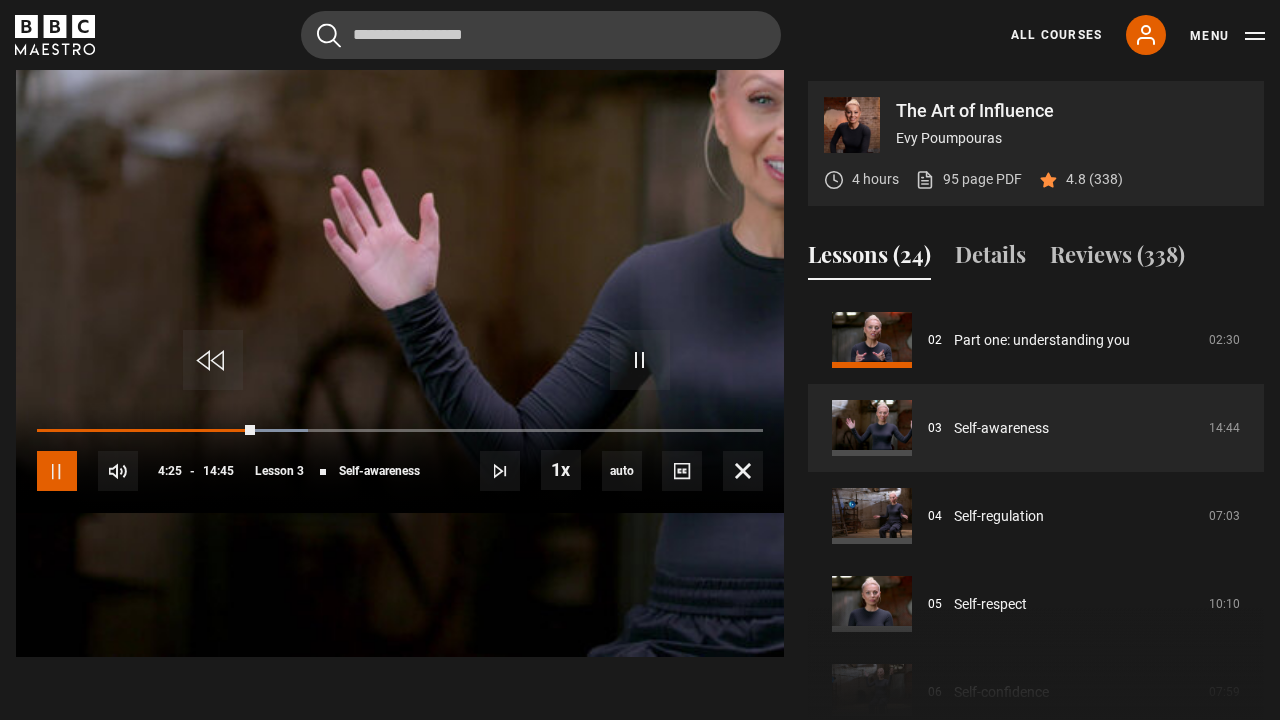 drag, startPoint x: 42, startPoint y: 676, endPoint x: 207, endPoint y: 675, distance: 165.00304 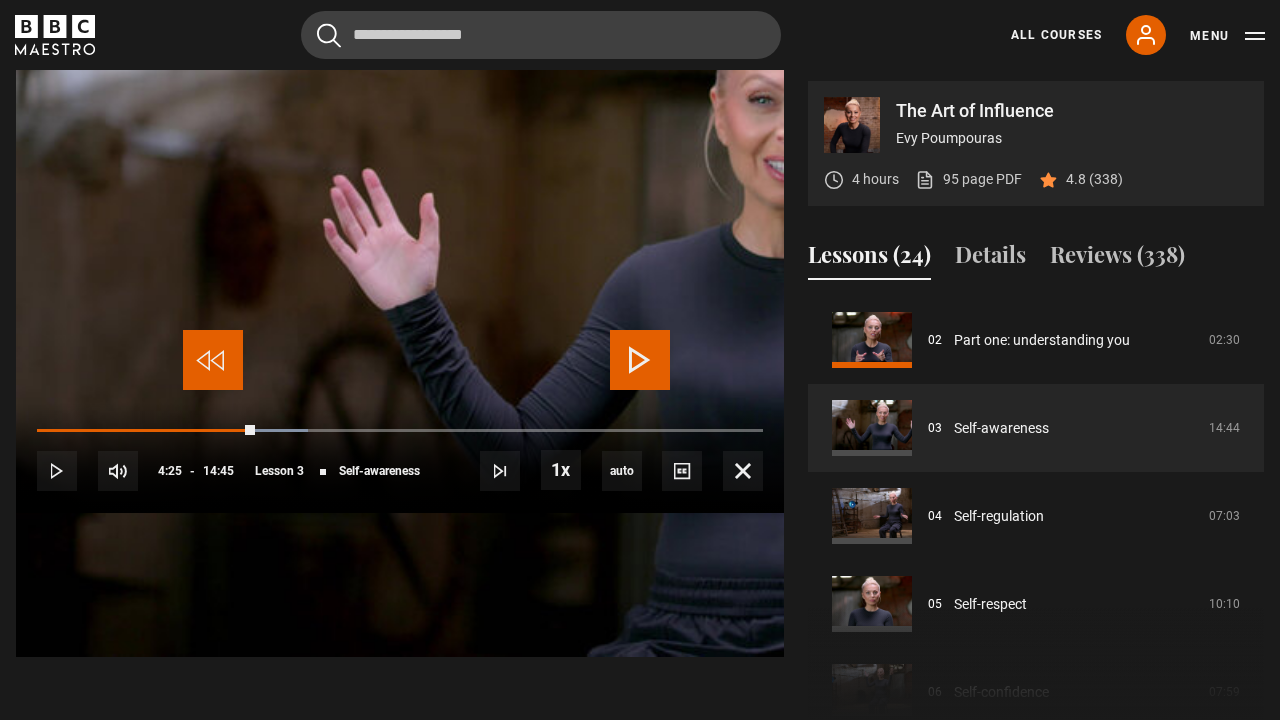 drag, startPoint x: 223, startPoint y: 335, endPoint x: 272, endPoint y: 339, distance: 49.162994 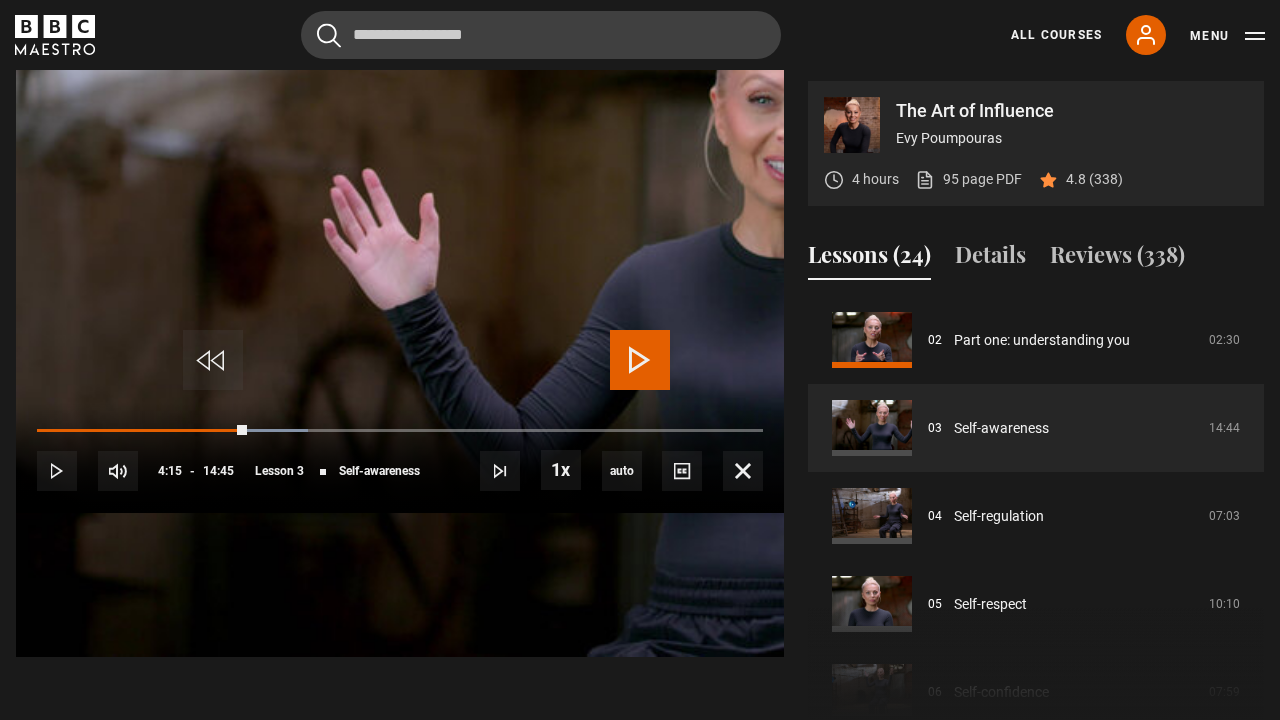 click at bounding box center [640, 360] 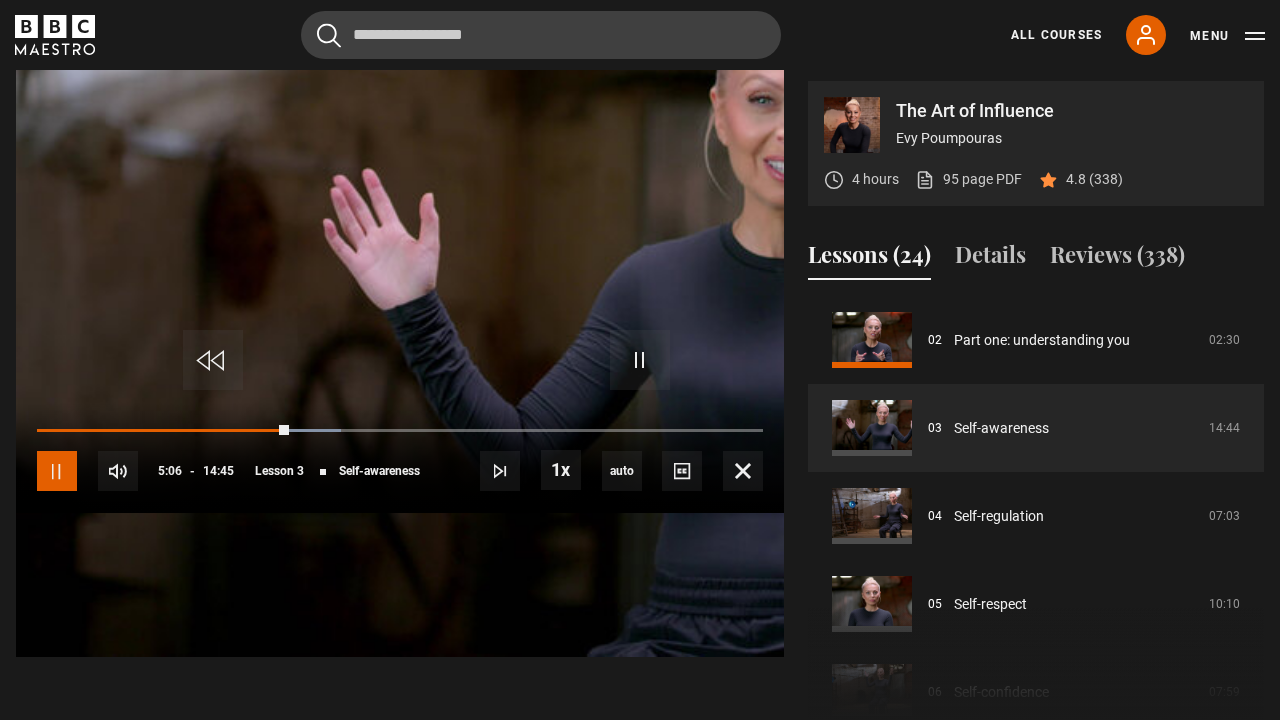 click at bounding box center (57, 471) 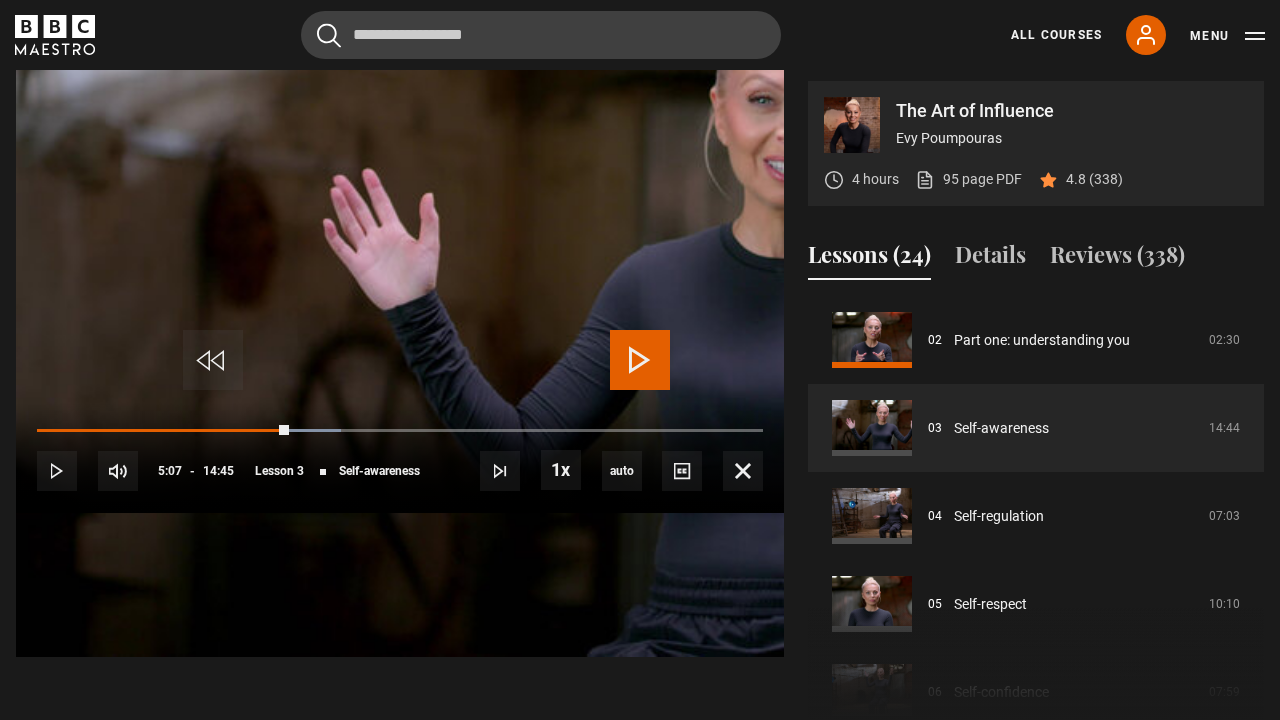 click at bounding box center [640, 360] 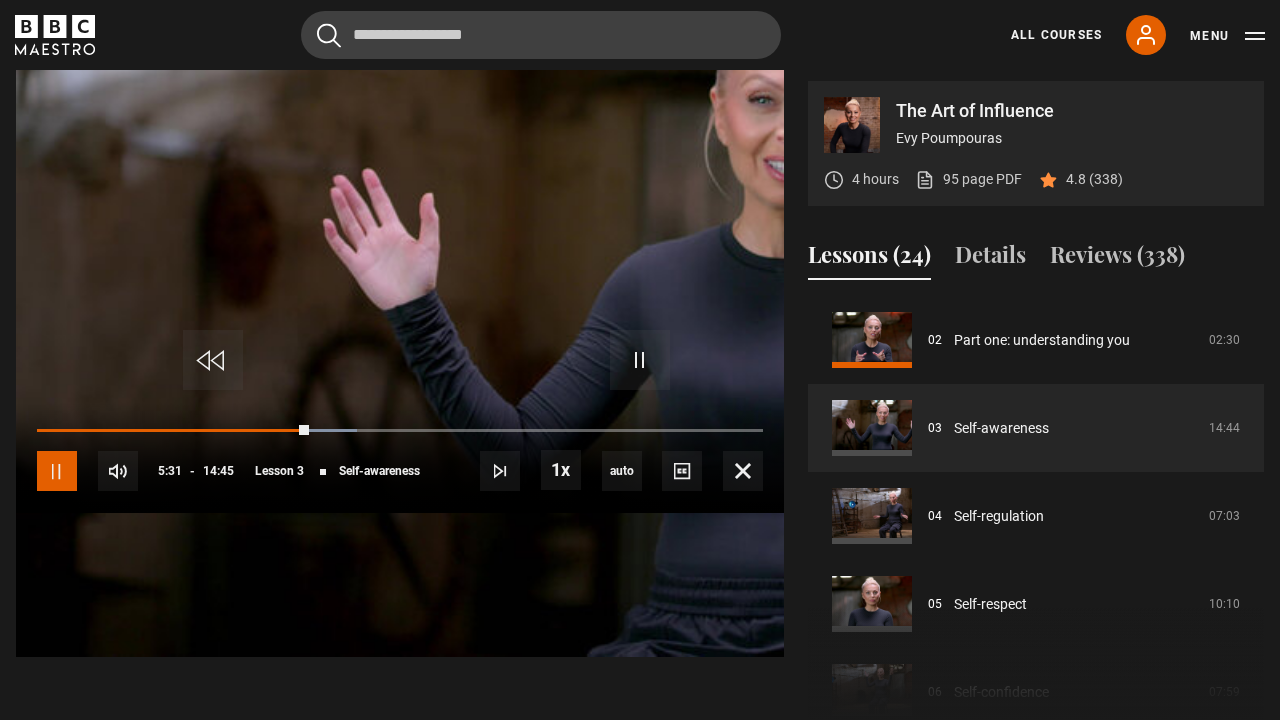 drag, startPoint x: 55, startPoint y: 662, endPoint x: 1238, endPoint y: 524, distance: 1191.0219 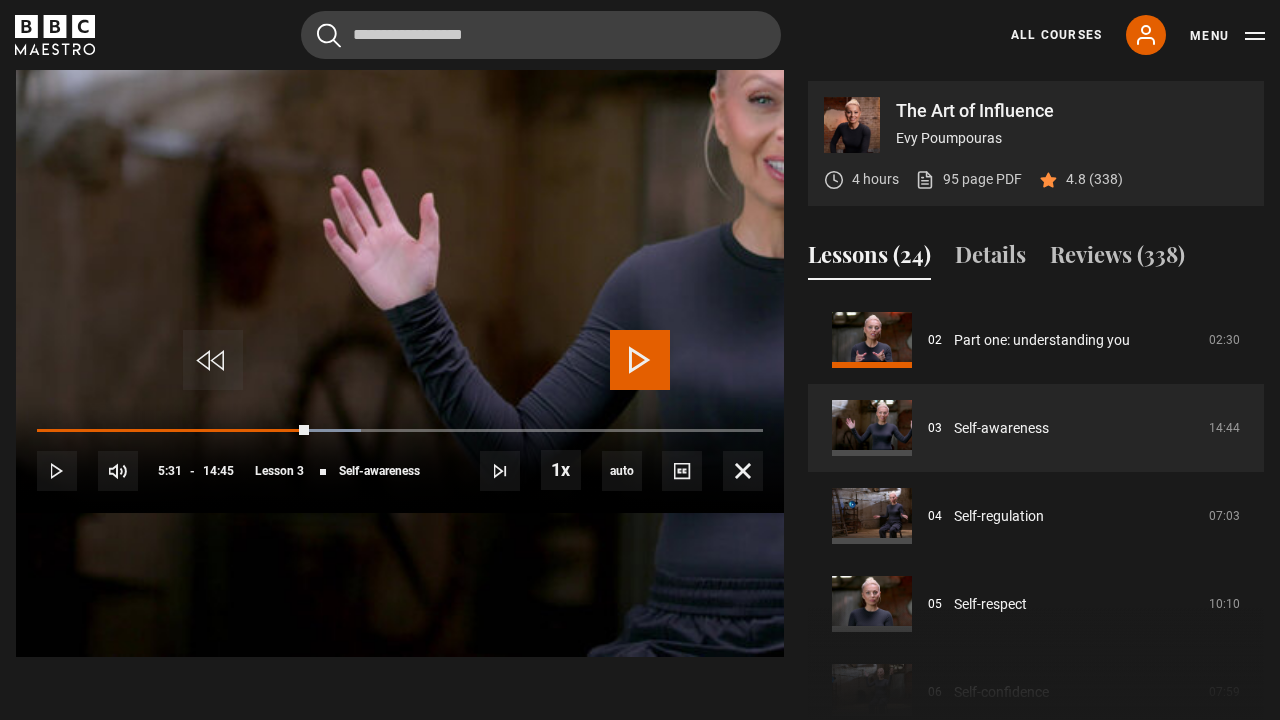 click at bounding box center [640, 360] 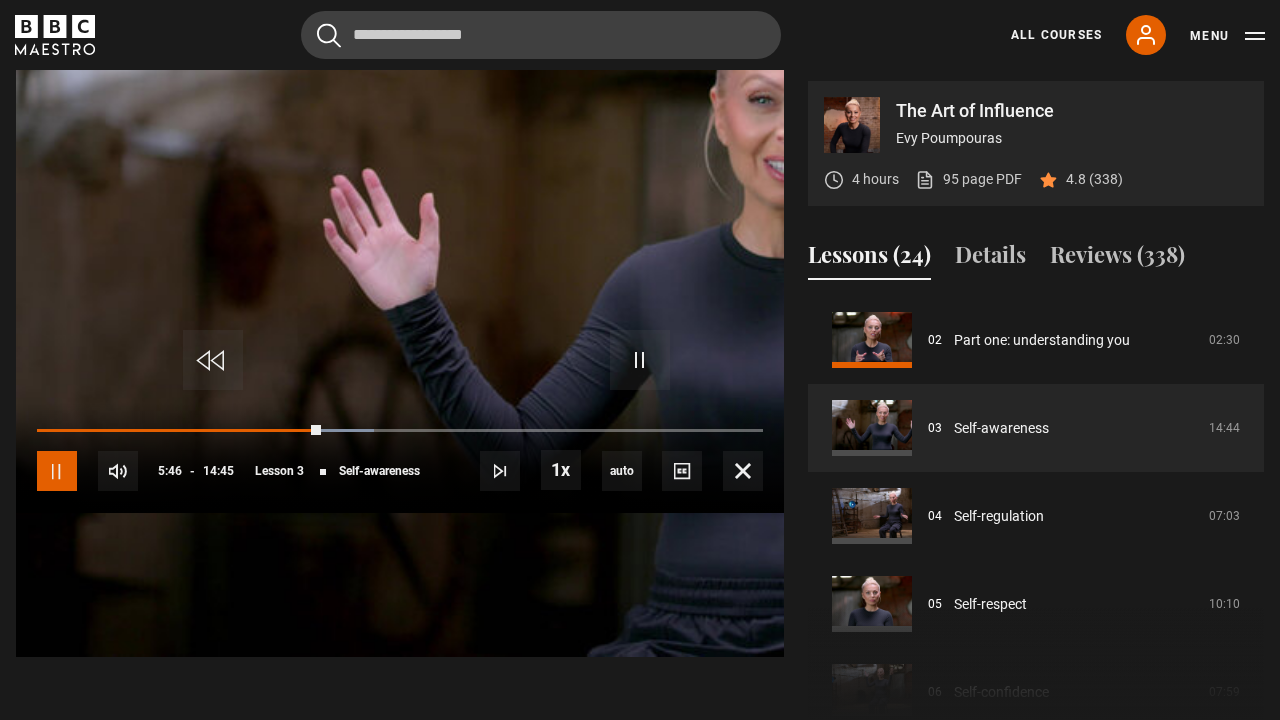 click at bounding box center [57, 471] 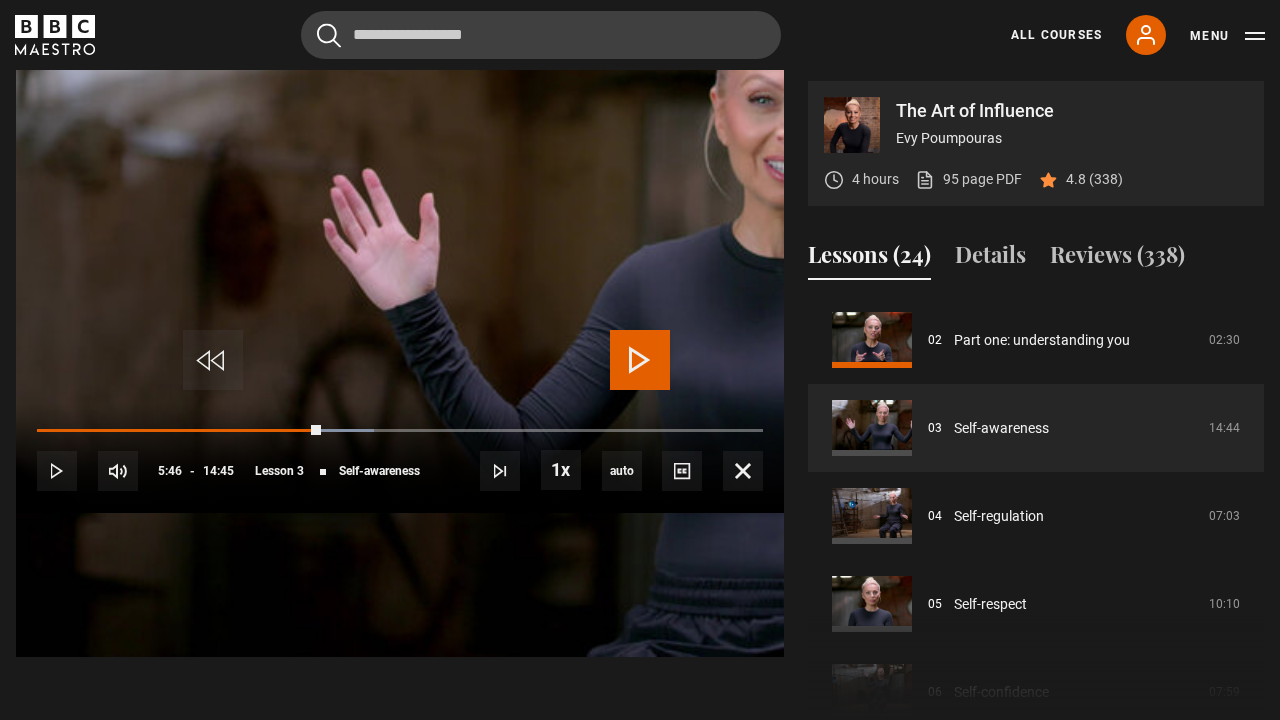 click at bounding box center (640, 360) 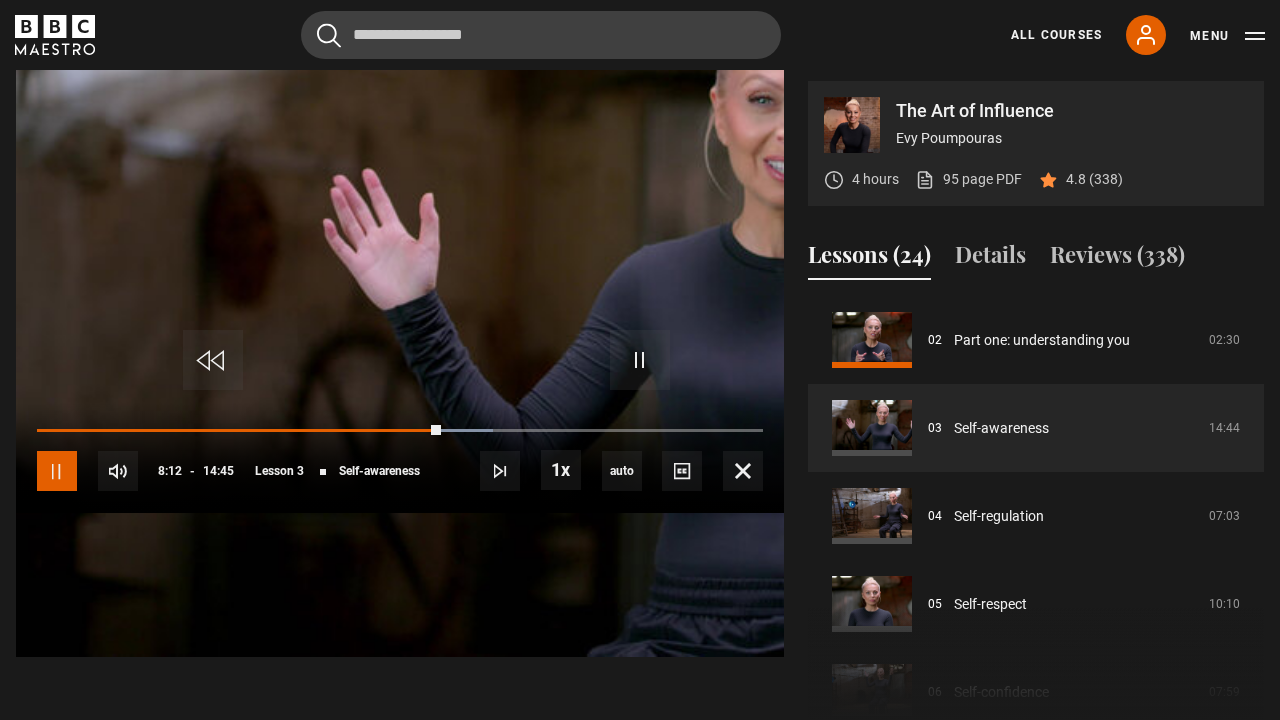 click at bounding box center (57, 471) 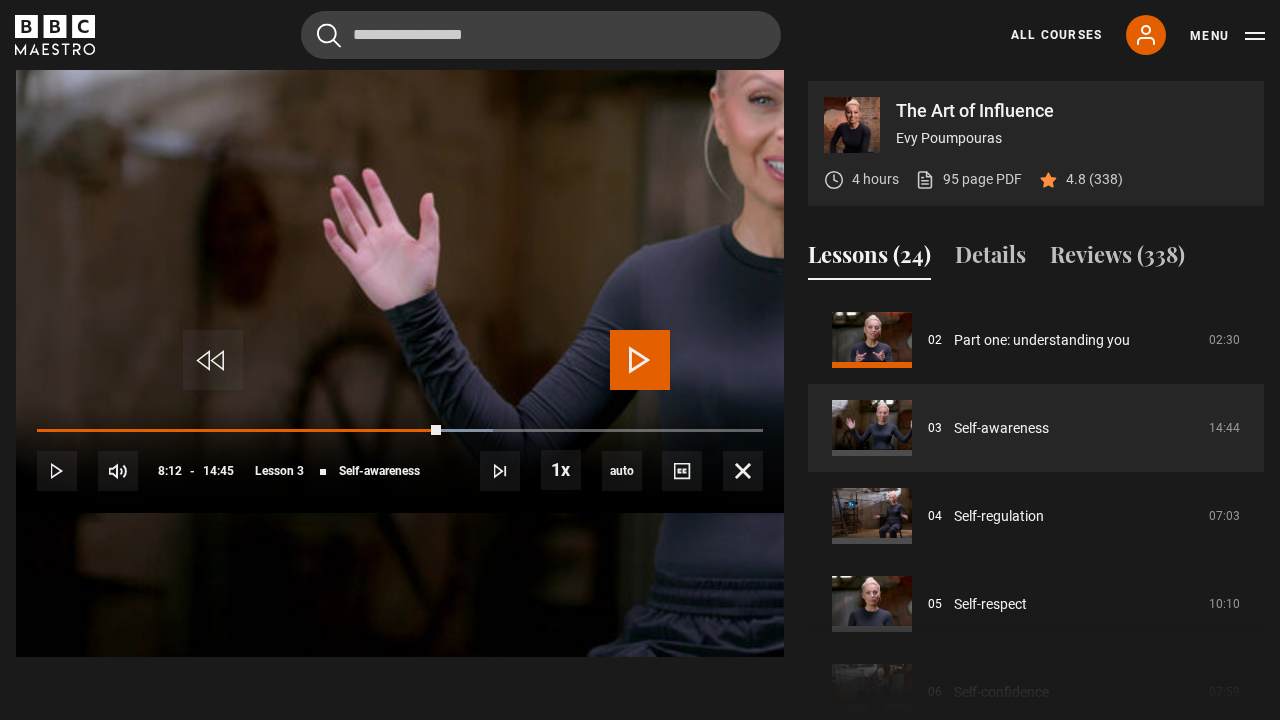 drag, startPoint x: 640, startPoint y: 360, endPoint x: 673, endPoint y: 356, distance: 33.24154 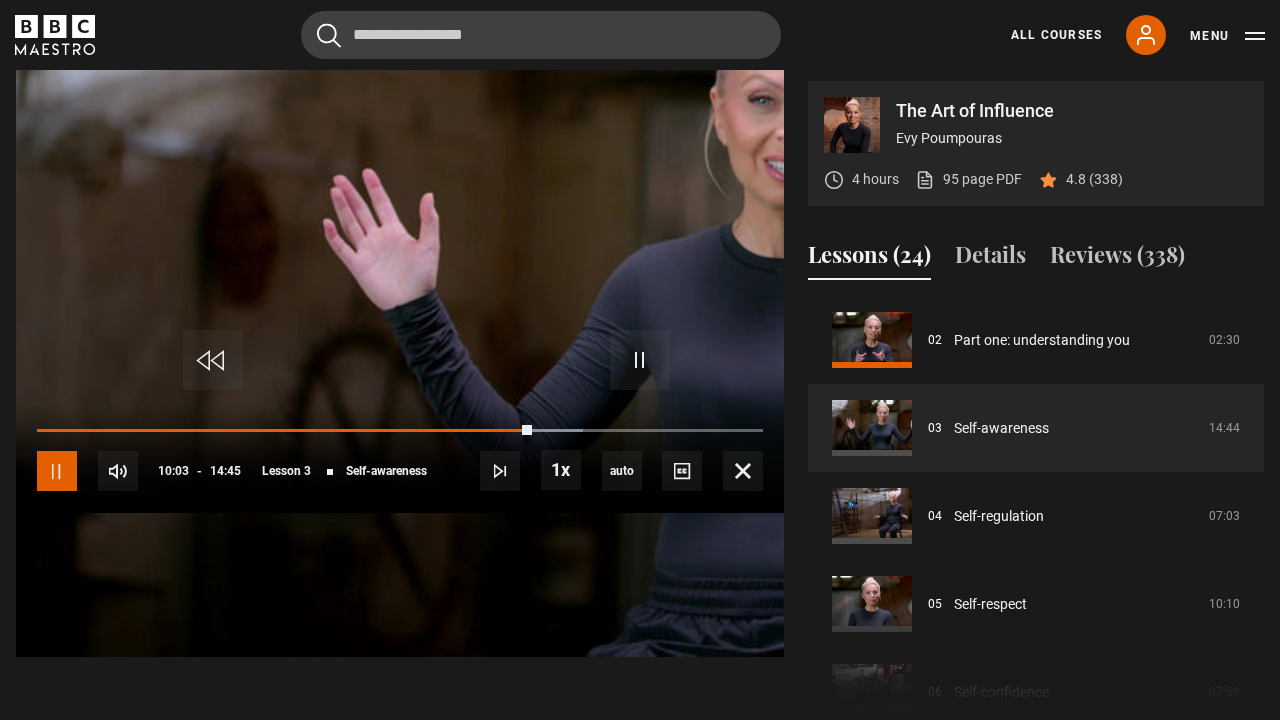 click at bounding box center (57, 471) 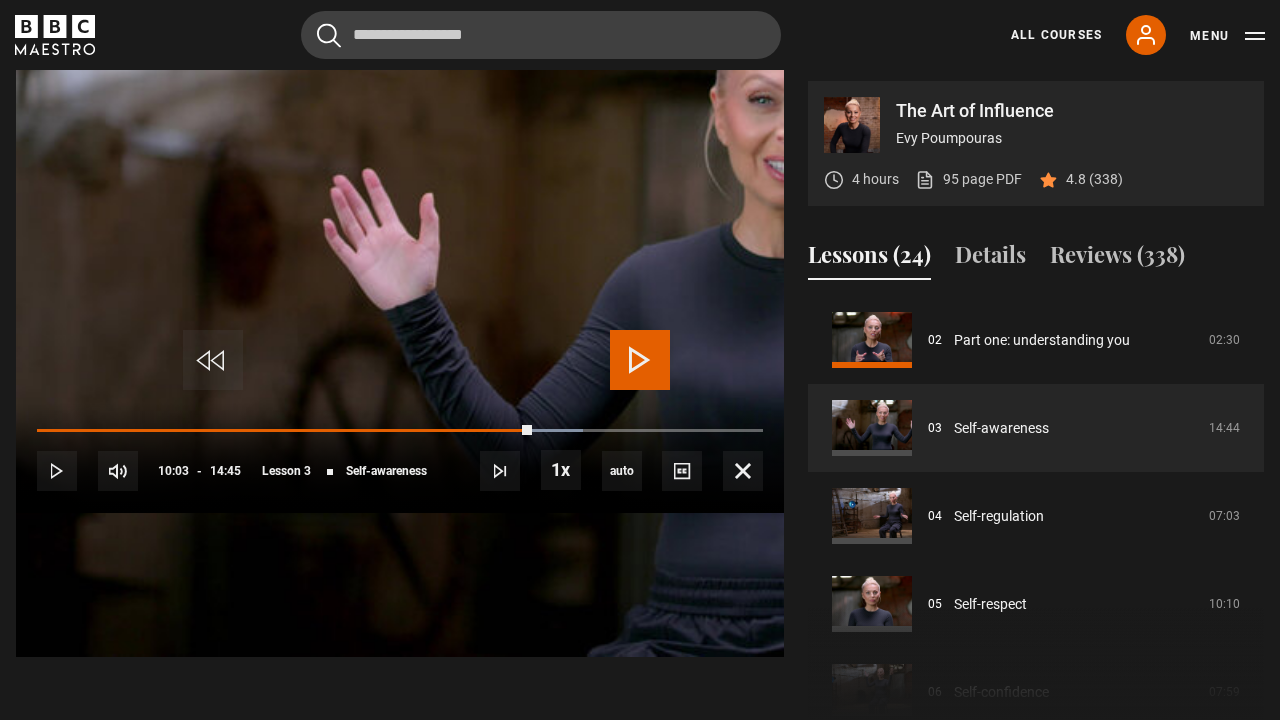 click at bounding box center [640, 360] 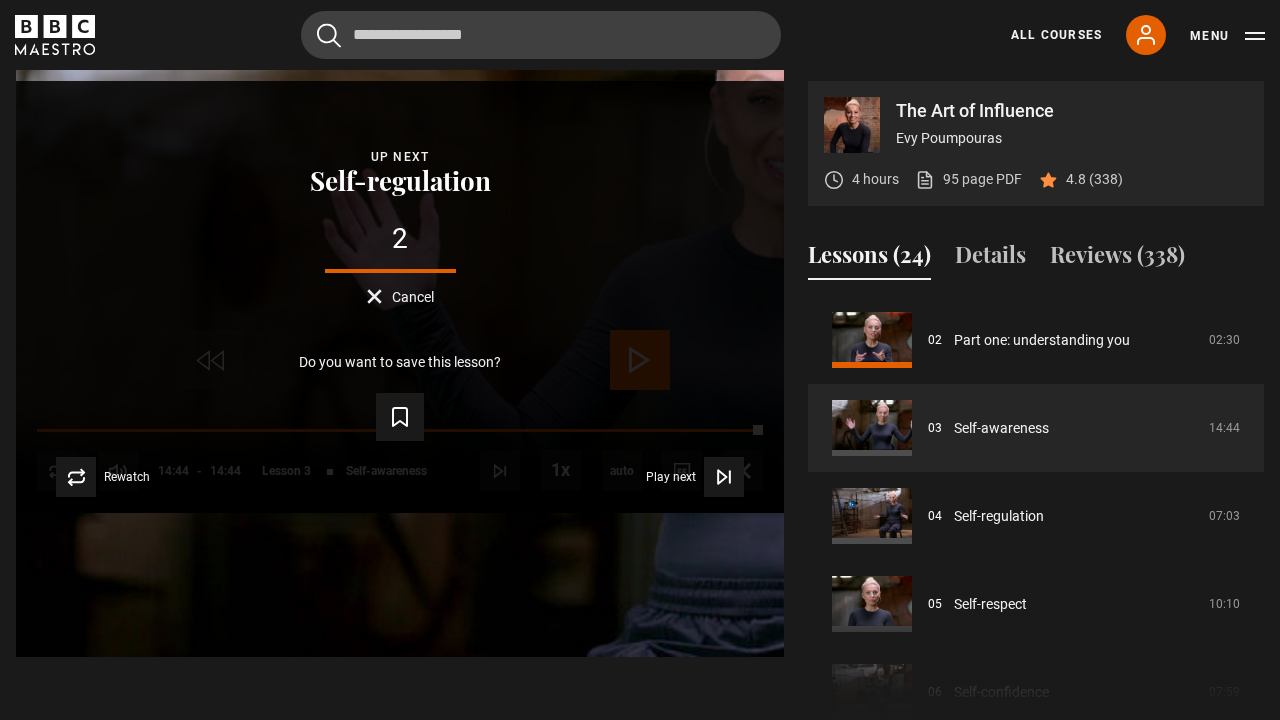 click on "2
Cancel" at bounding box center (400, 264) 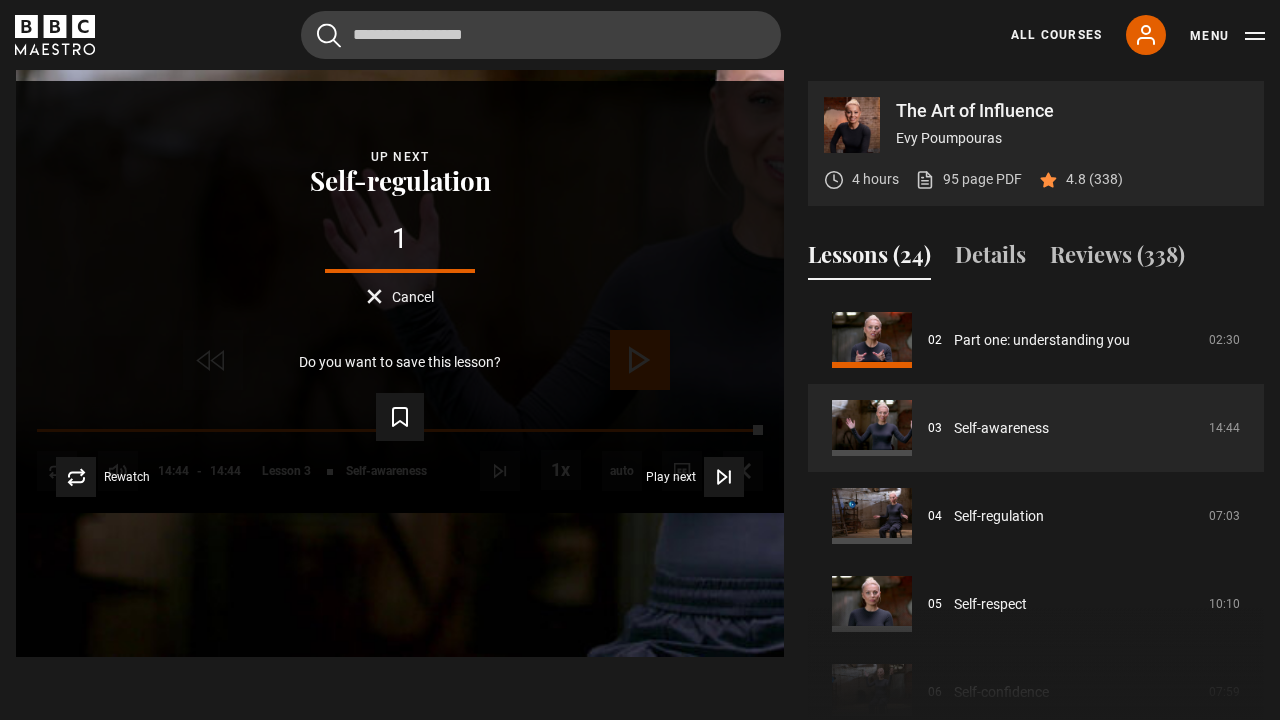 click on "Cancel" at bounding box center (413, 297) 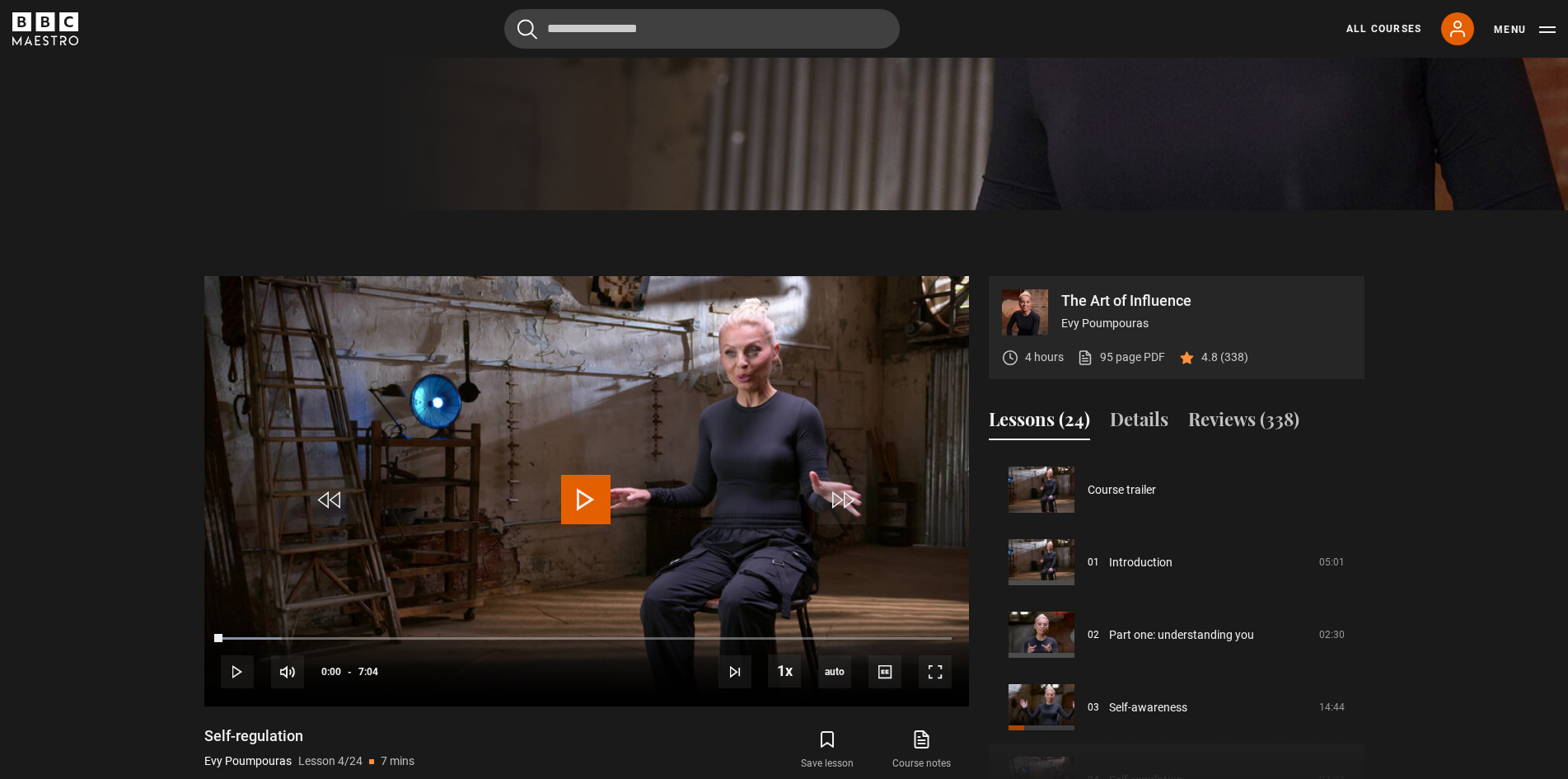 scroll, scrollTop: 0, scrollLeft: 0, axis: both 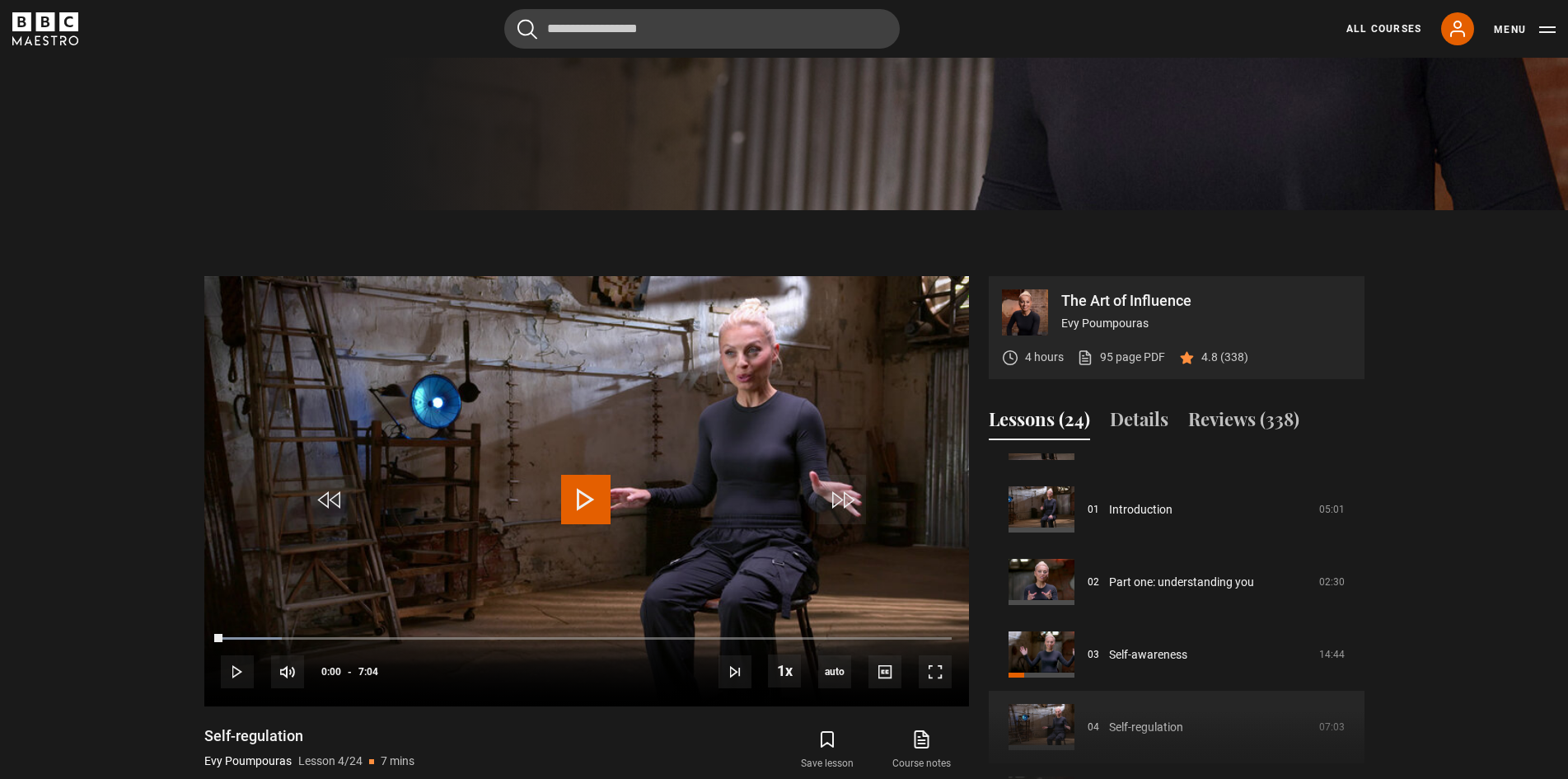 click 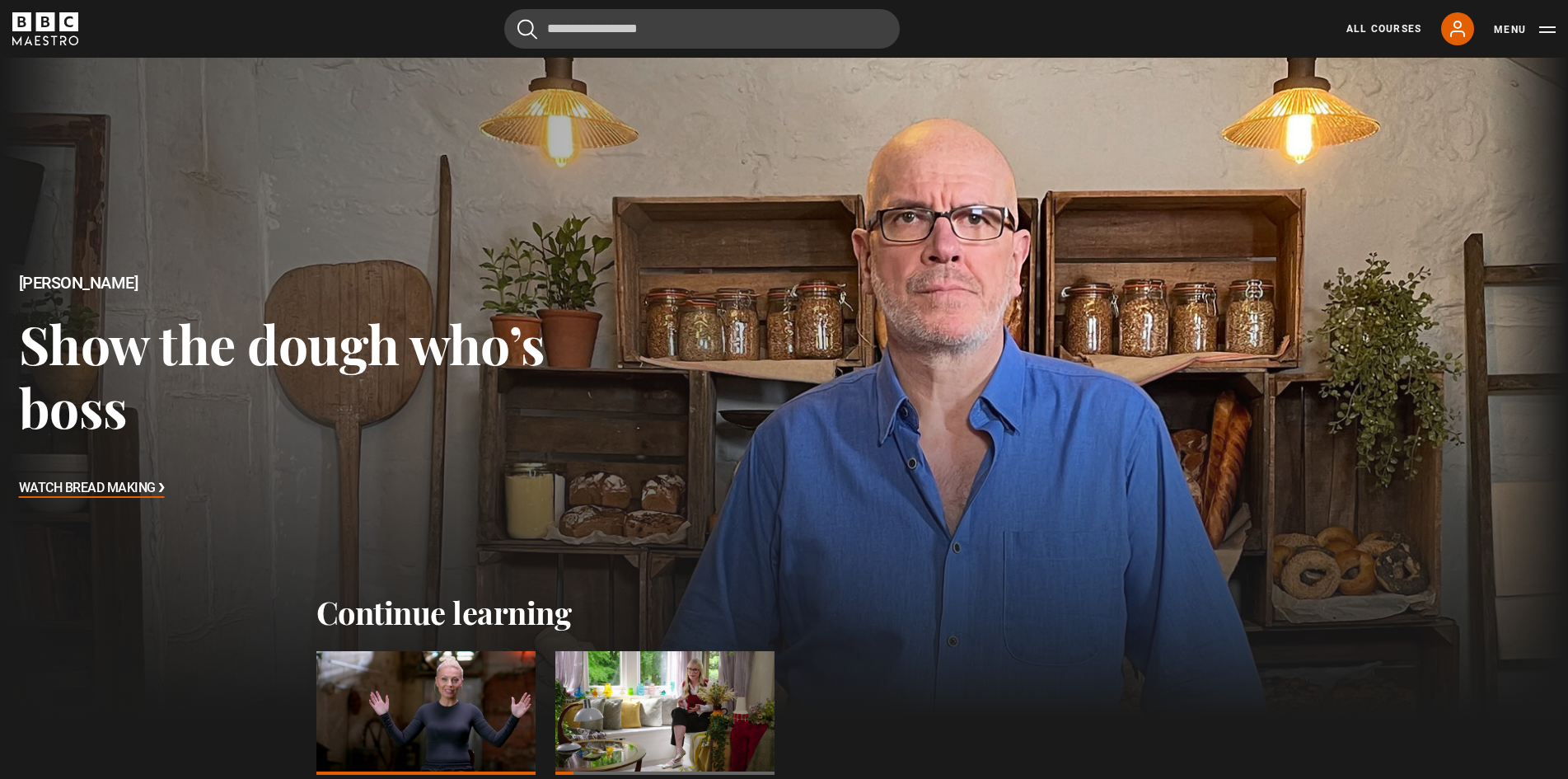 scroll, scrollTop: 0, scrollLeft: 0, axis: both 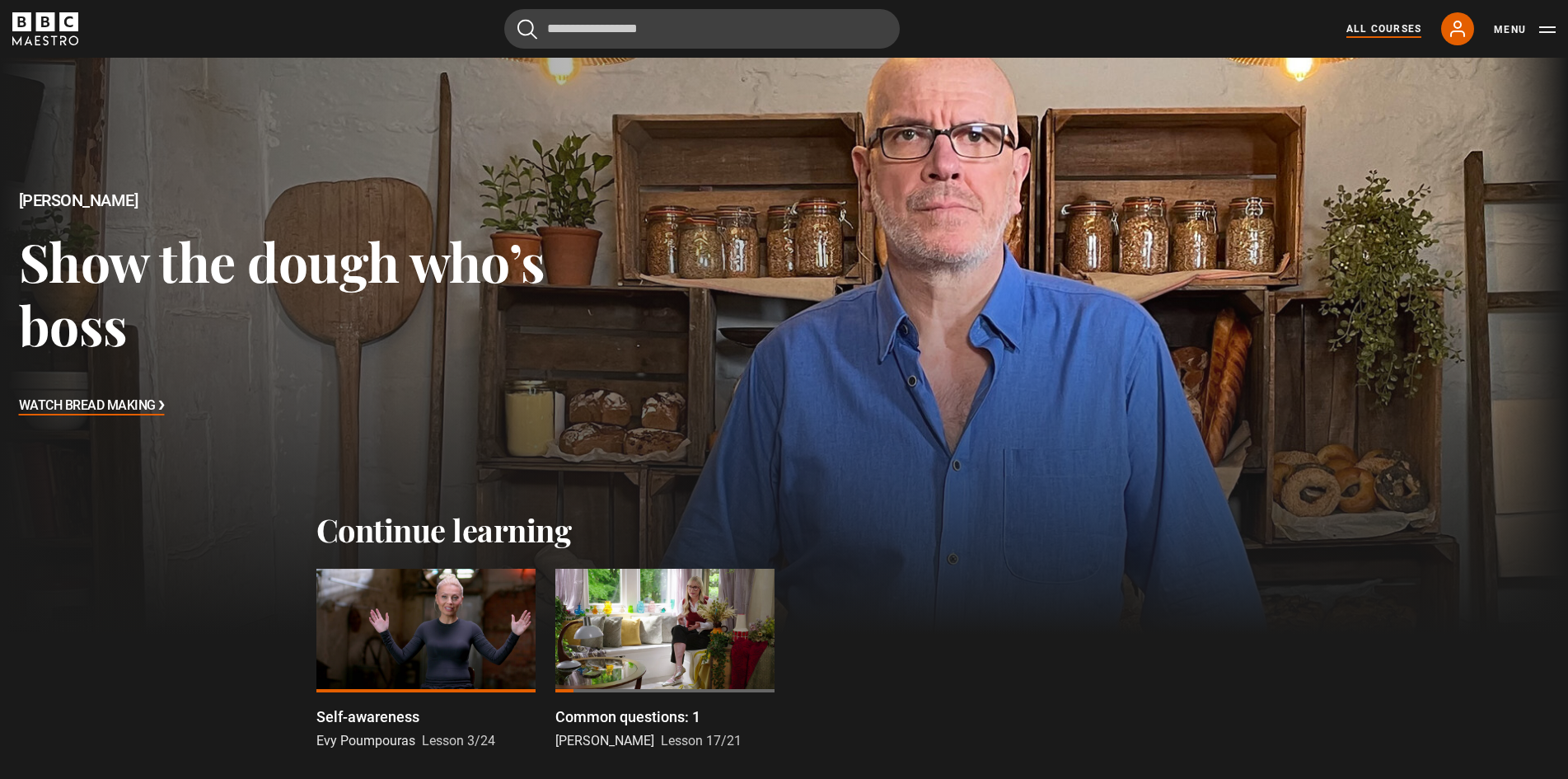 click on "All Courses" at bounding box center (1383, 29) 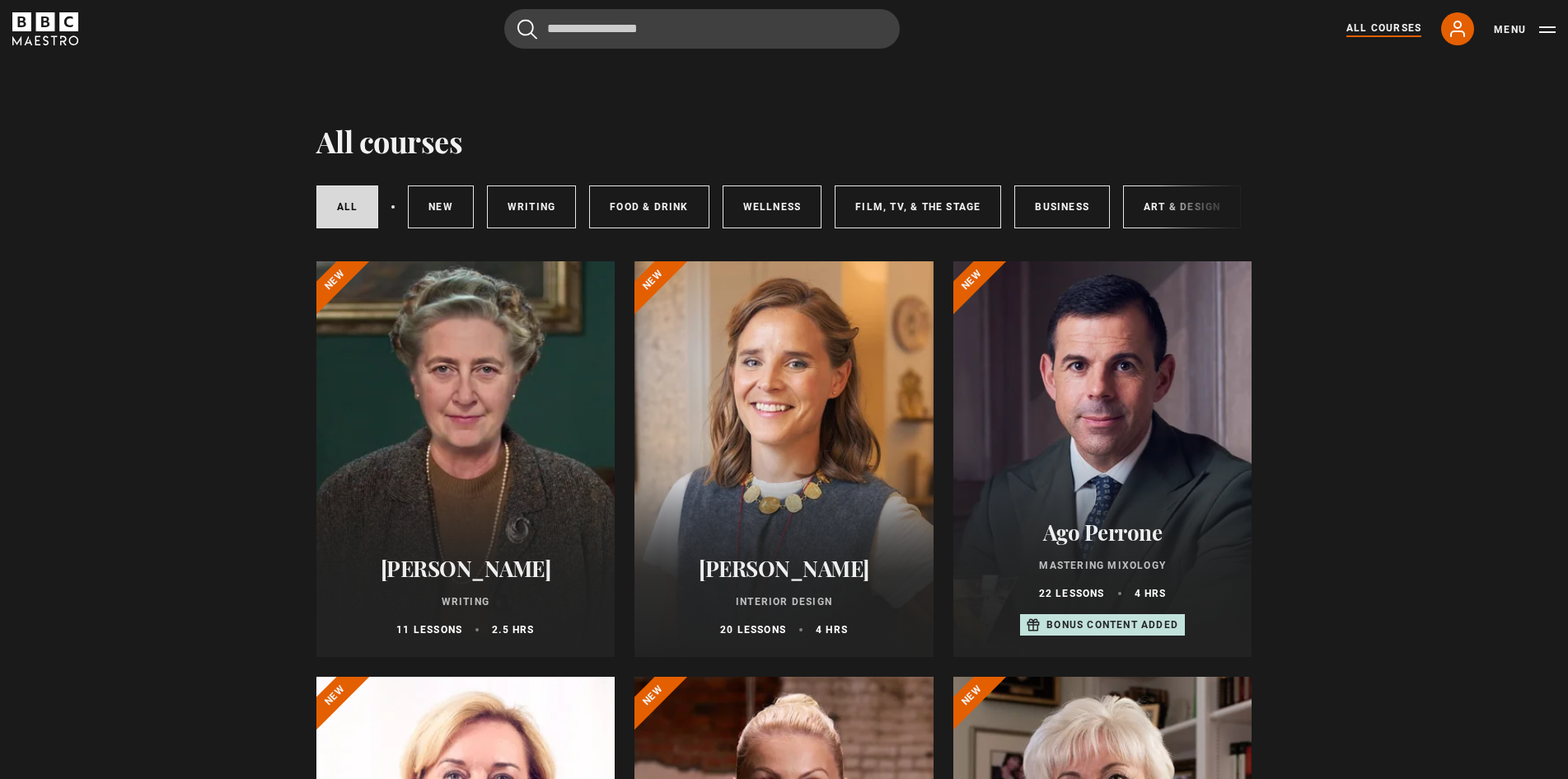 scroll, scrollTop: 577, scrollLeft: 0, axis: vertical 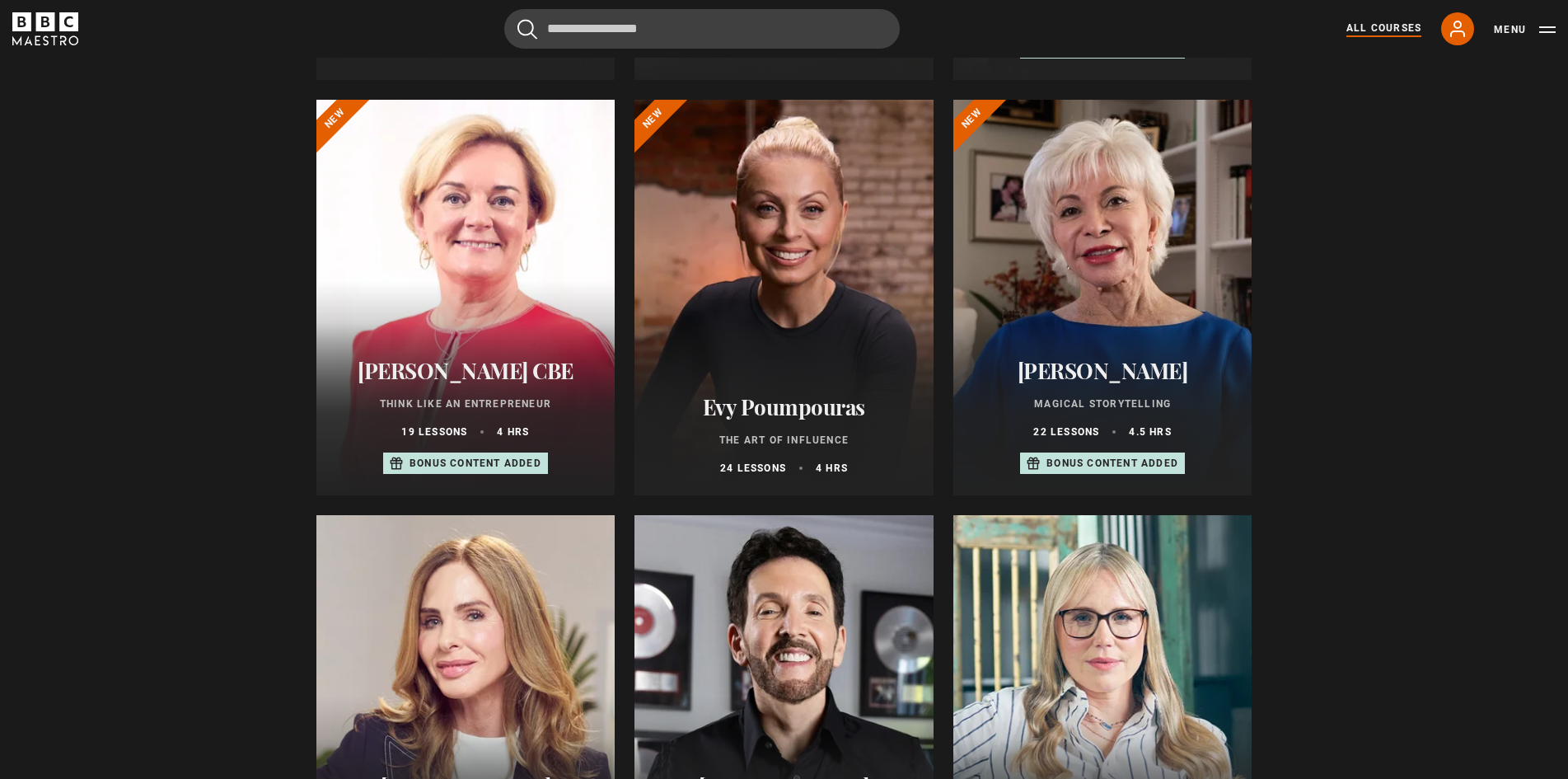 click at bounding box center (784, 298) 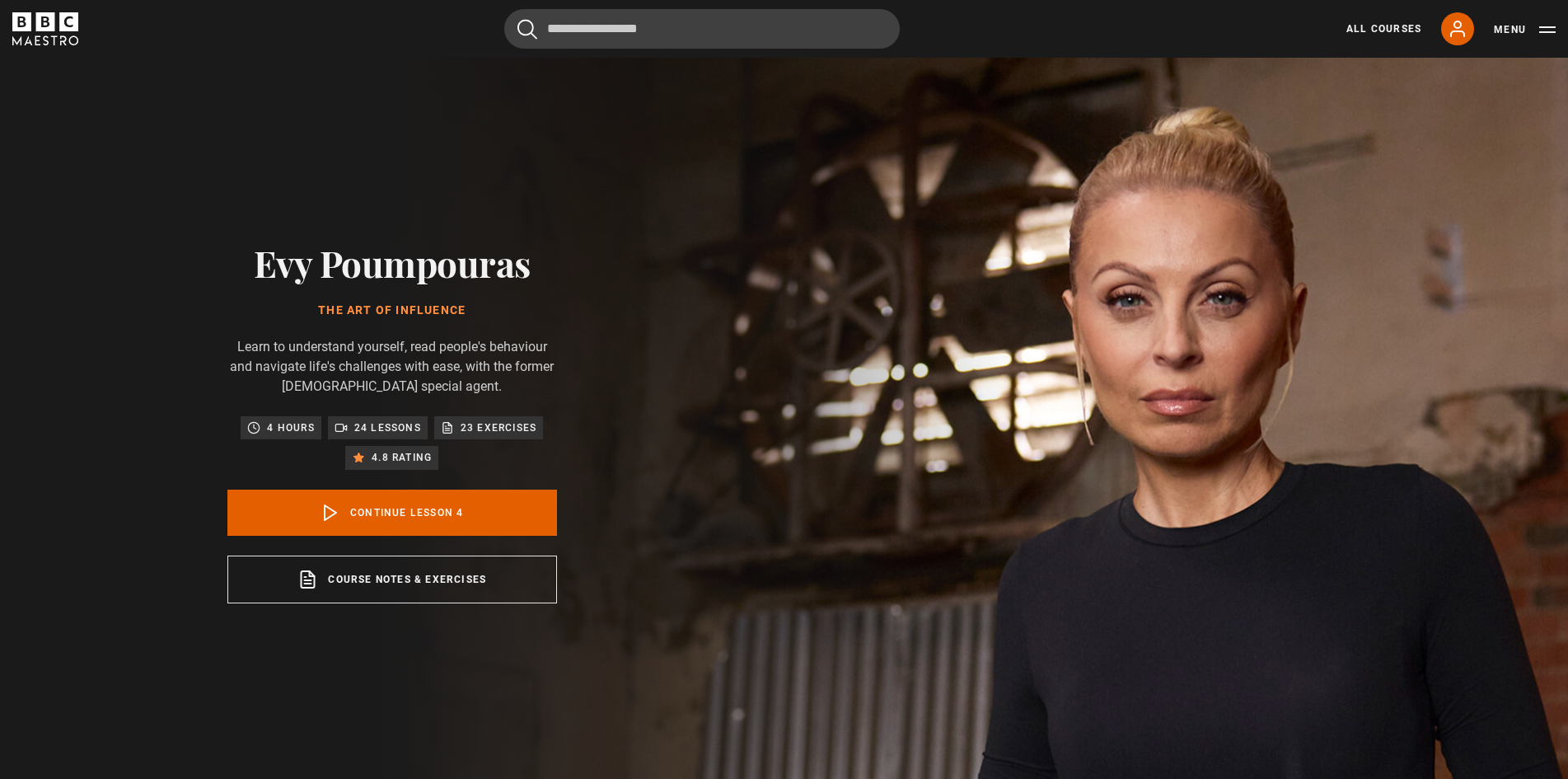 scroll, scrollTop: 787, scrollLeft: 0, axis: vertical 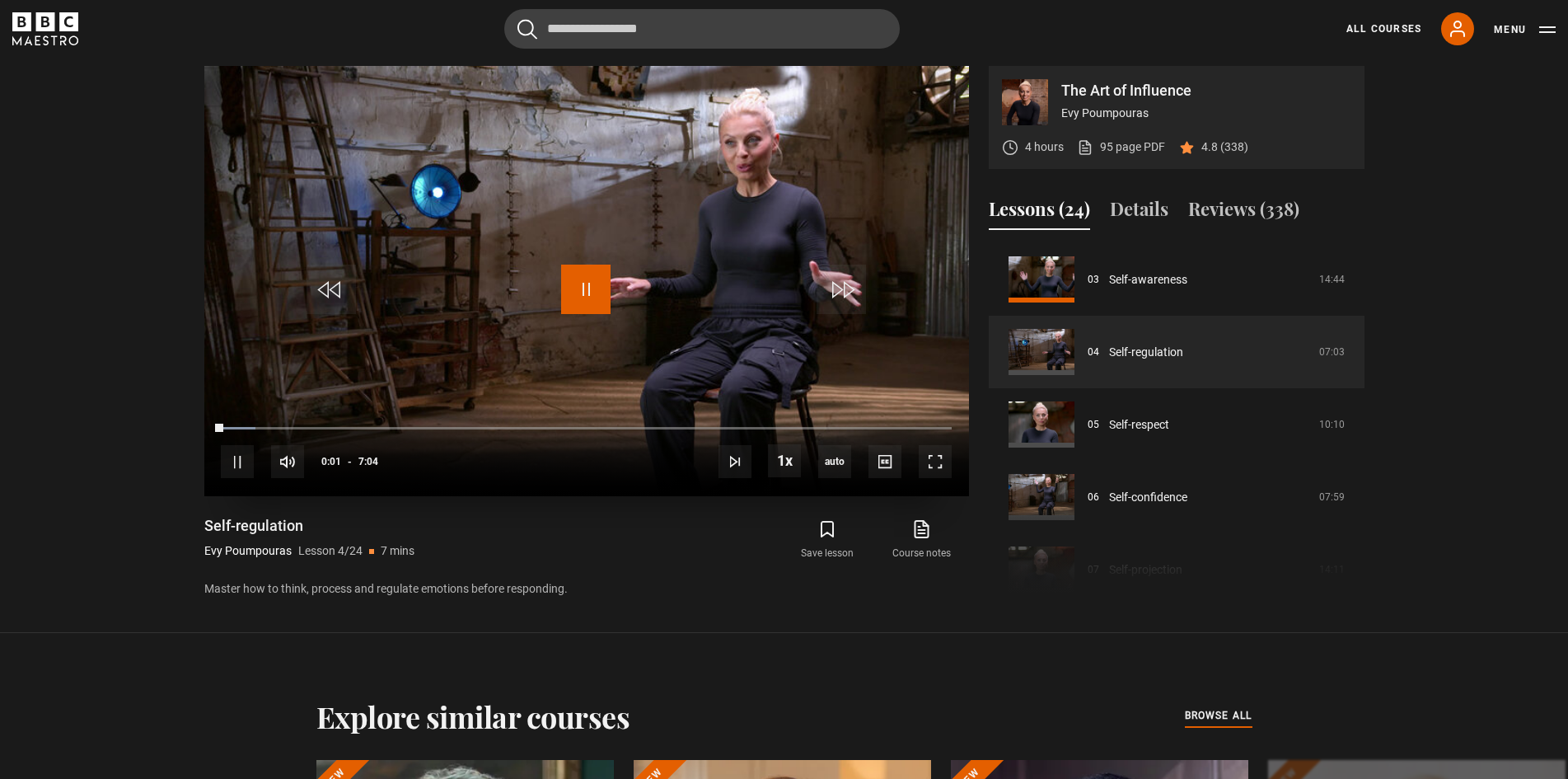 click at bounding box center [586, 289] 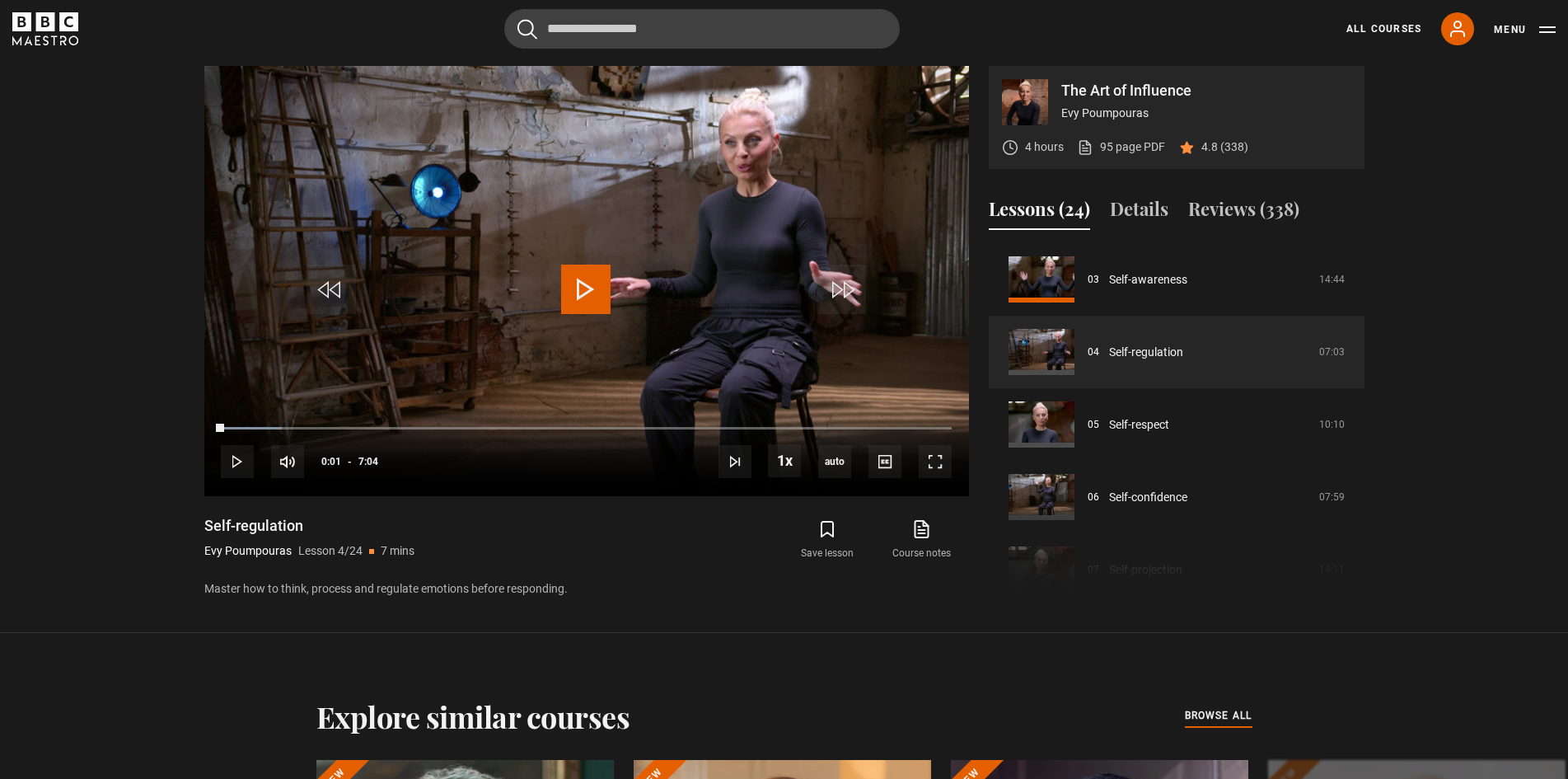 drag, startPoint x: 181, startPoint y: 541, endPoint x: 288, endPoint y: 545, distance: 107.07474 